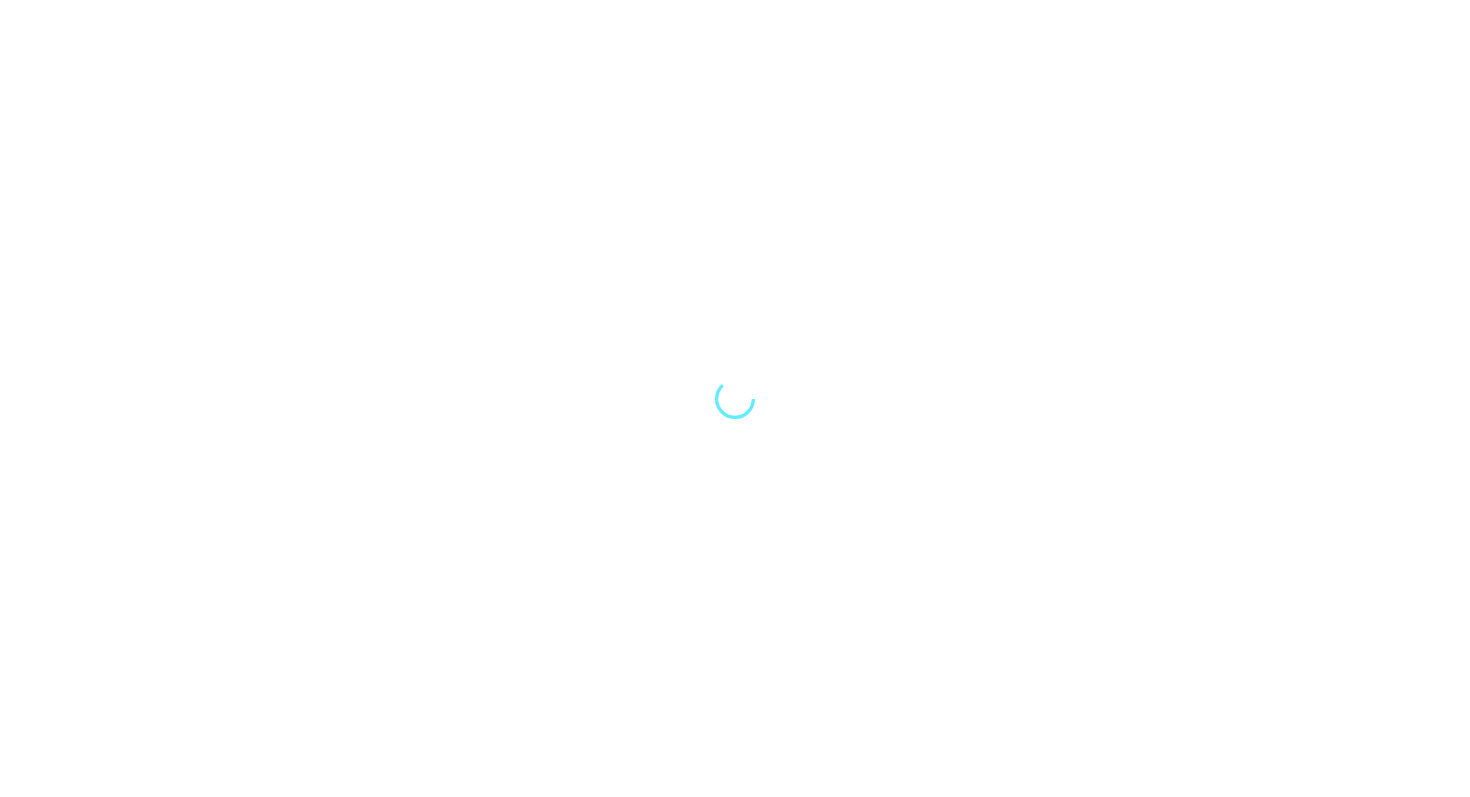 scroll, scrollTop: 0, scrollLeft: 0, axis: both 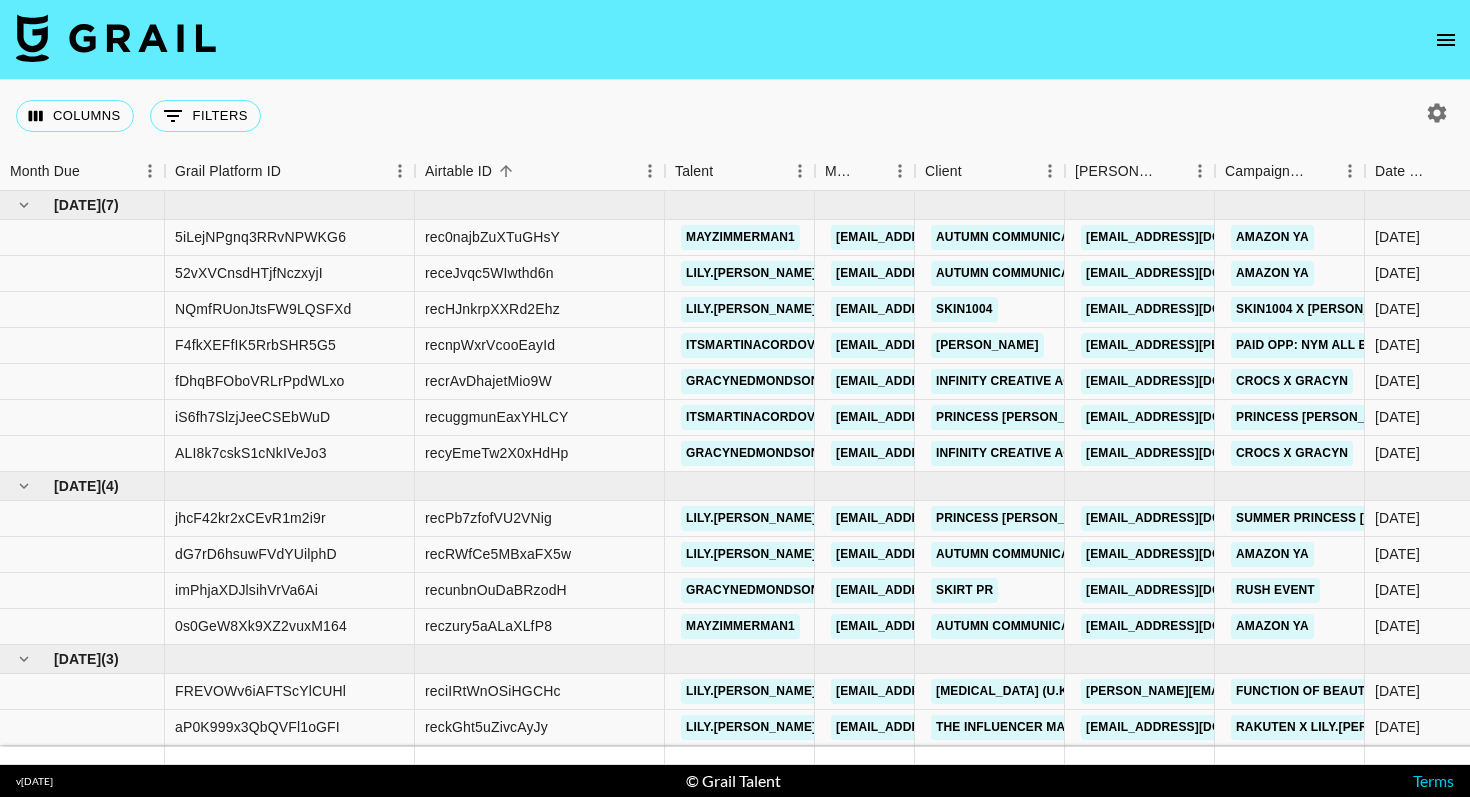 click 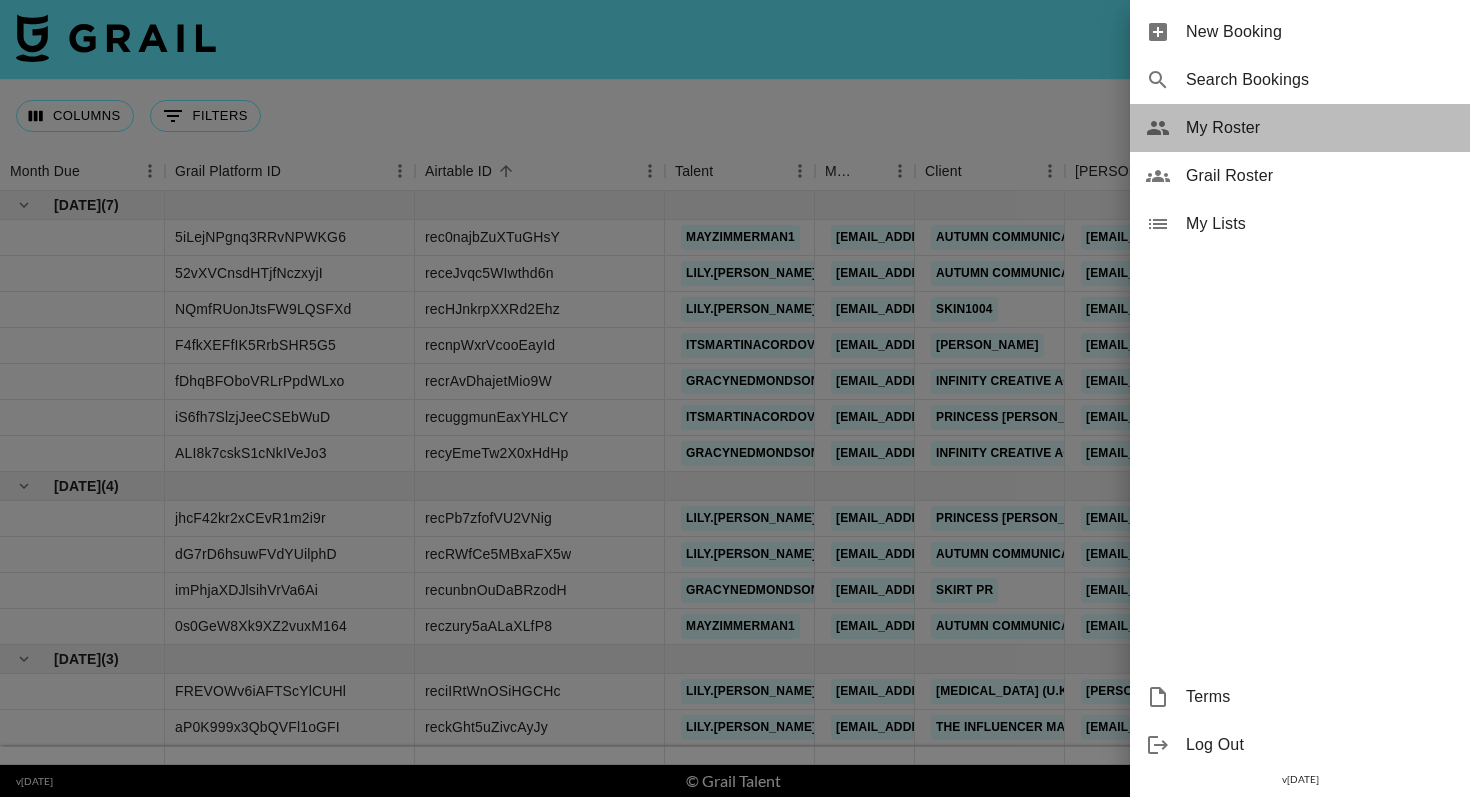 click on "My Roster" at bounding box center (1300, 128) 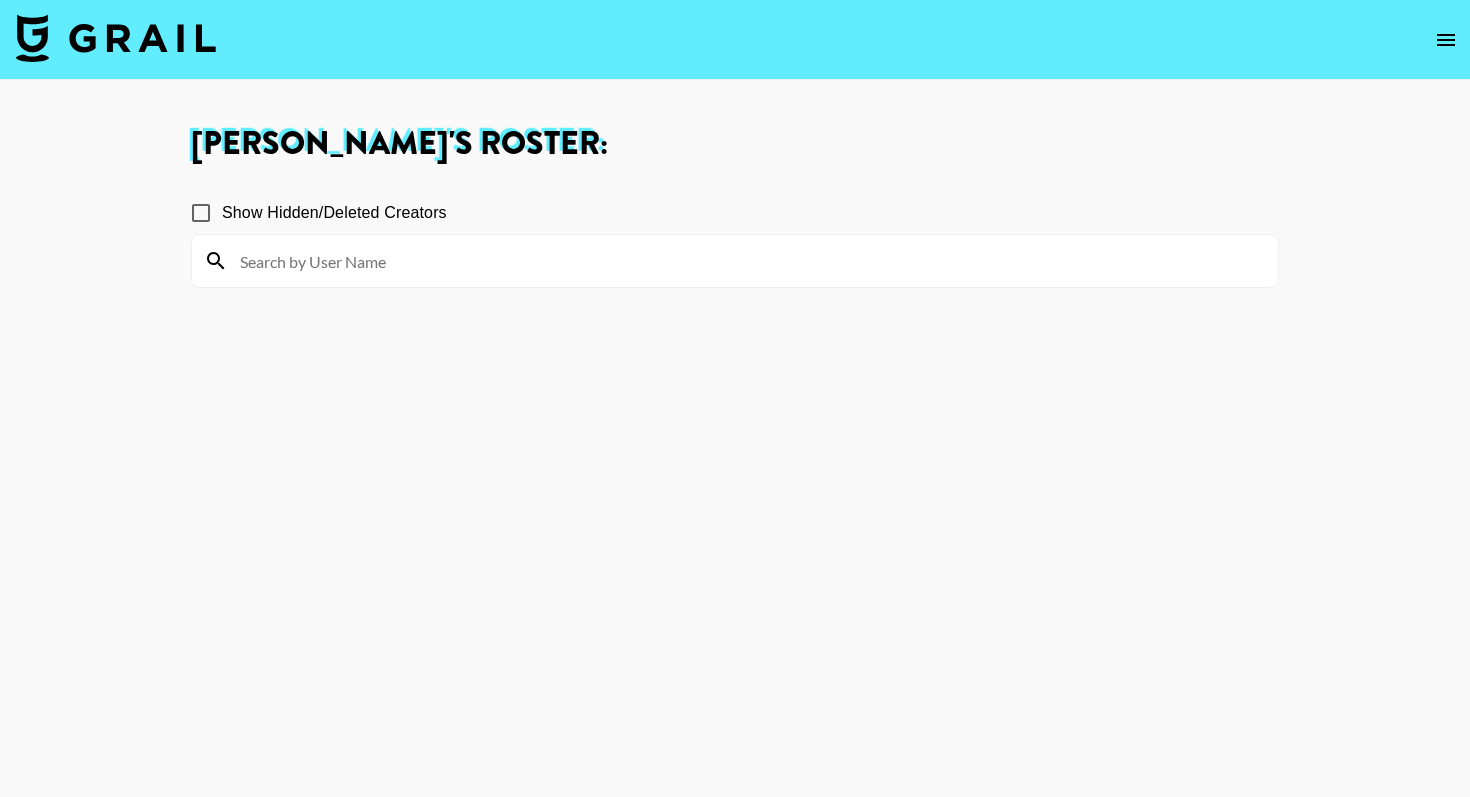 click on "Show Hidden/Deleted Creators" at bounding box center [201, 213] 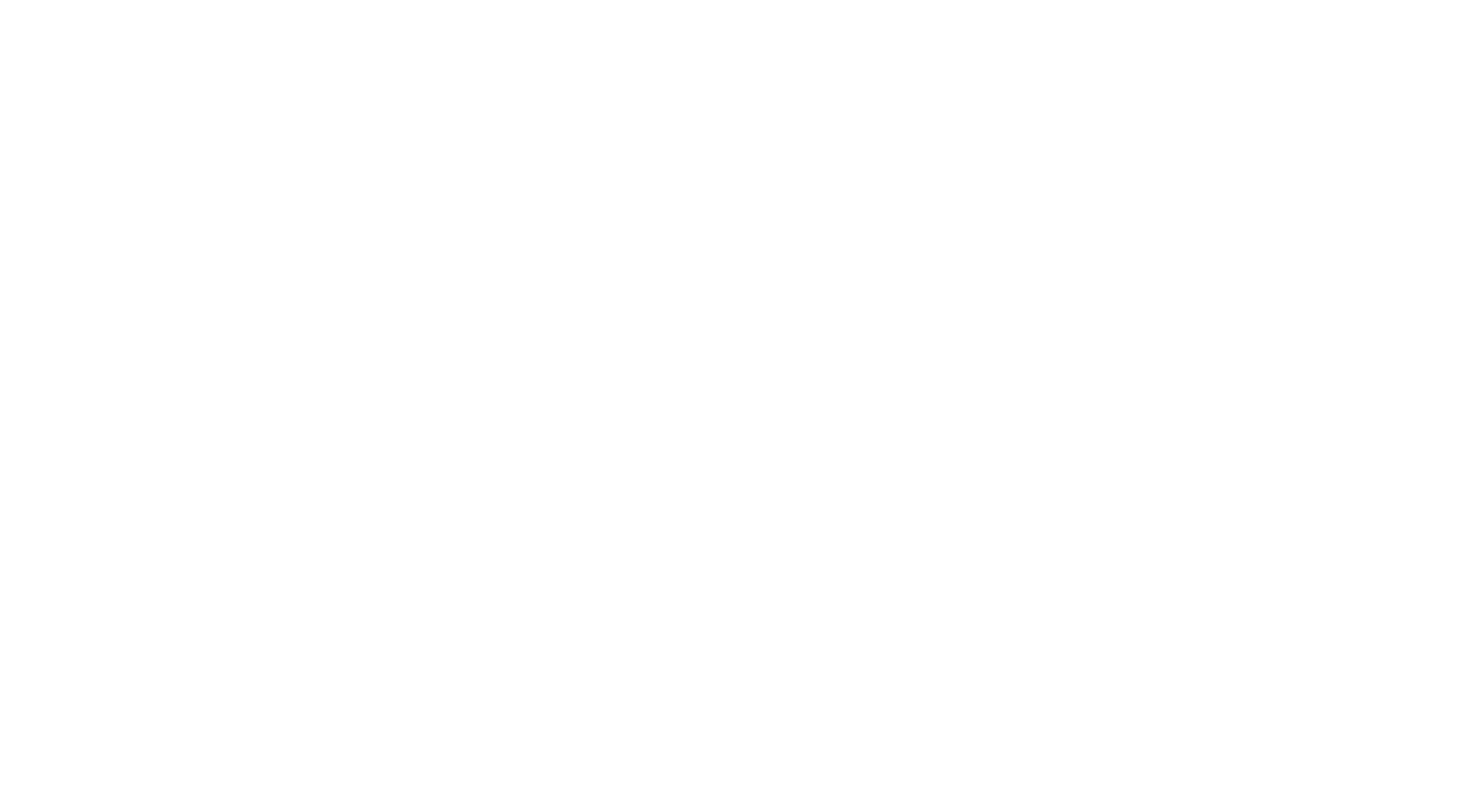 scroll, scrollTop: 0, scrollLeft: 0, axis: both 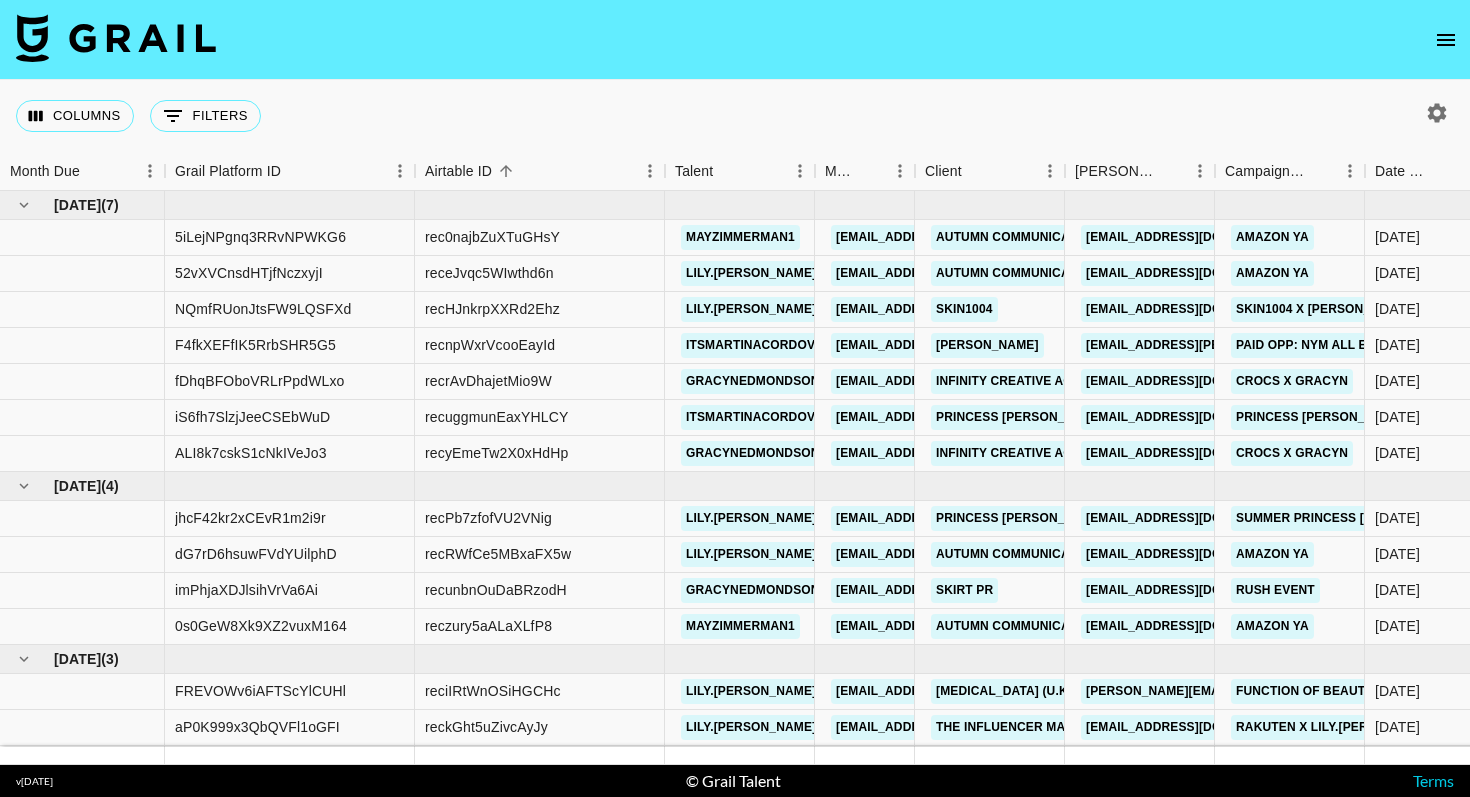 click 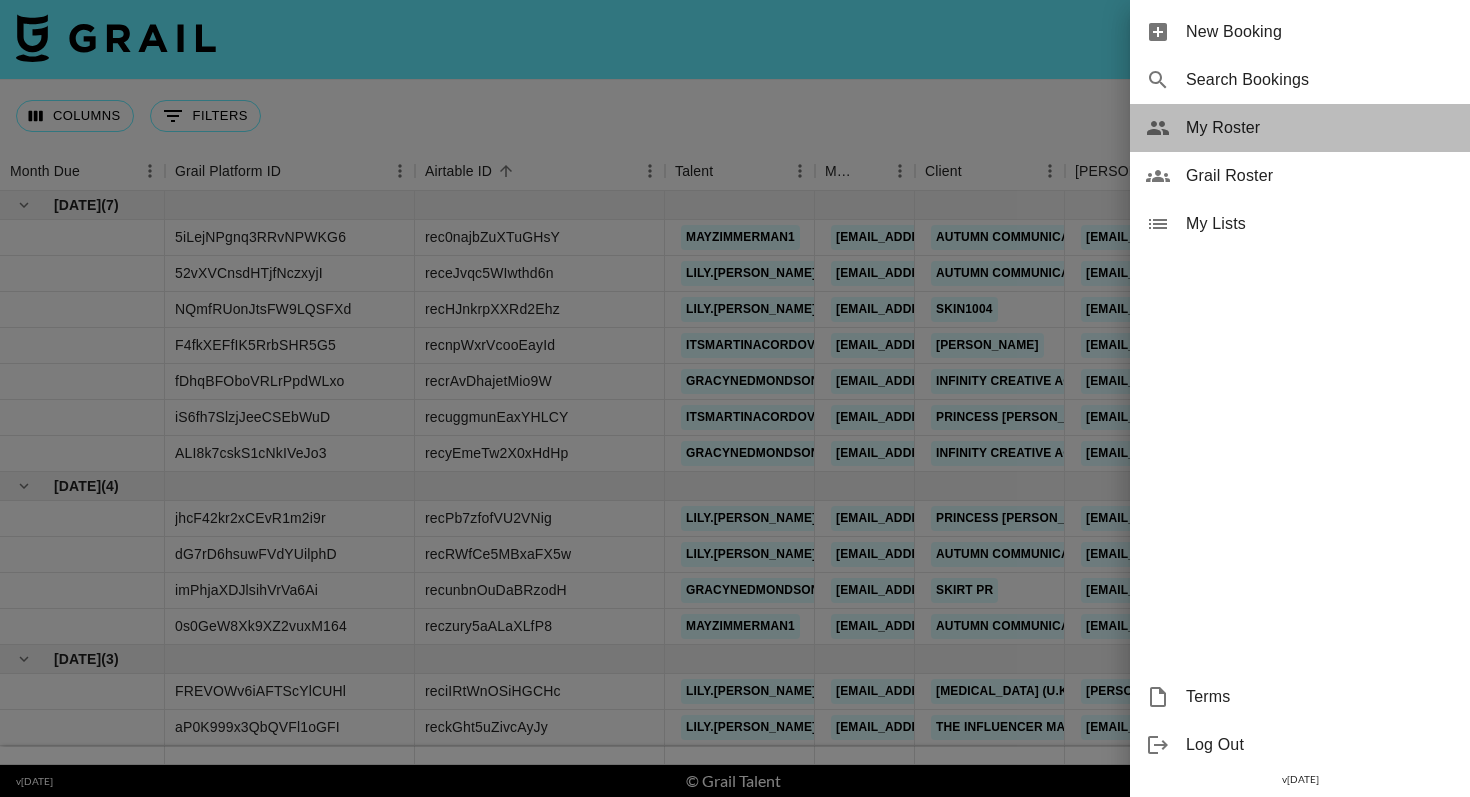 click on "My Roster" at bounding box center [1320, 128] 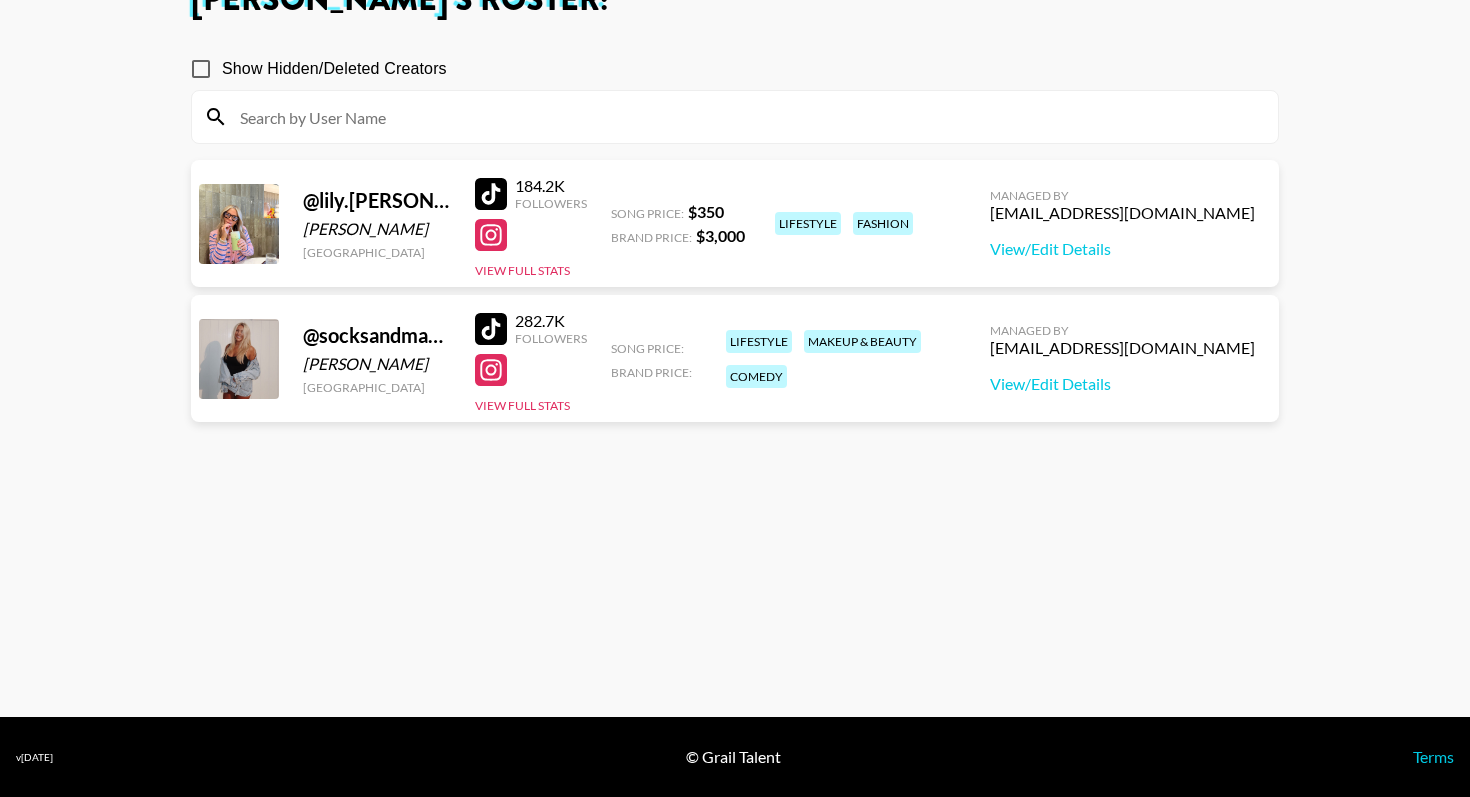 scroll, scrollTop: 0, scrollLeft: 0, axis: both 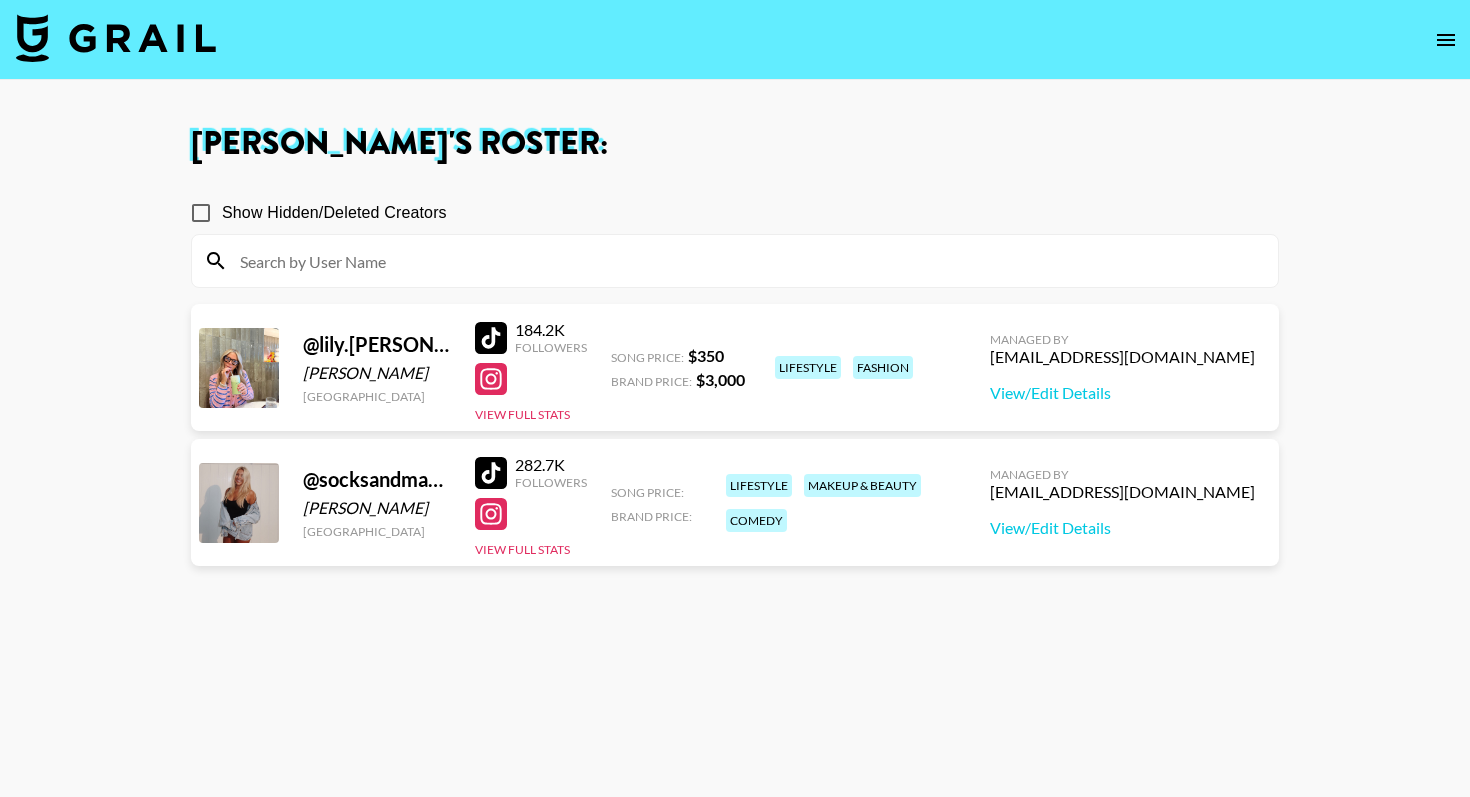 click on "Show Hidden/Deleted Creators" at bounding box center (201, 213) 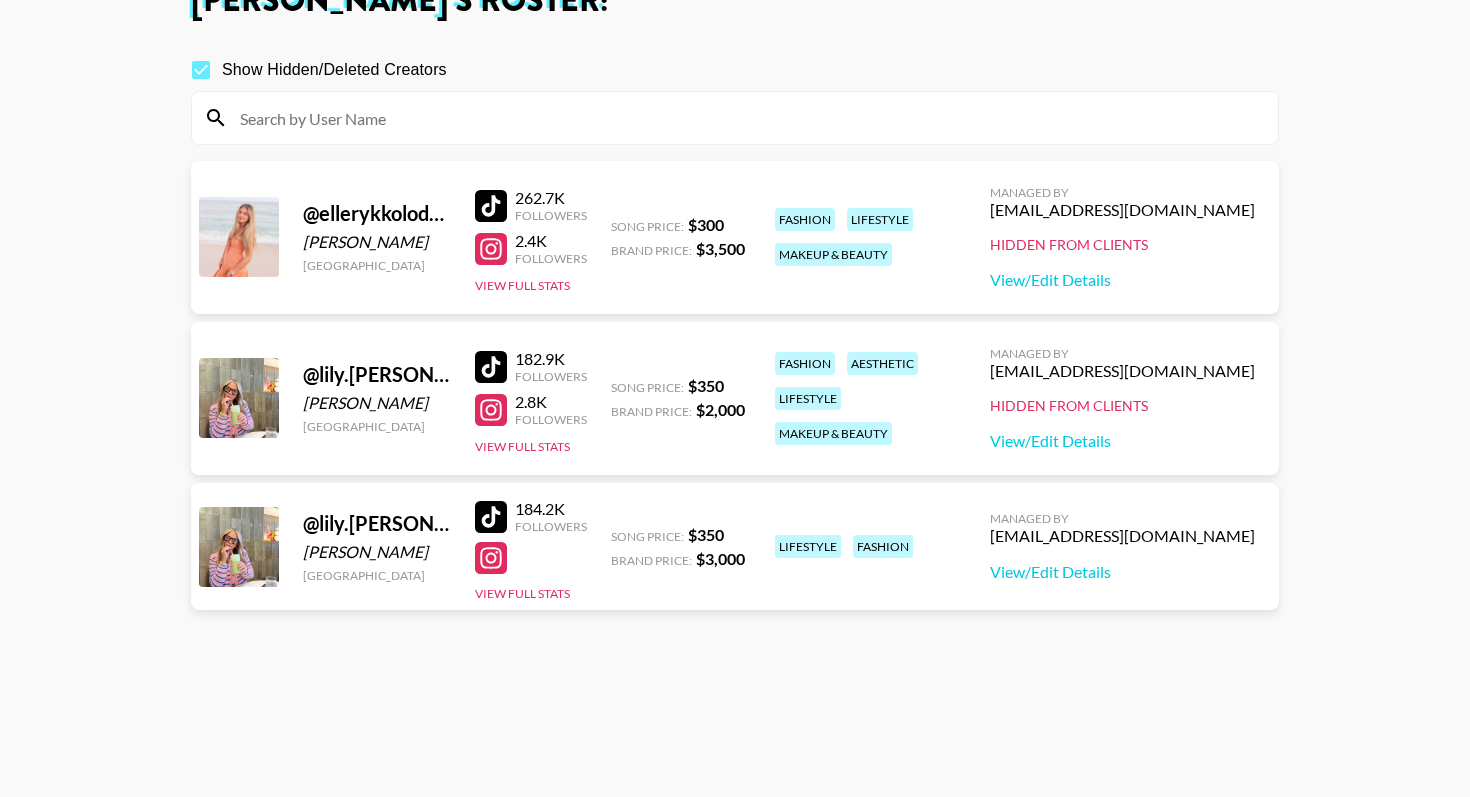 scroll, scrollTop: 0, scrollLeft: 0, axis: both 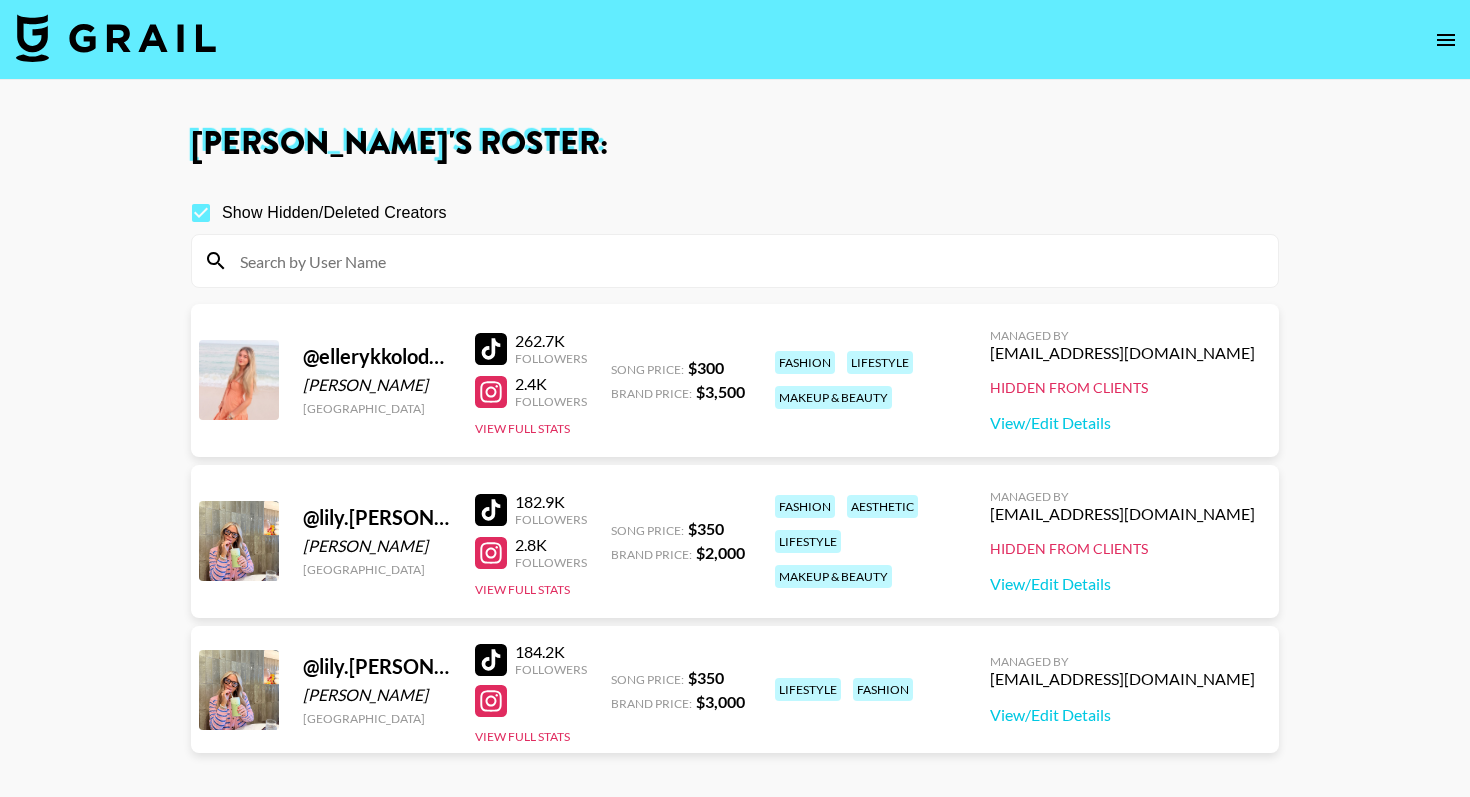 click on "Show Hidden/Deleted Creators" at bounding box center (201, 213) 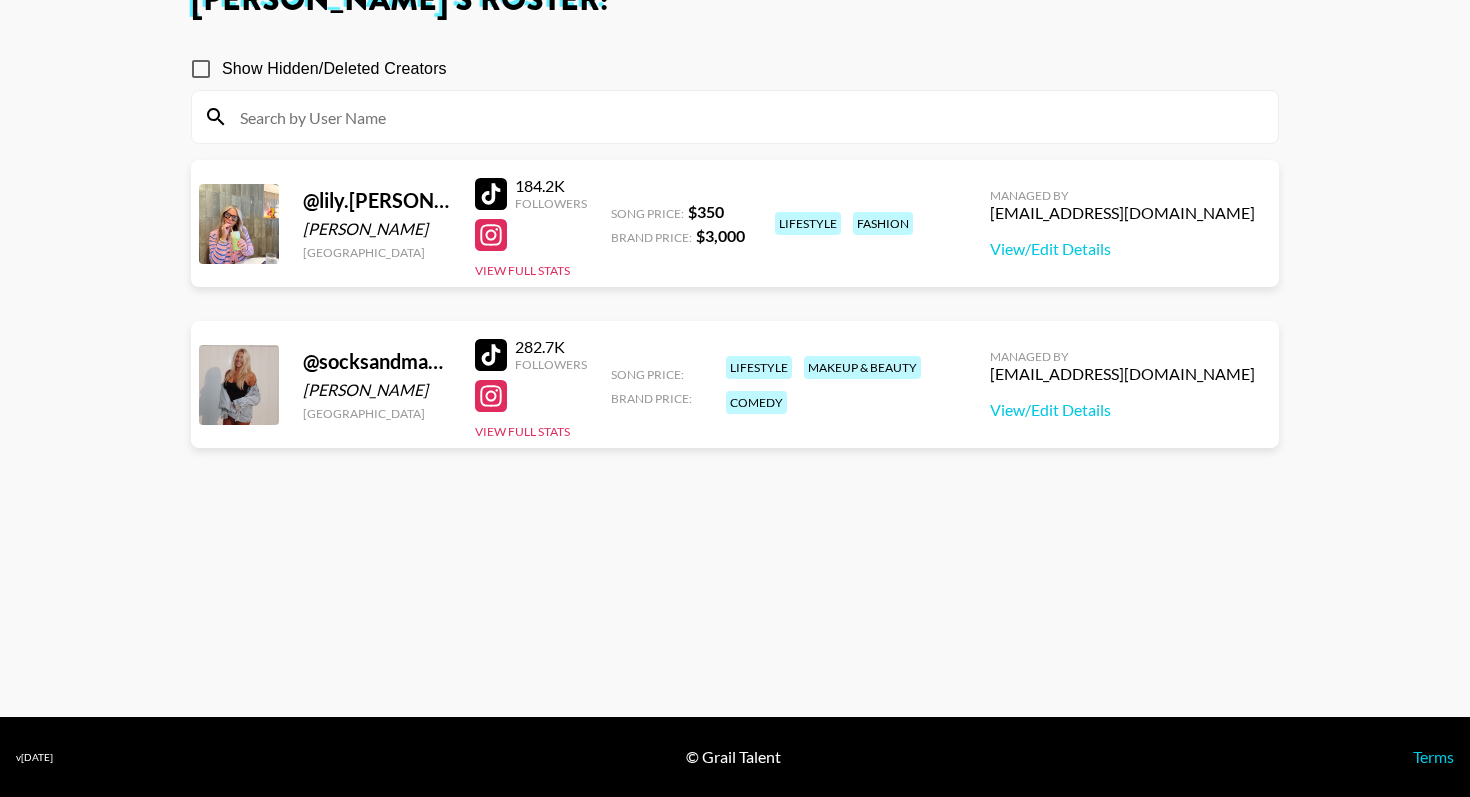 scroll, scrollTop: 143, scrollLeft: 0, axis: vertical 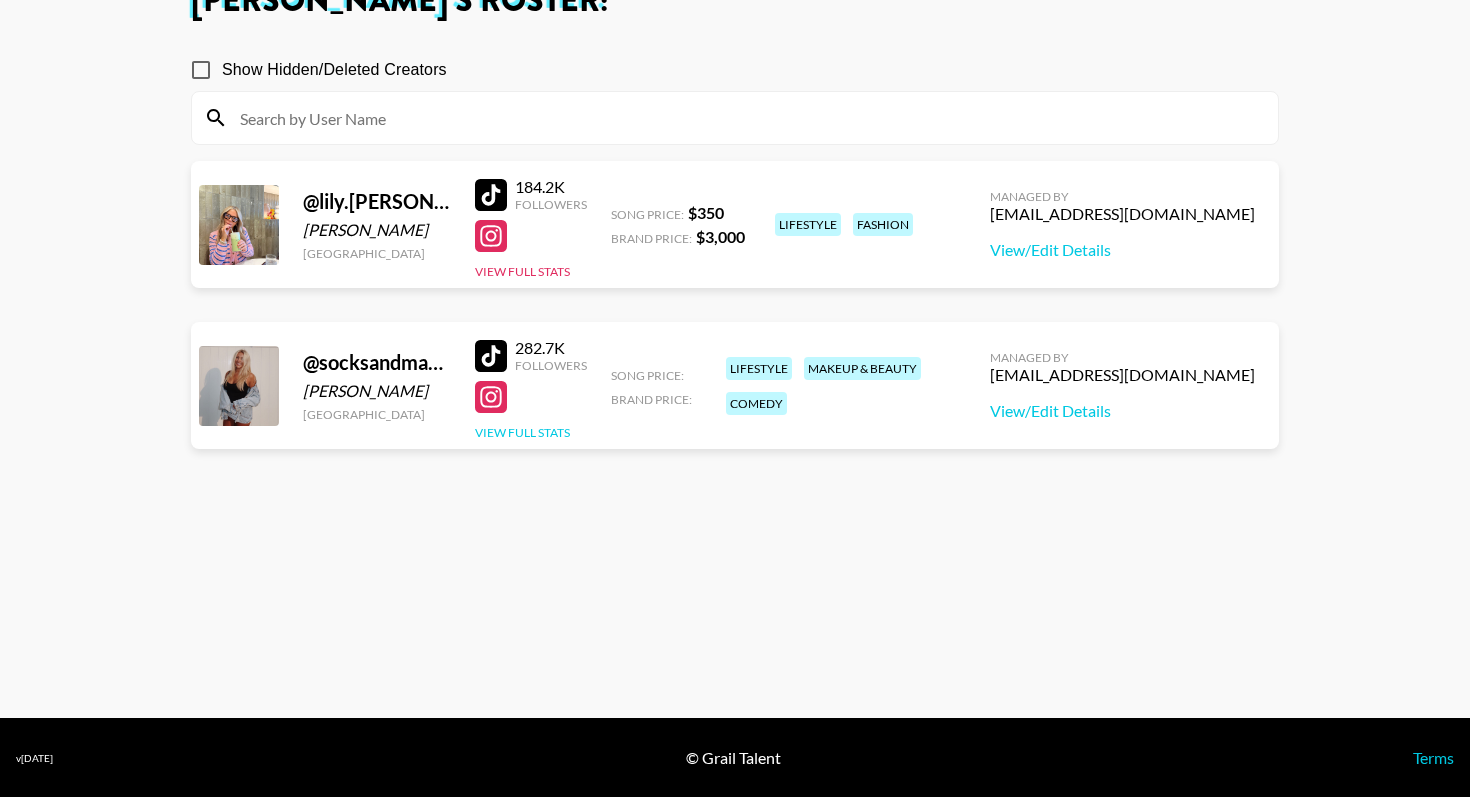 click on "View Full Stats" at bounding box center [522, 432] 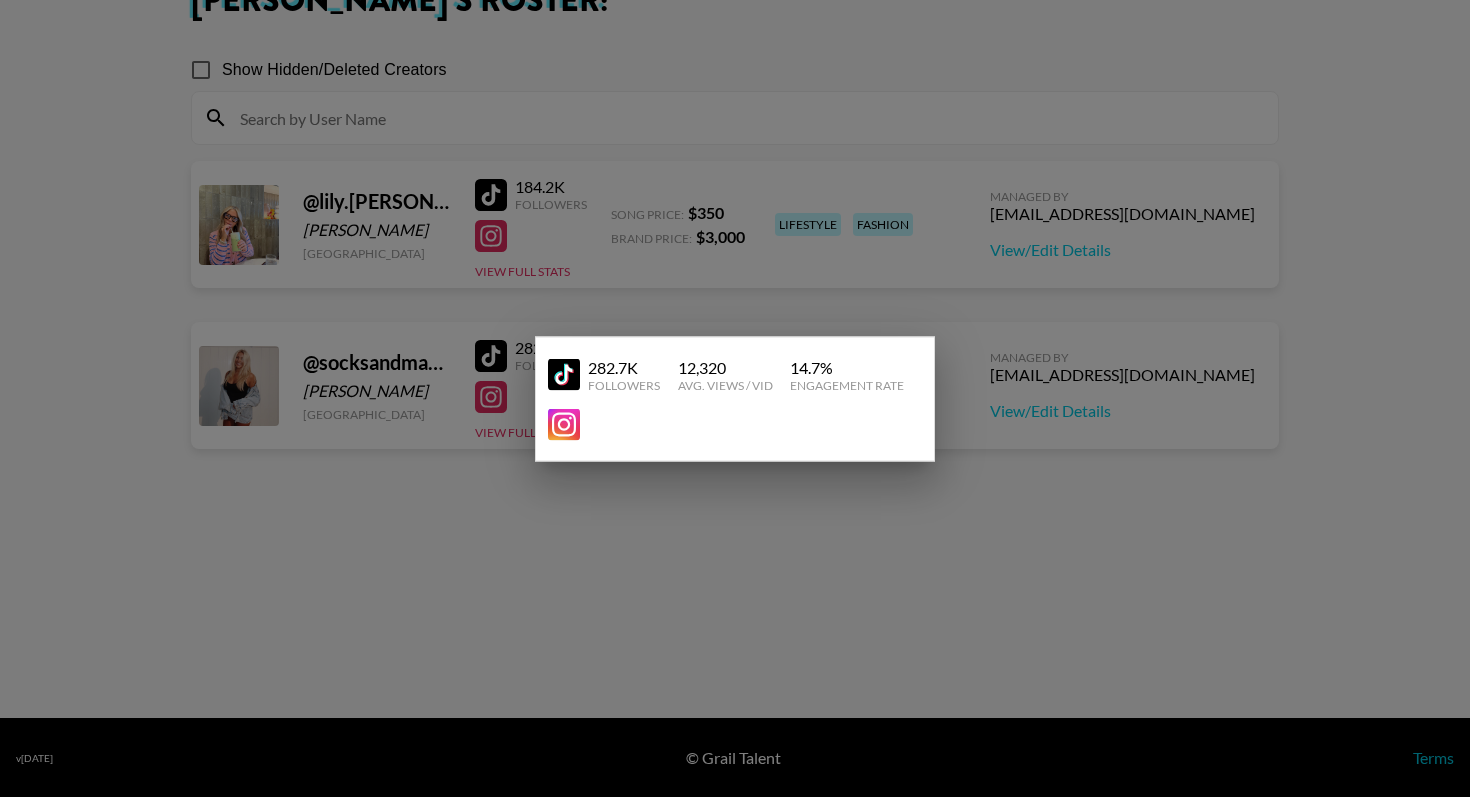 click at bounding box center (735, 398) 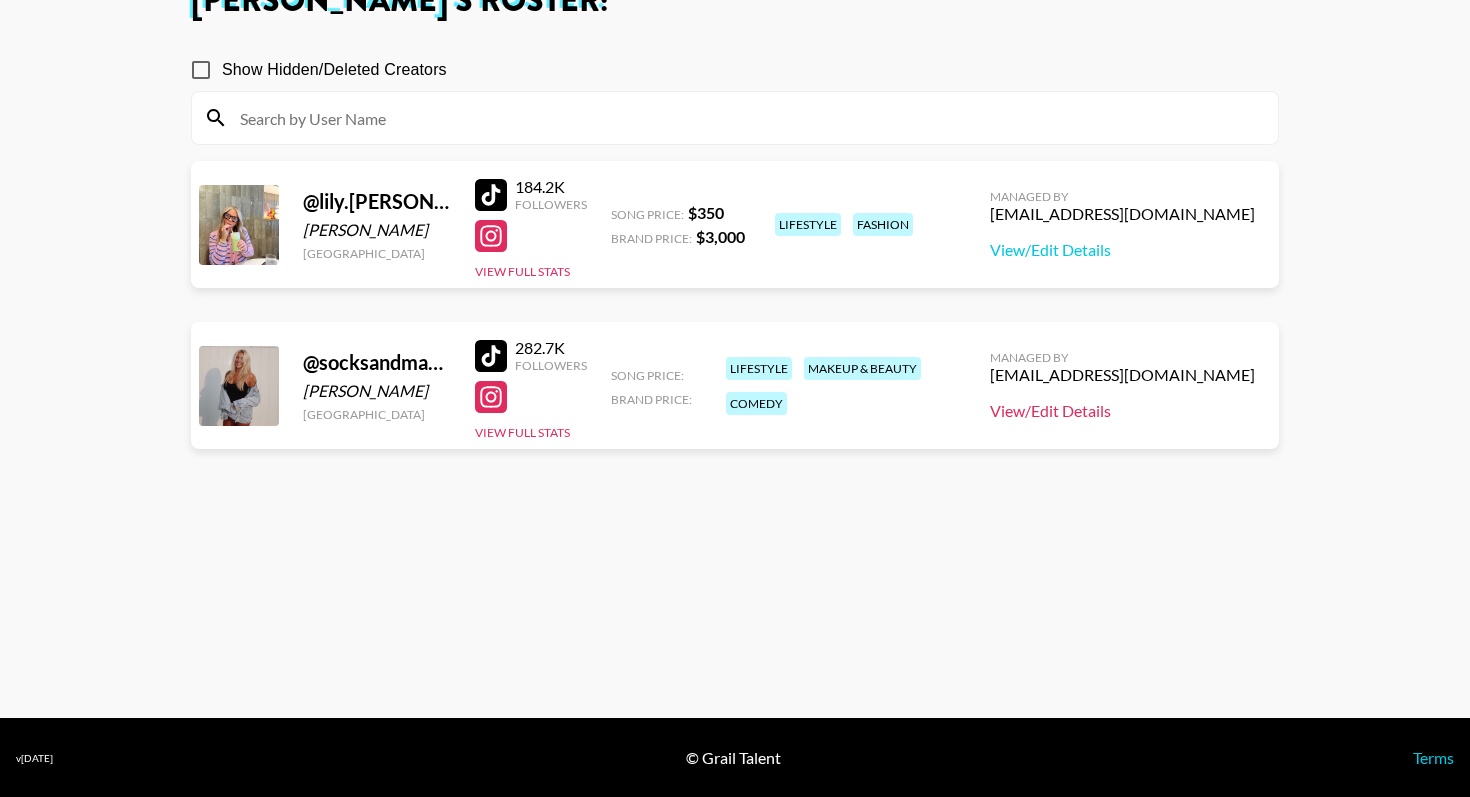 click on "View/Edit Details" at bounding box center [1122, 411] 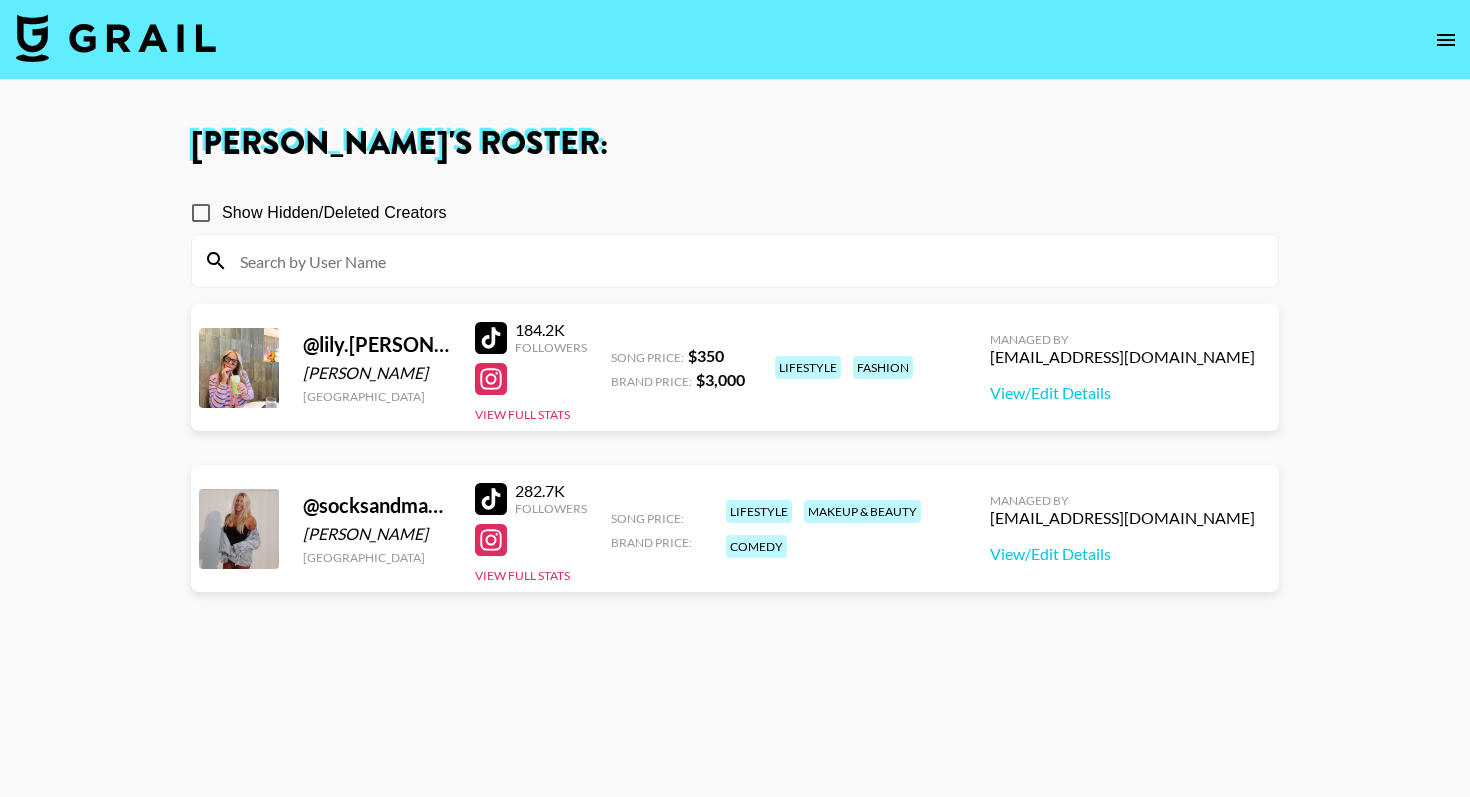 click at bounding box center (747, 261) 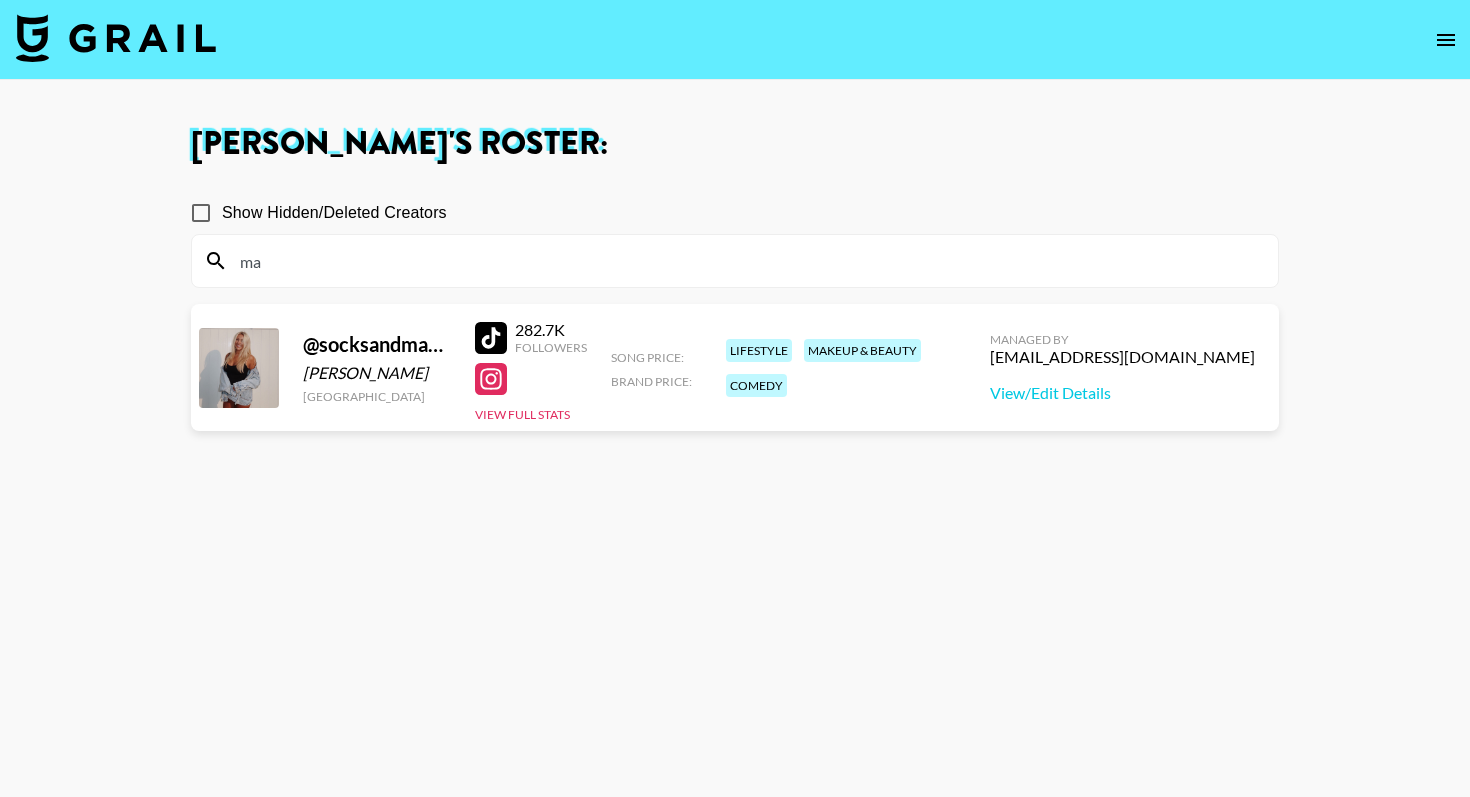 type on "m" 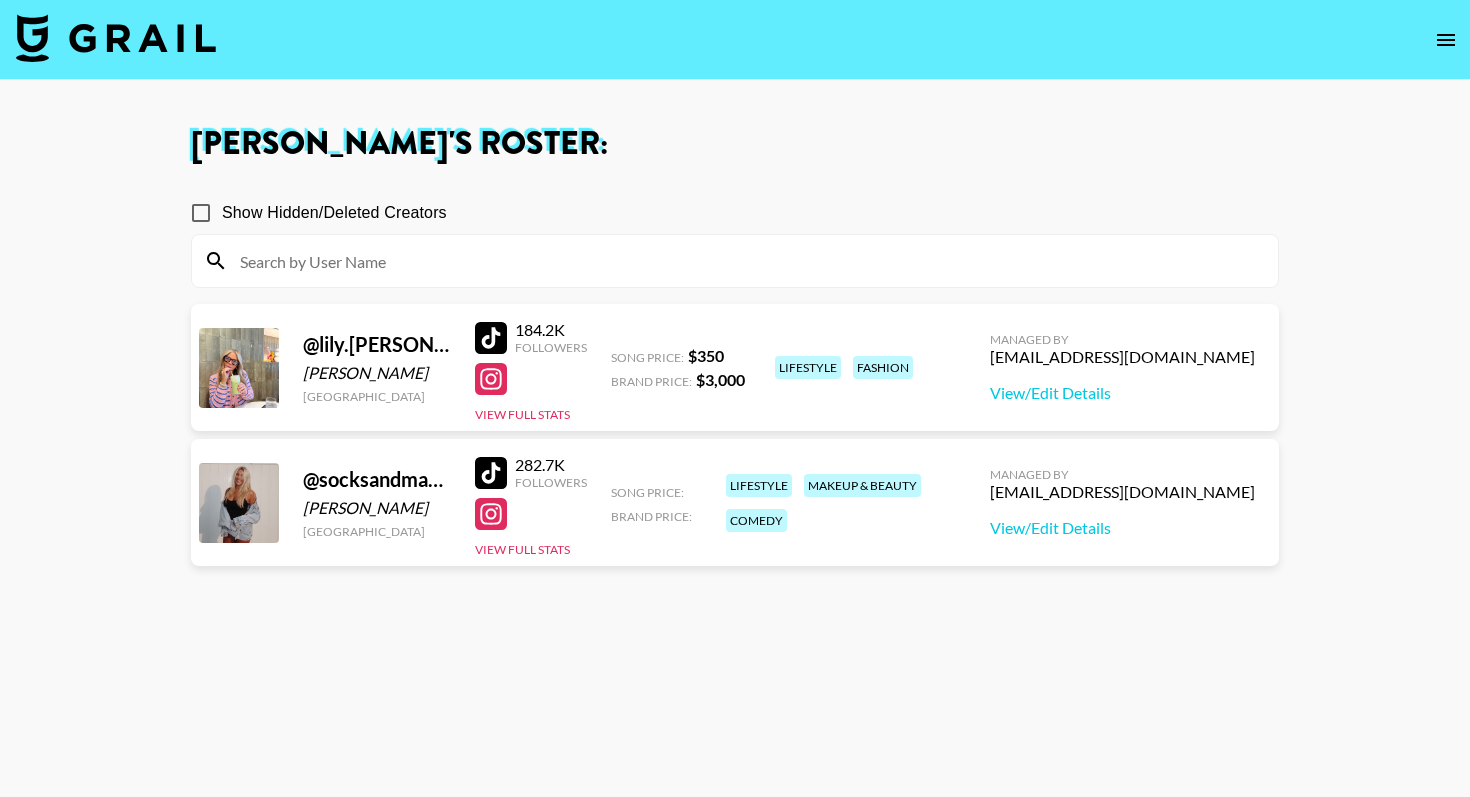click at bounding box center (735, 40) 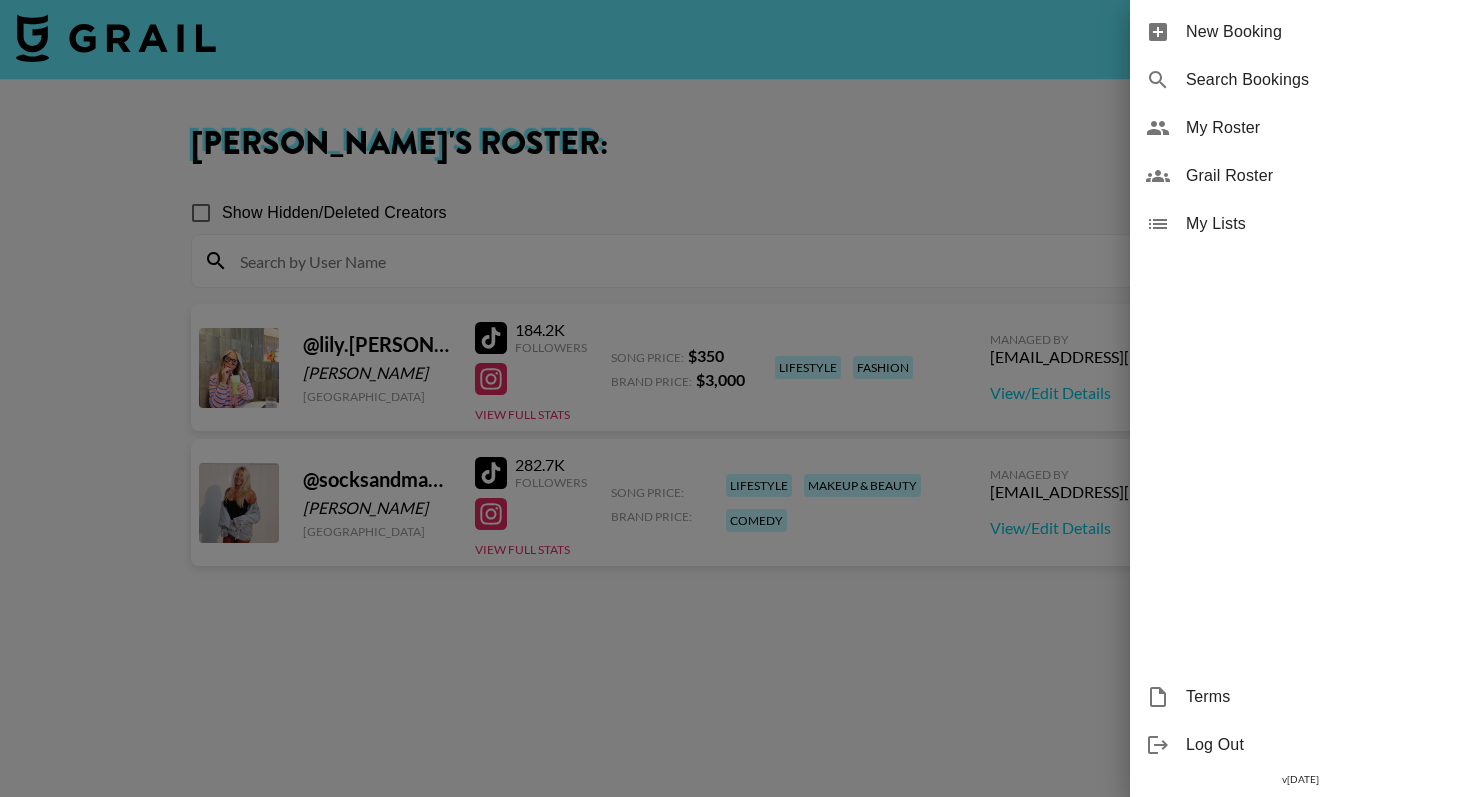 click on "Grail Roster" at bounding box center [1320, 176] 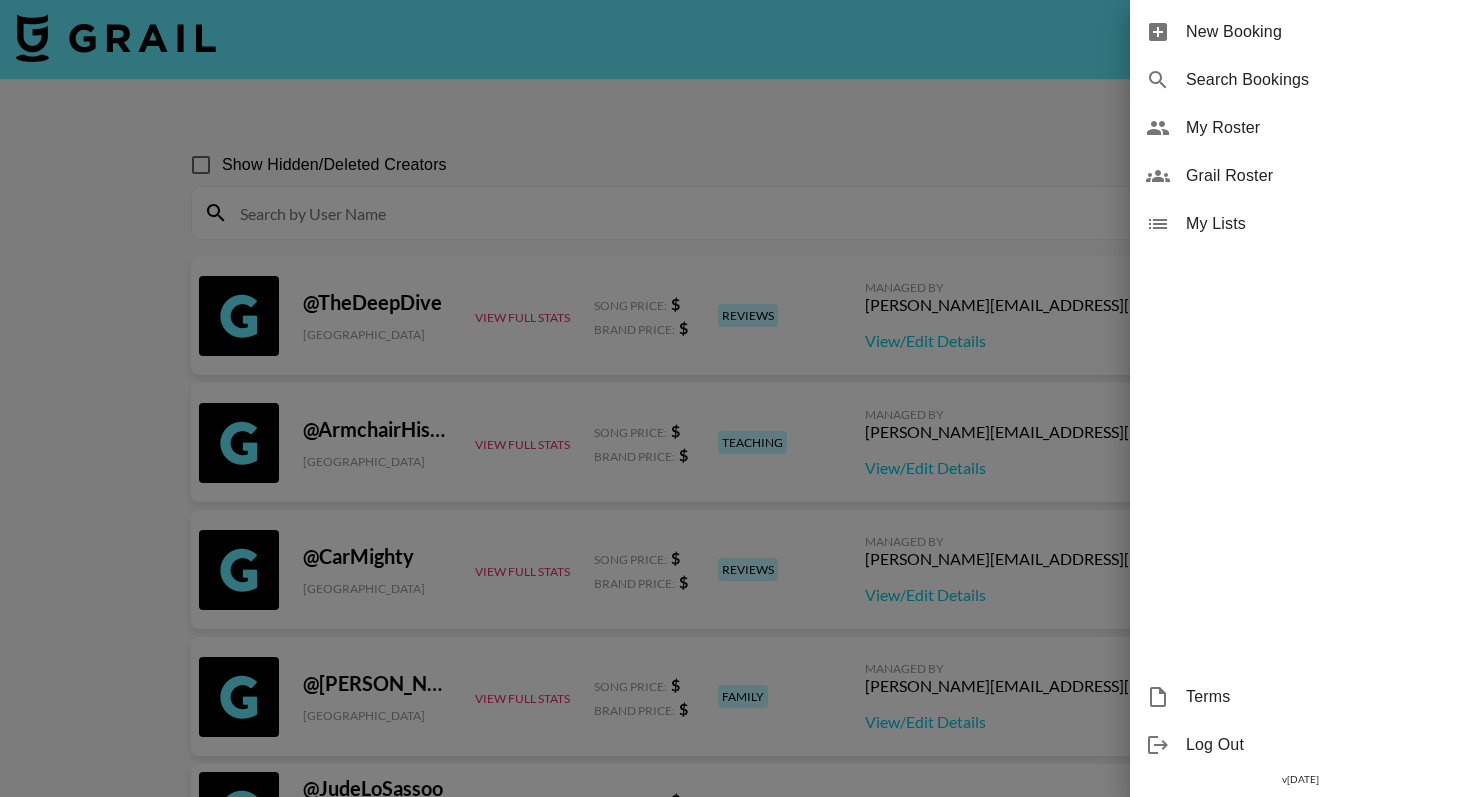 click at bounding box center [735, 398] 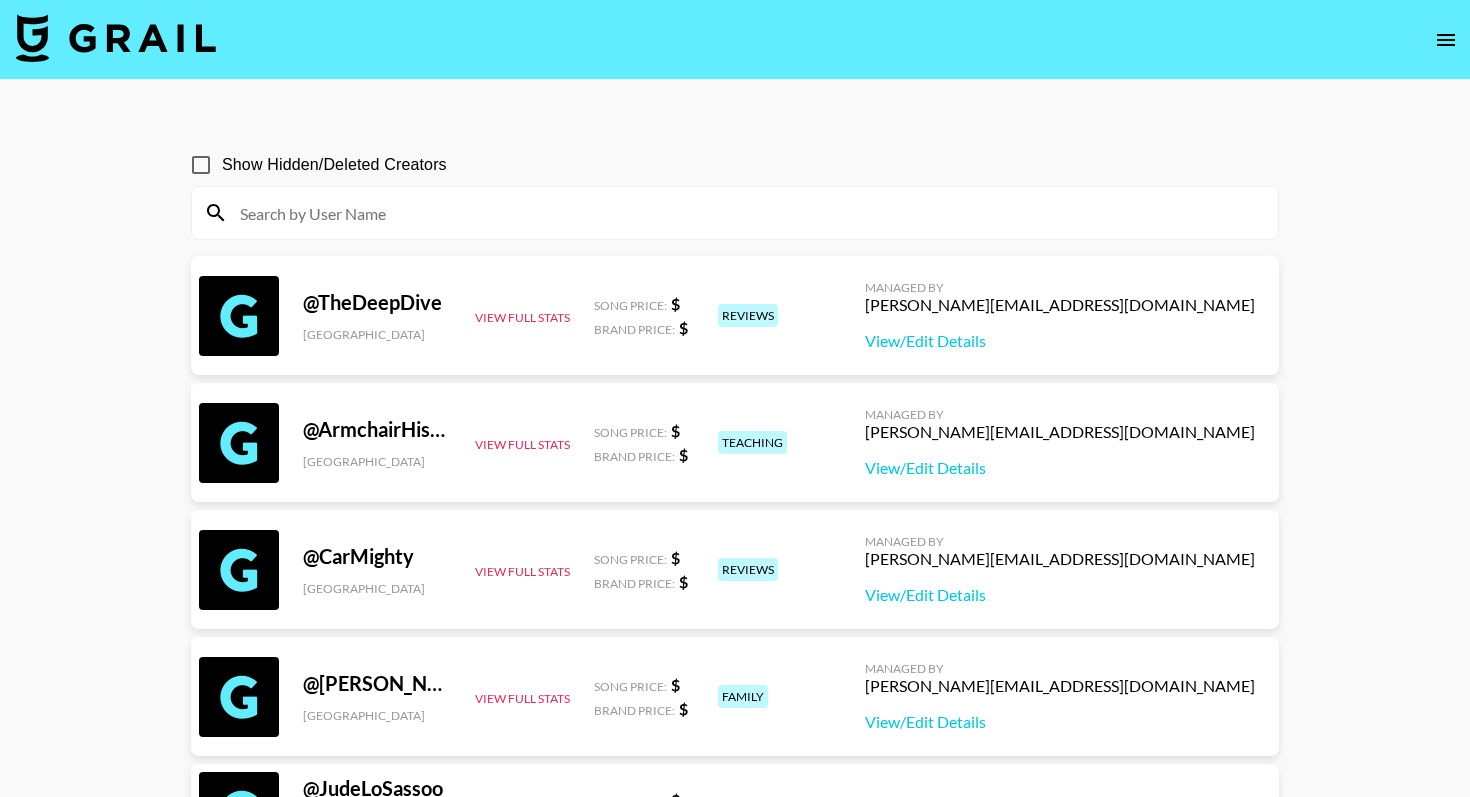 click at bounding box center [747, 213] 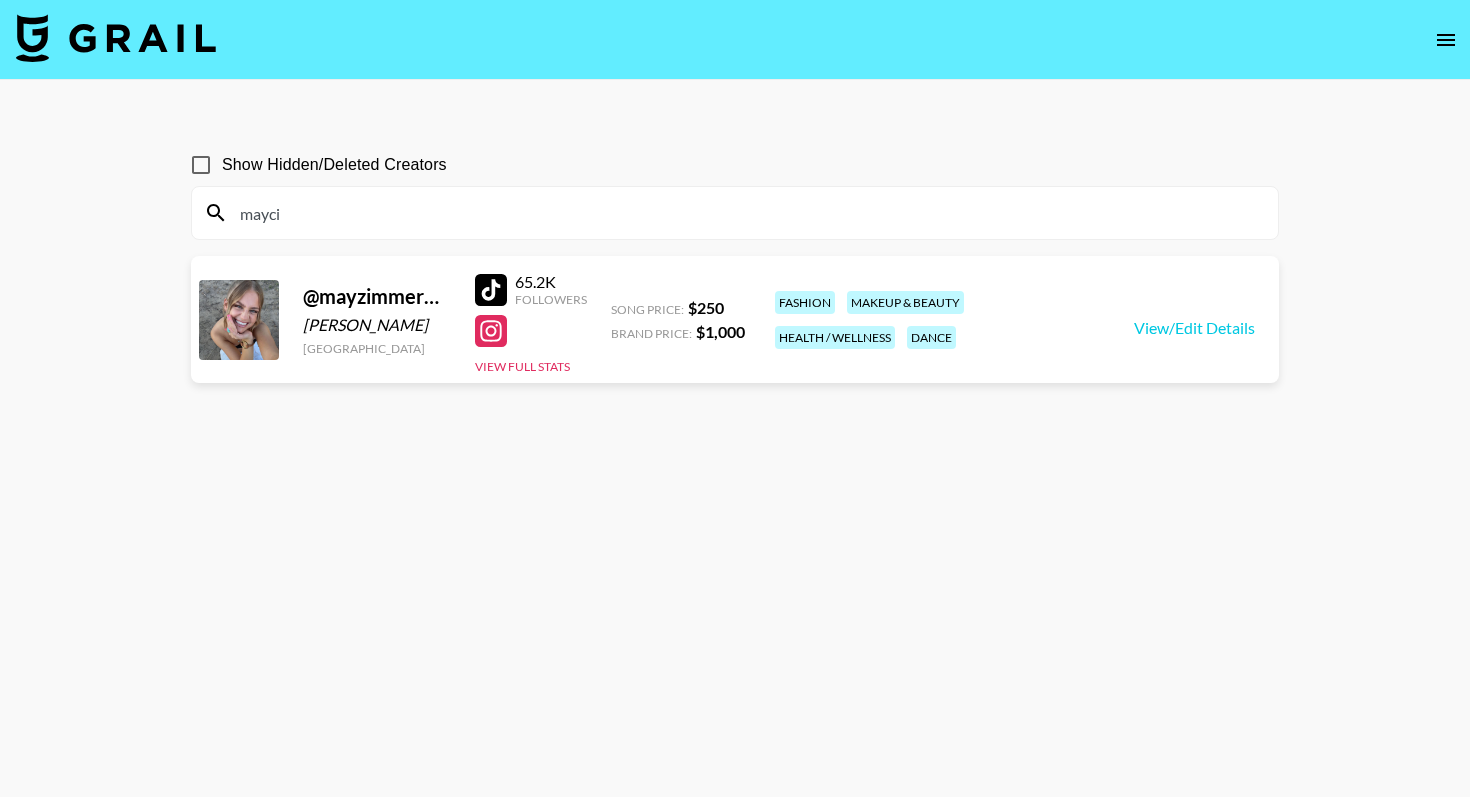 type on "mayci" 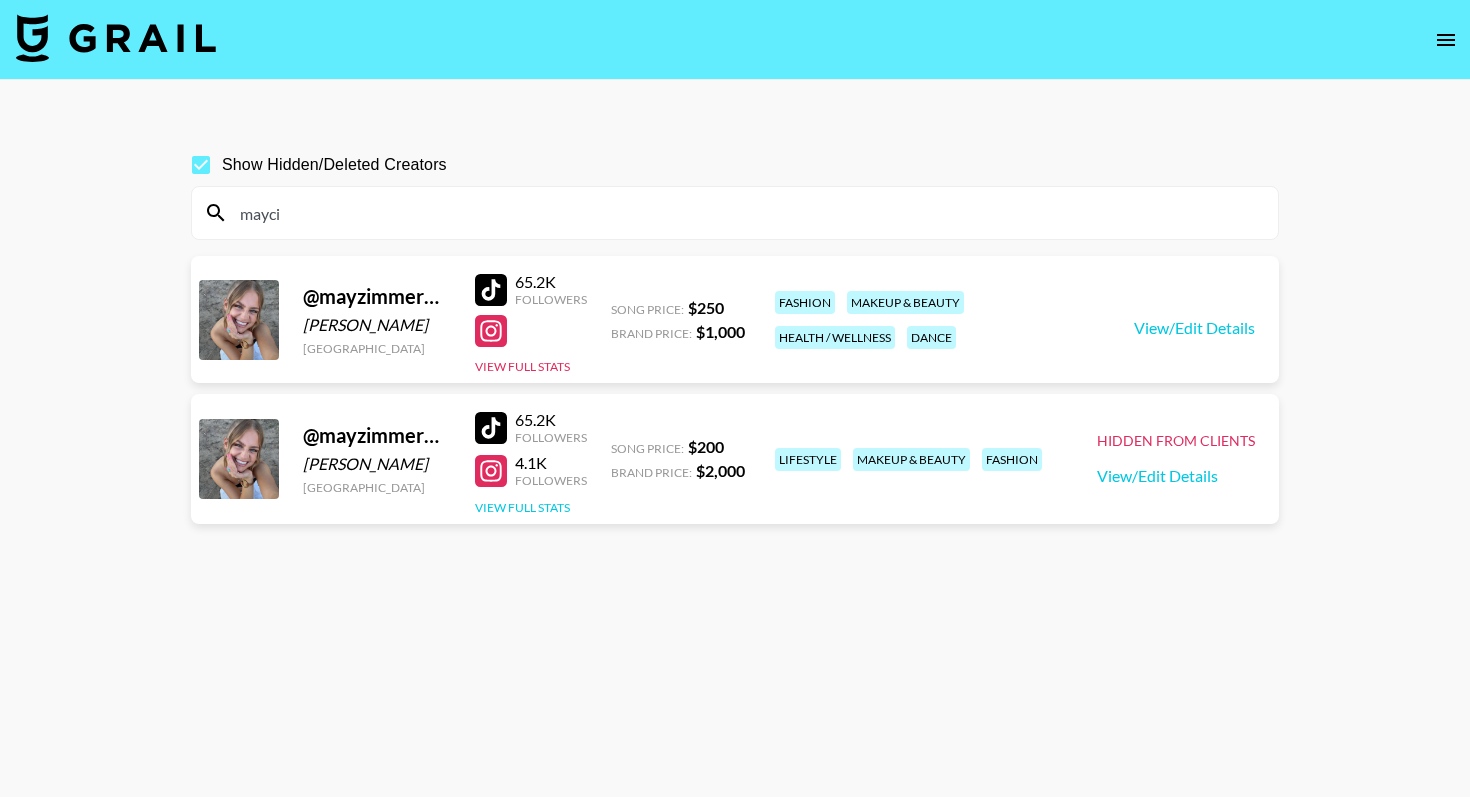click on "View Full Stats" at bounding box center (522, 507) 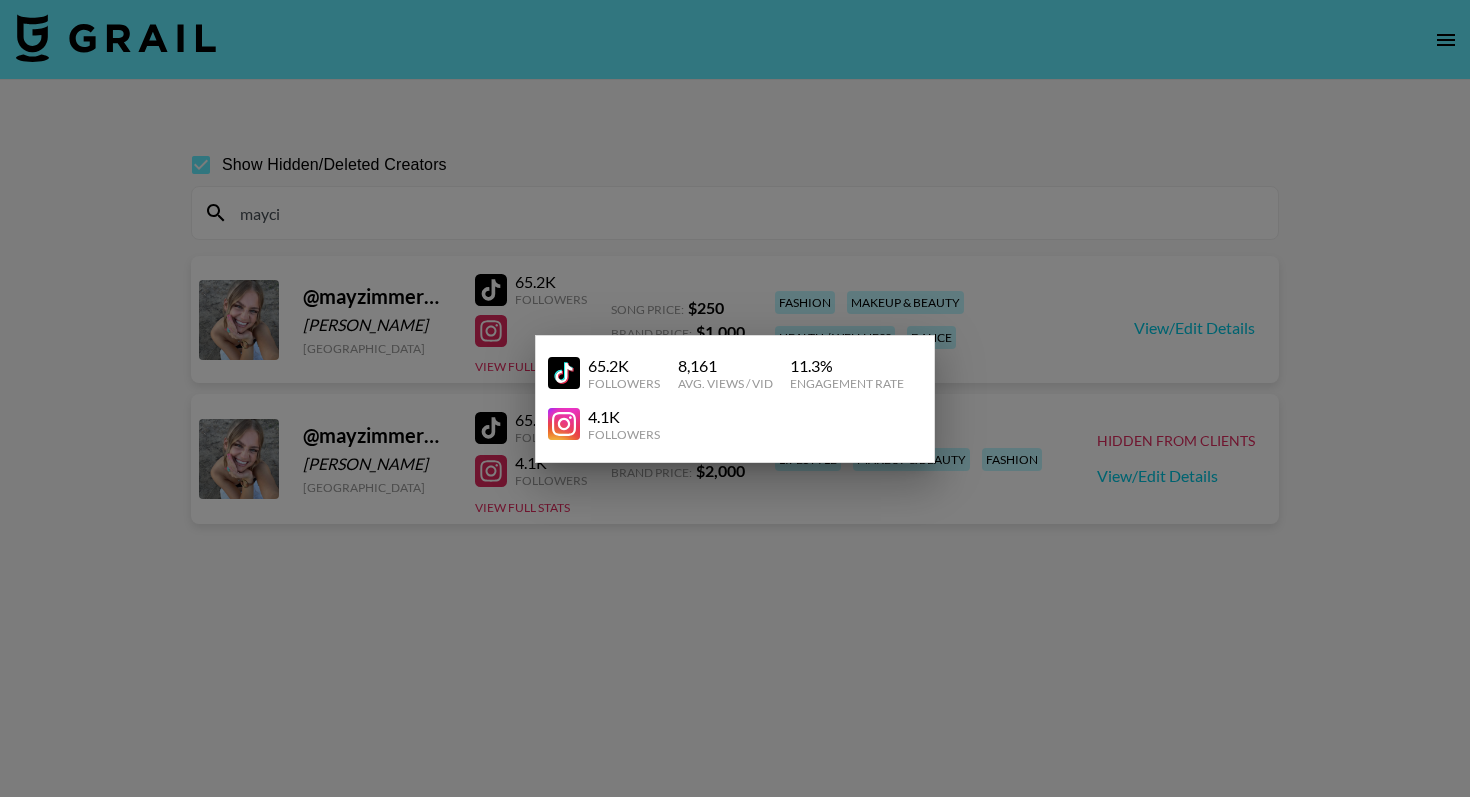 click at bounding box center (735, 398) 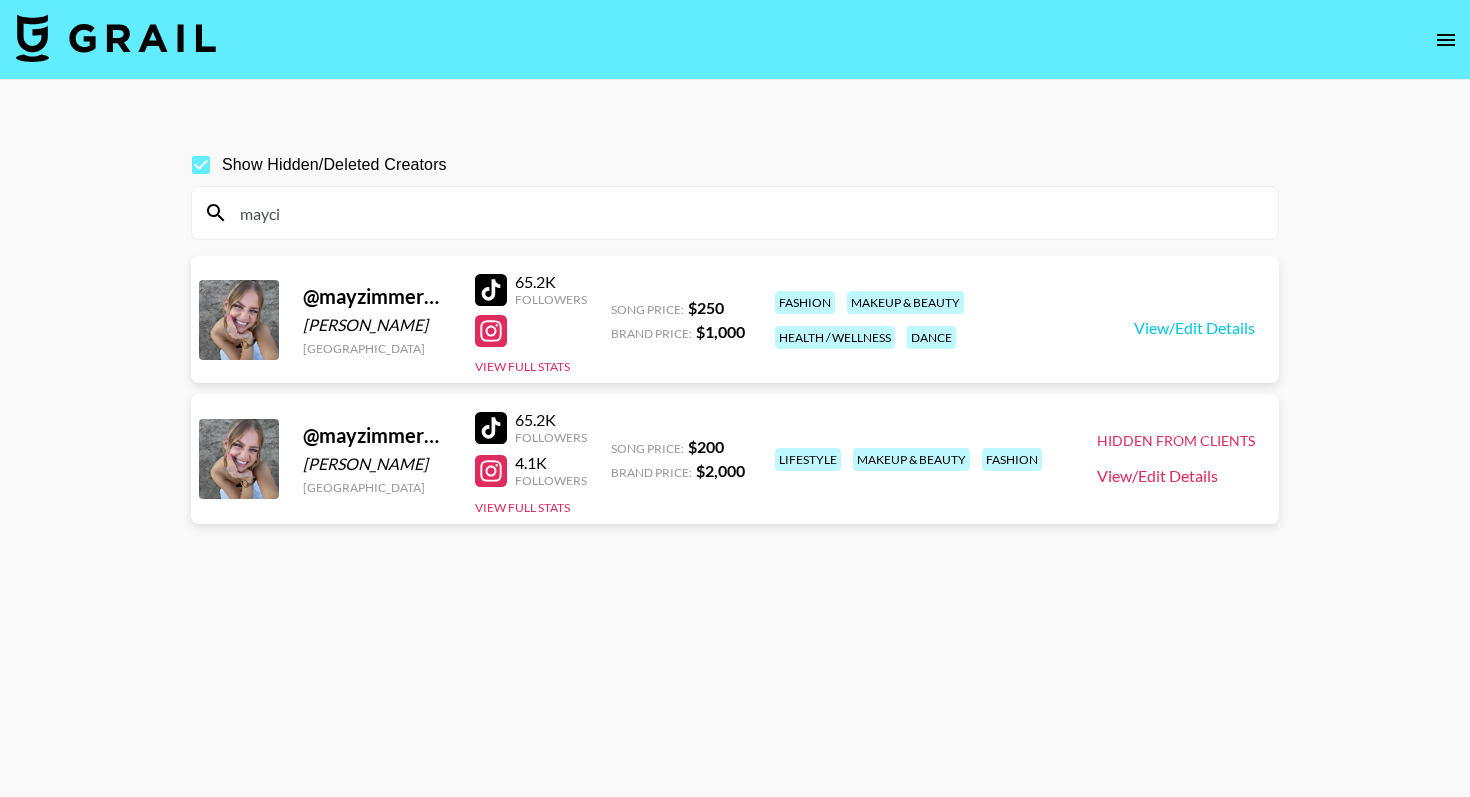 click on "View/Edit Details" at bounding box center (1176, 476) 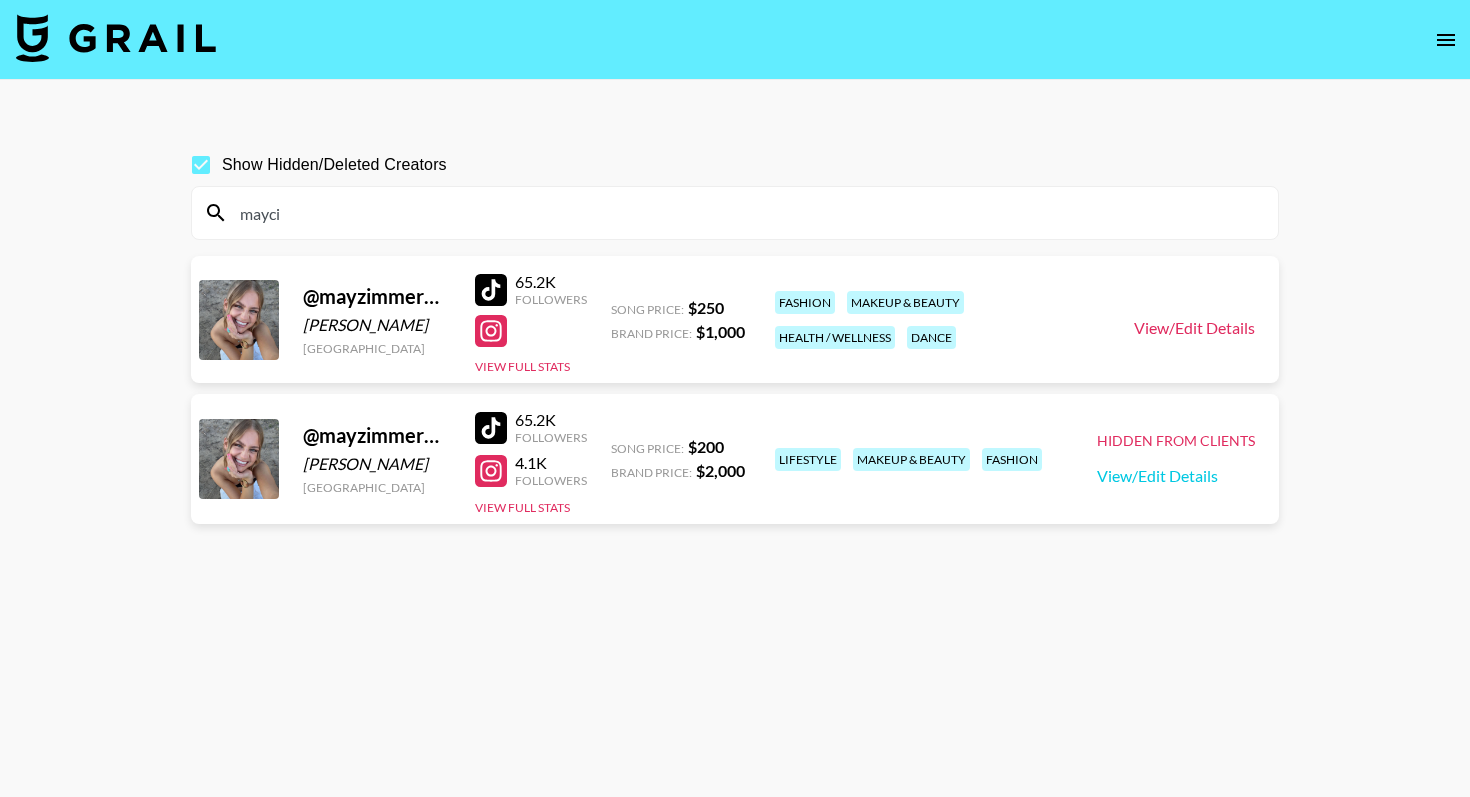 click on "View/Edit Details" at bounding box center [1194, 328] 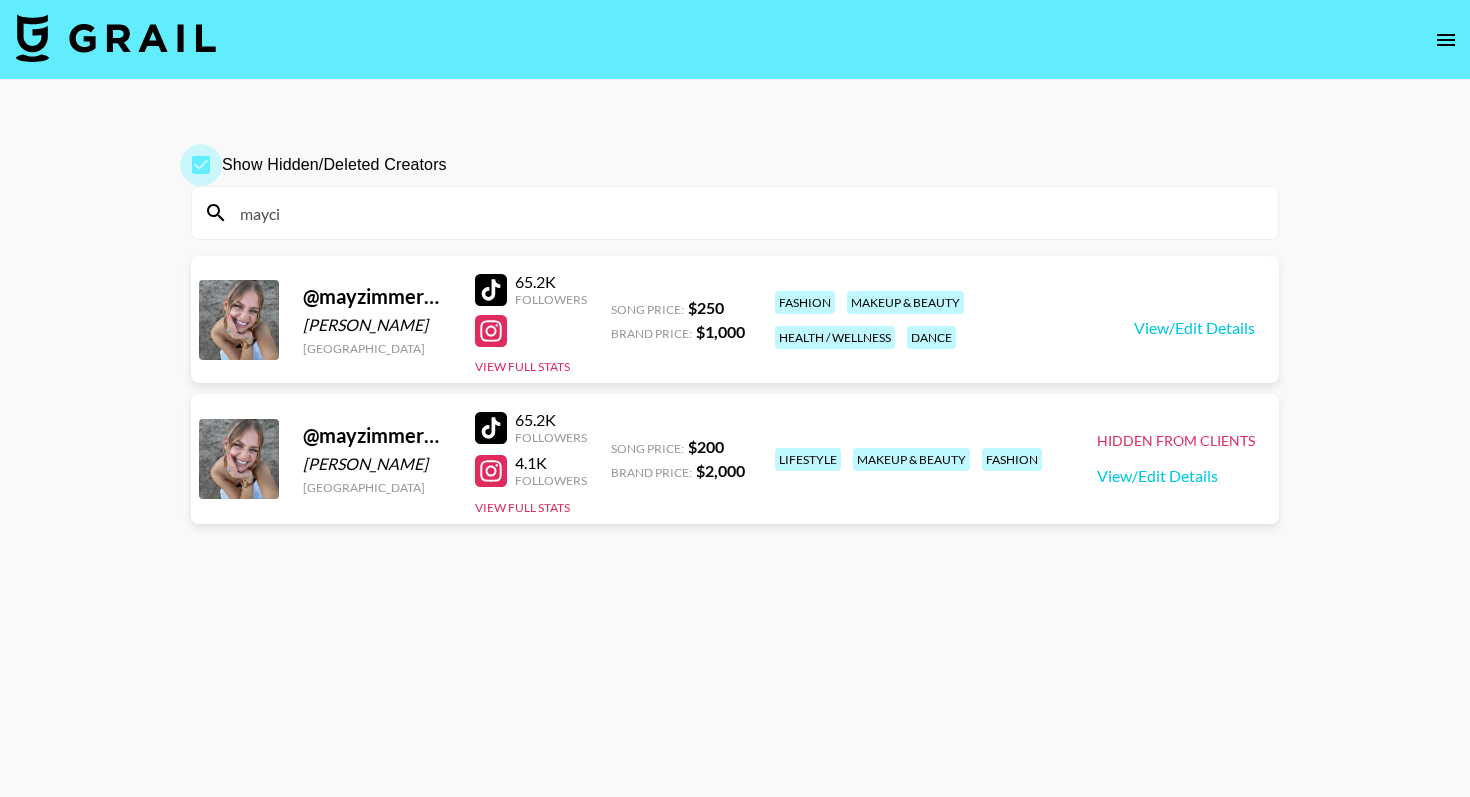 click on "Show Hidden/Deleted Creators" at bounding box center [201, 165] 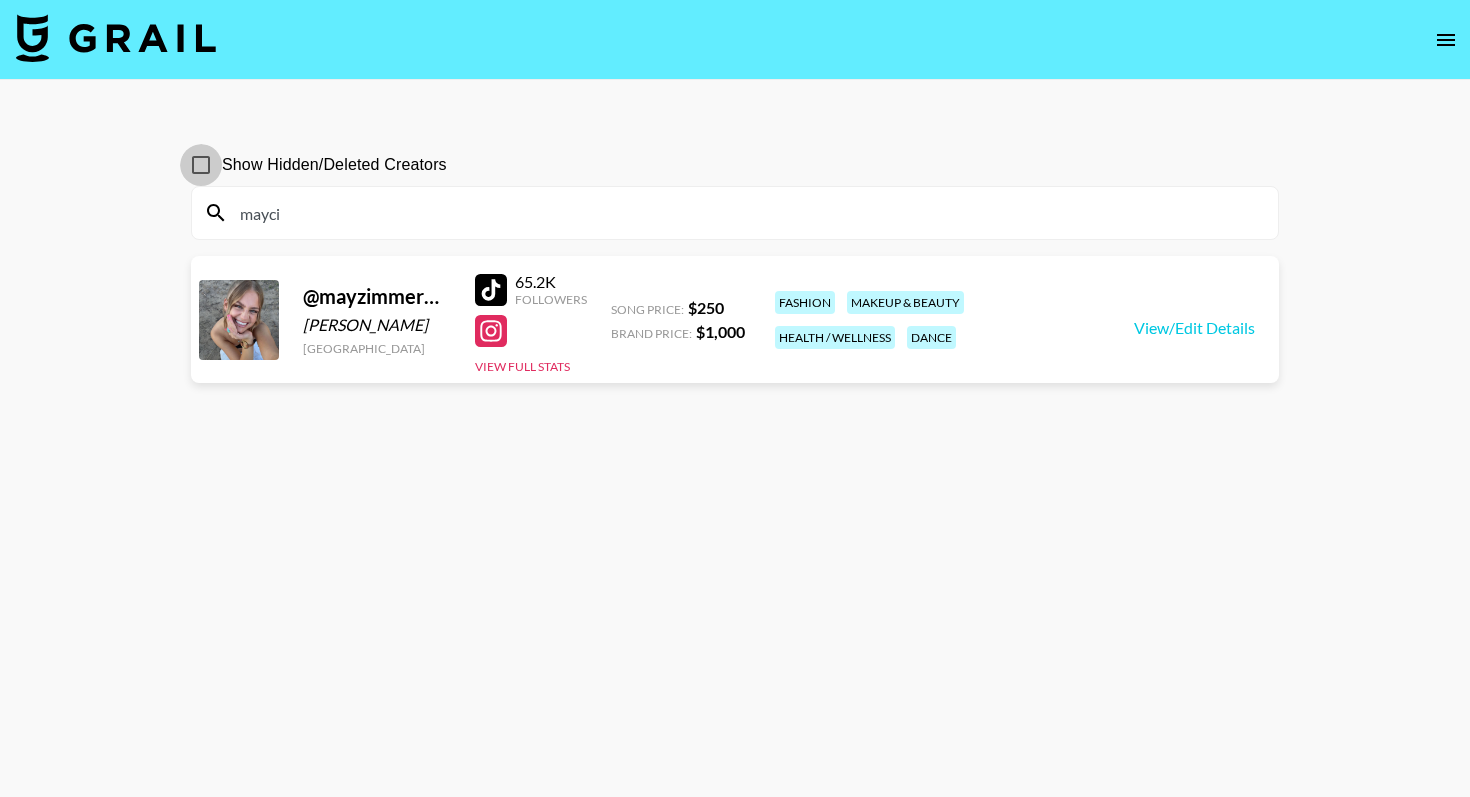 click on "Show Hidden/Deleted Creators" at bounding box center [201, 165] 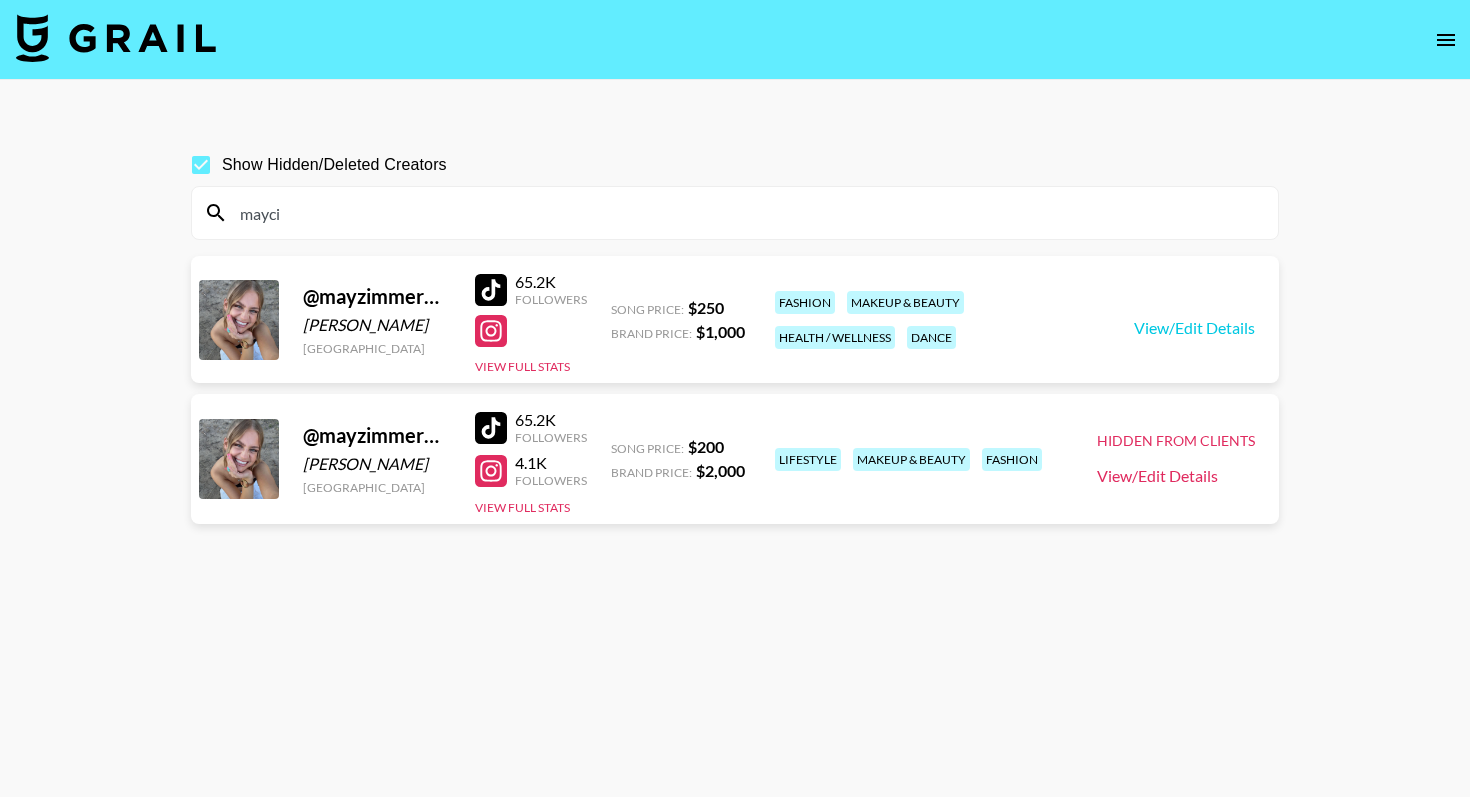 click on "View/Edit Details" at bounding box center [1176, 476] 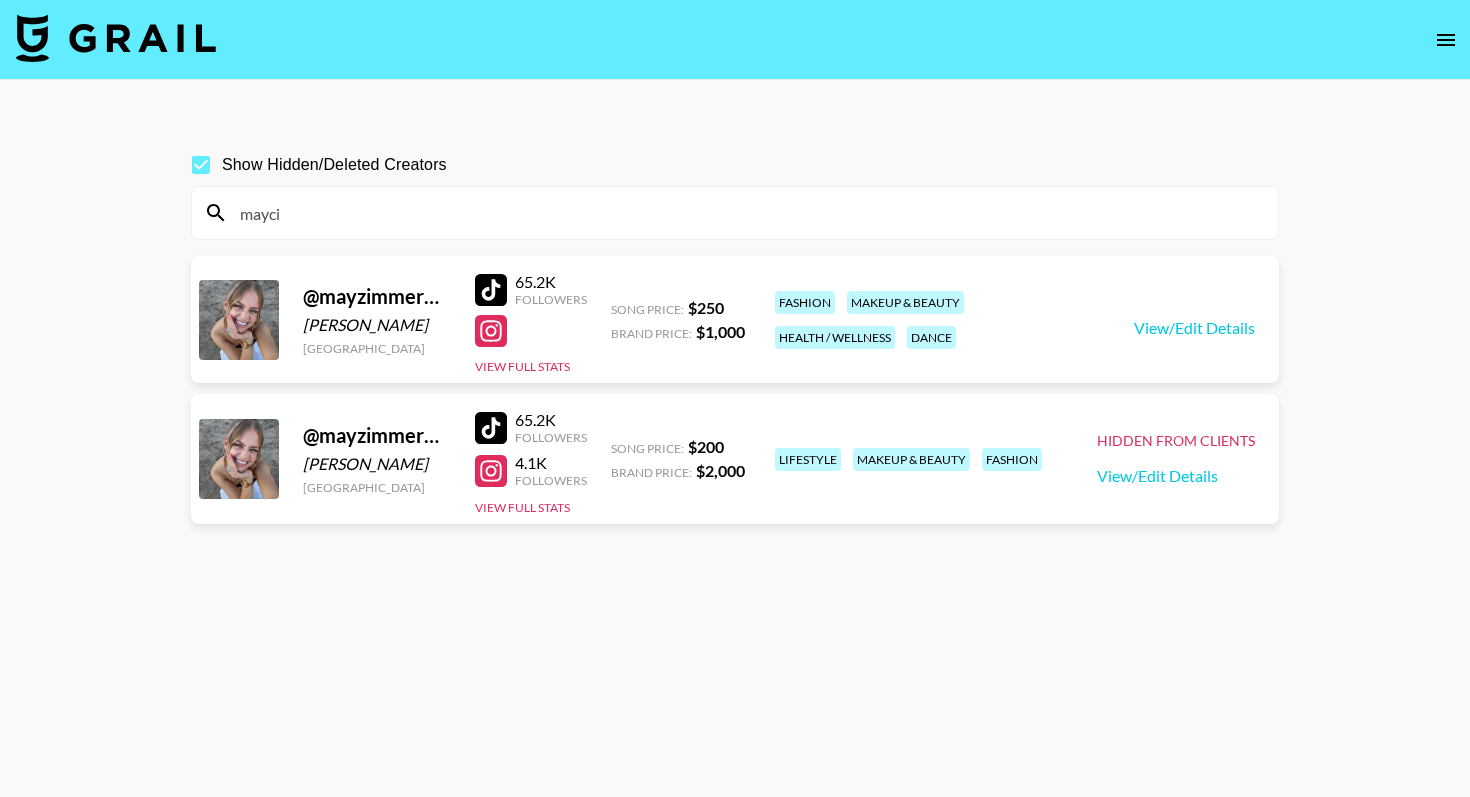 click on "Show Hidden/Deleted Creators" at bounding box center [201, 165] 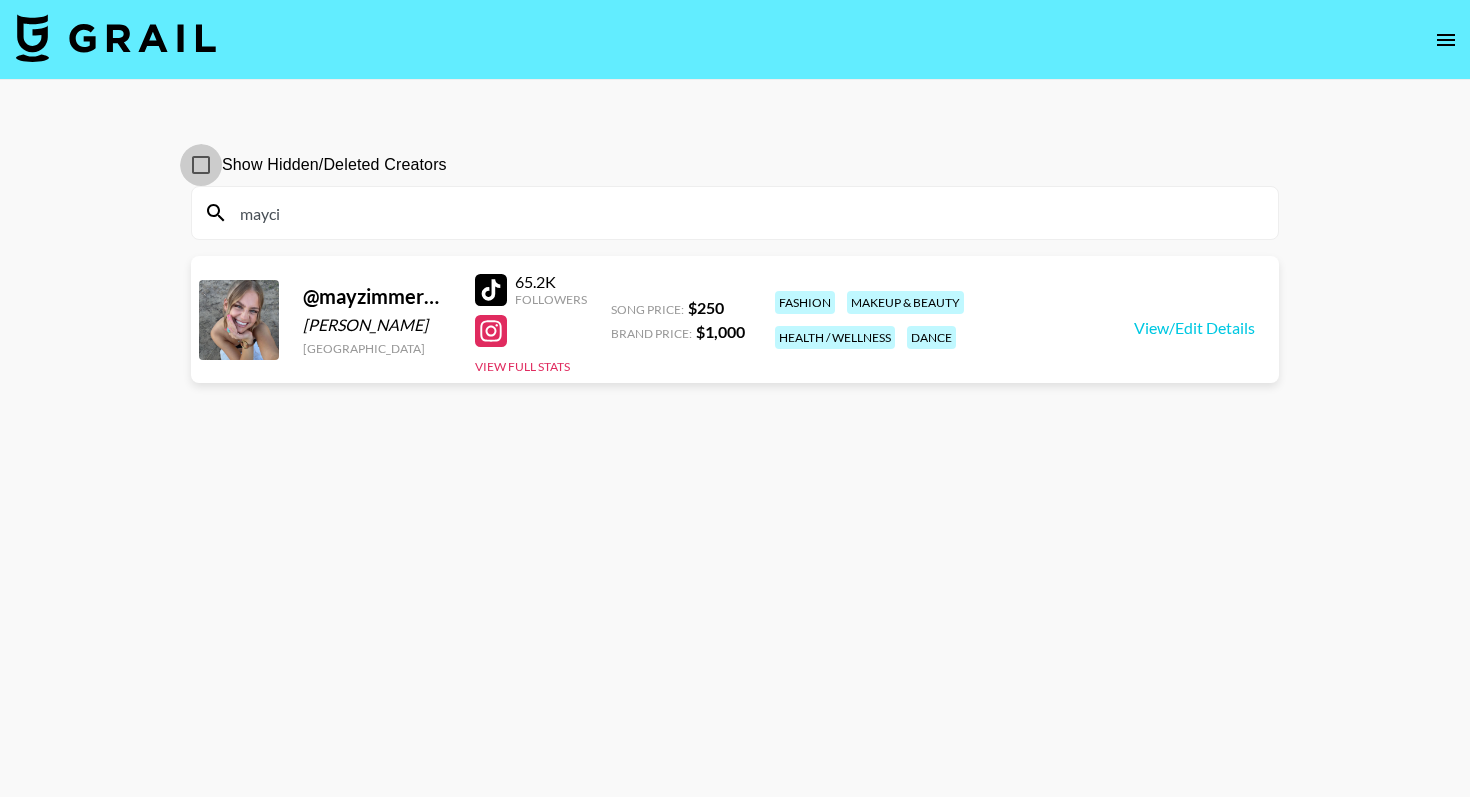 click on "Show Hidden/Deleted Creators" at bounding box center [201, 165] 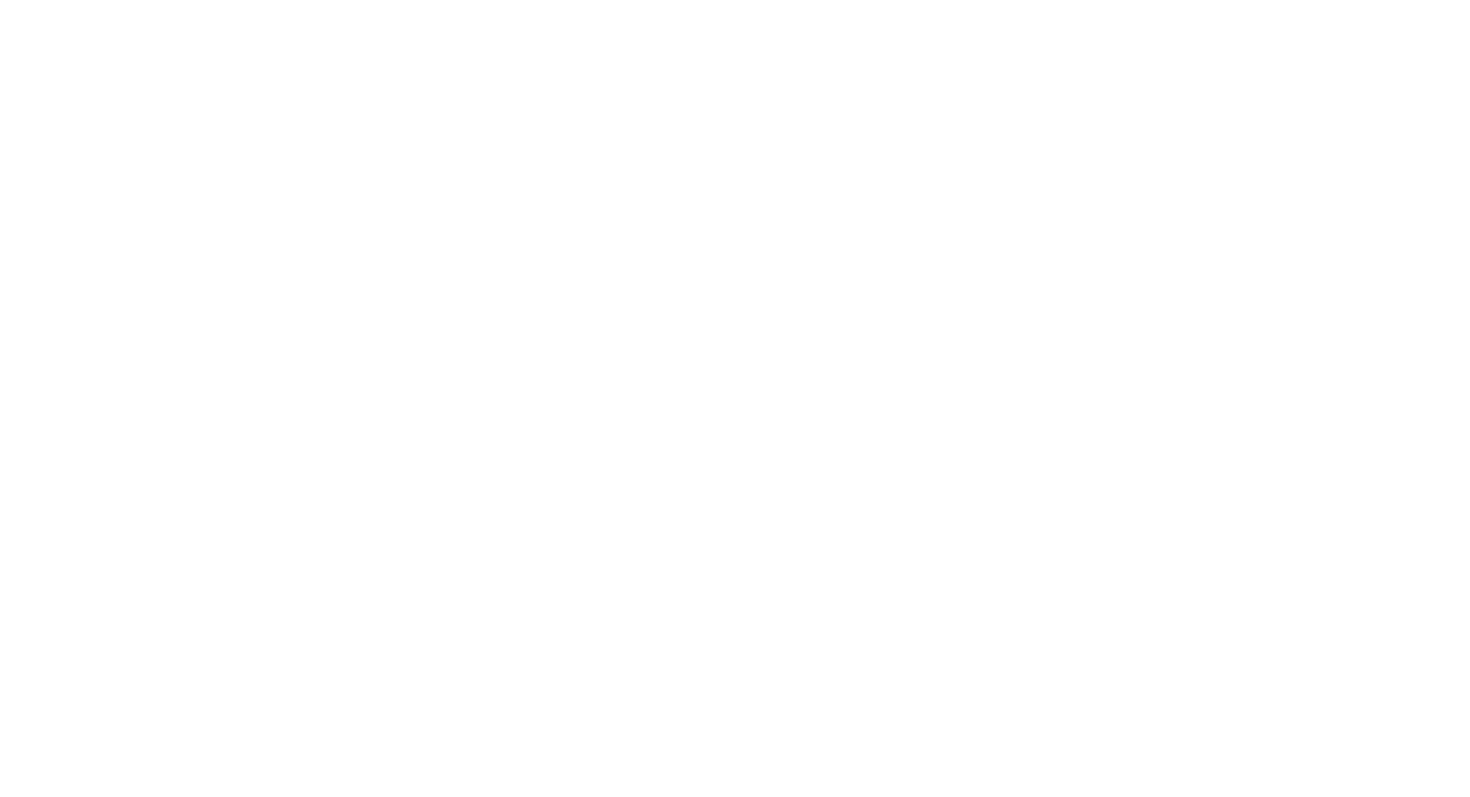 scroll, scrollTop: 0, scrollLeft: 0, axis: both 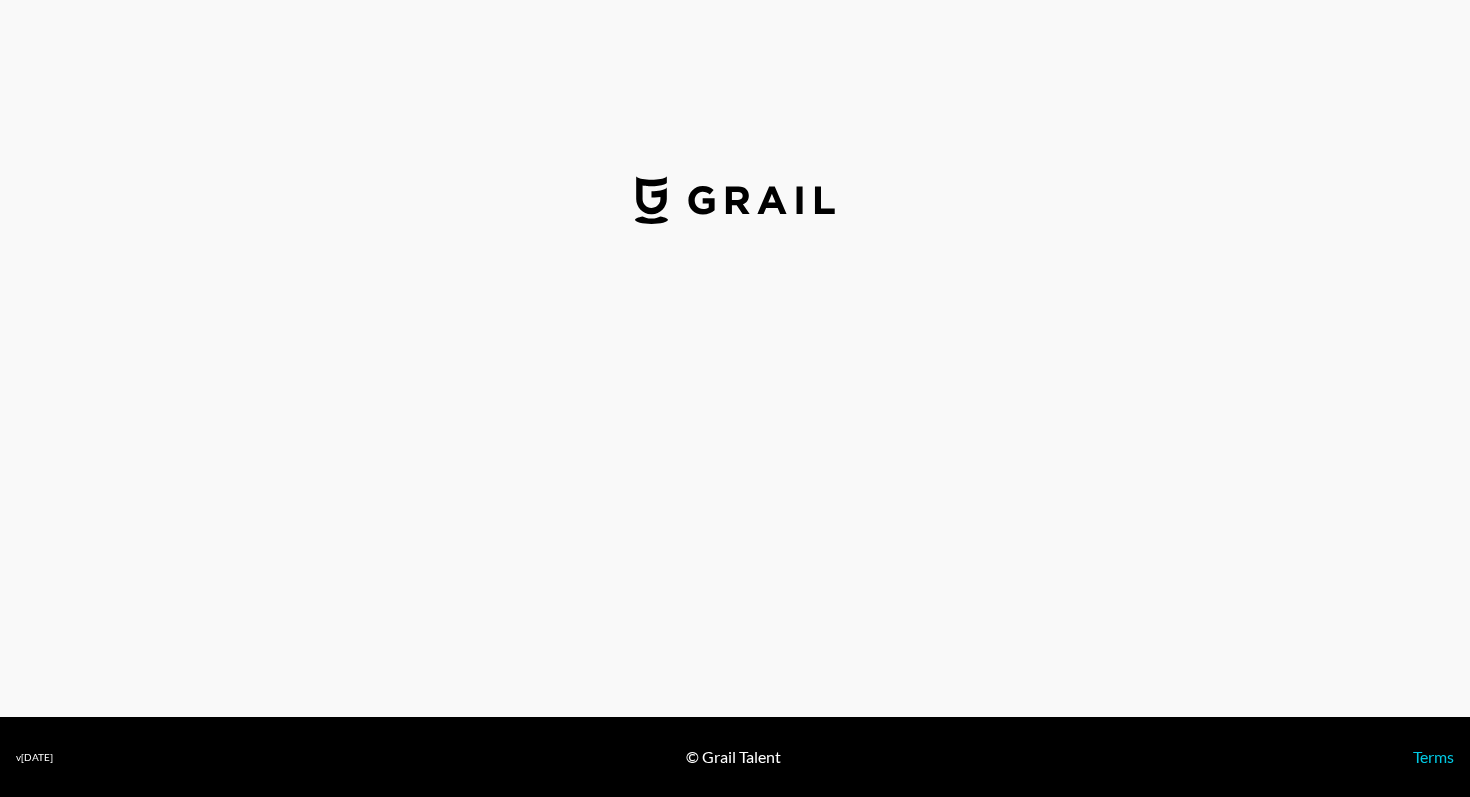 select on "USD" 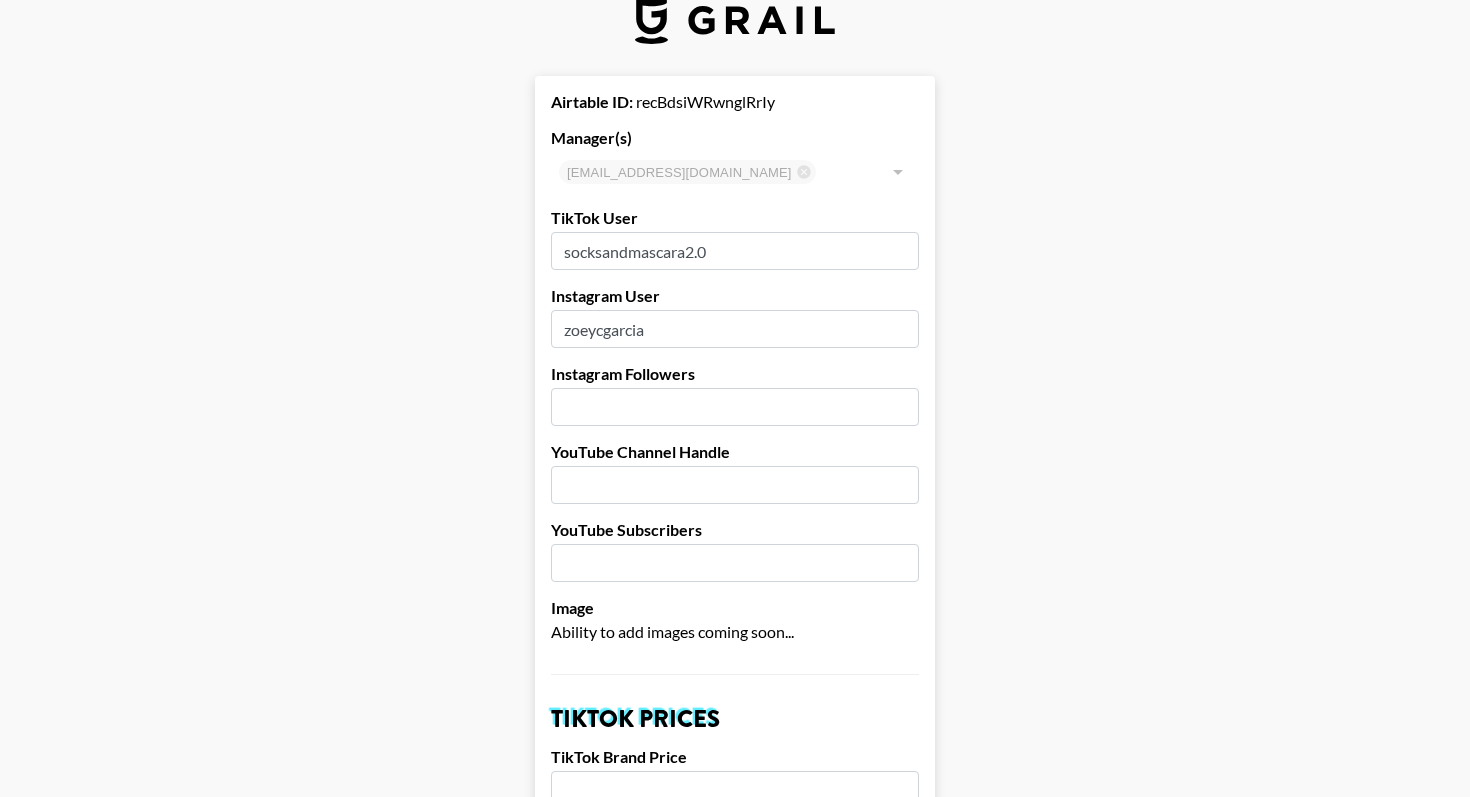 scroll, scrollTop: 47, scrollLeft: 0, axis: vertical 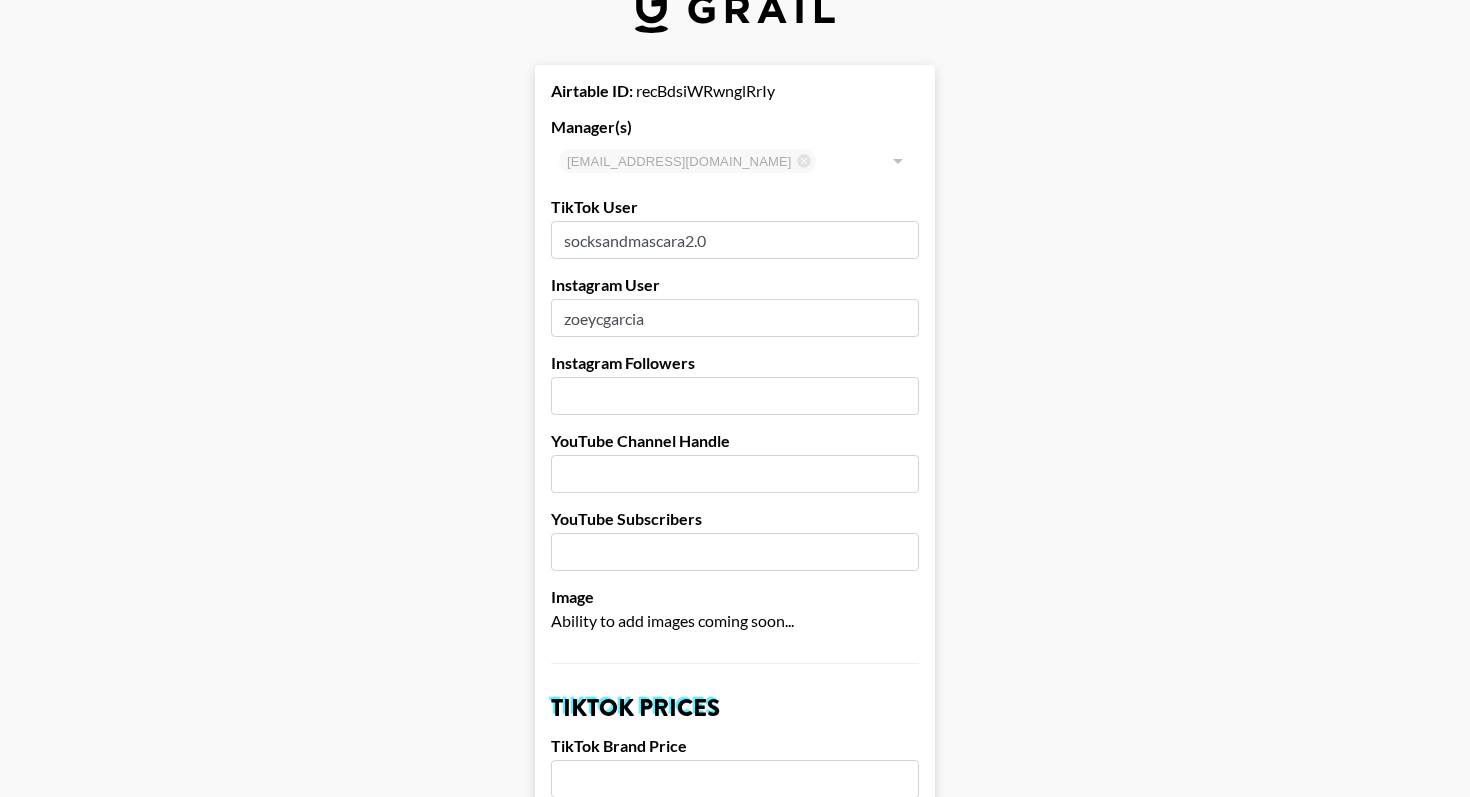 click at bounding box center (735, 396) 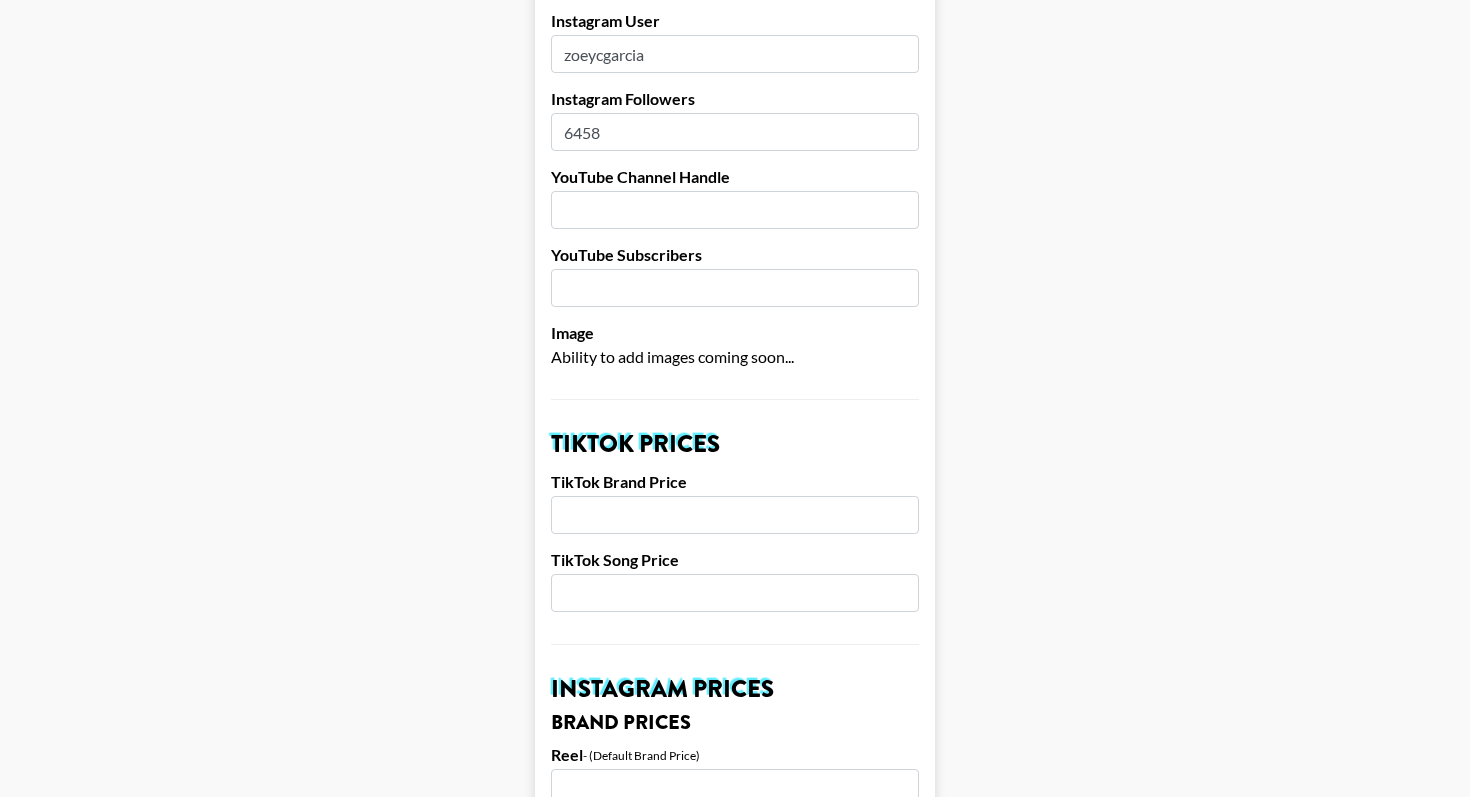 scroll, scrollTop: 313, scrollLeft: 0, axis: vertical 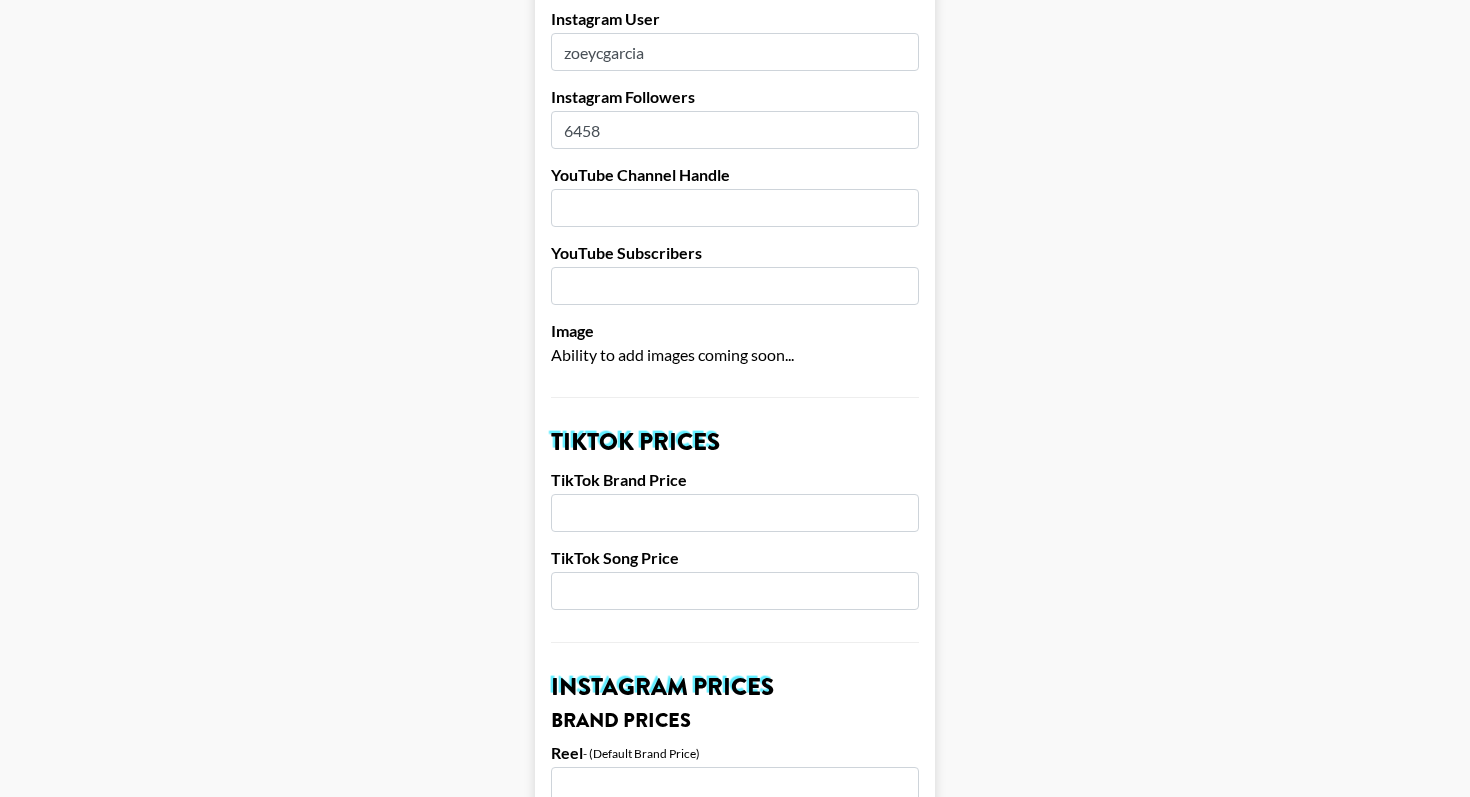 type on "6458" 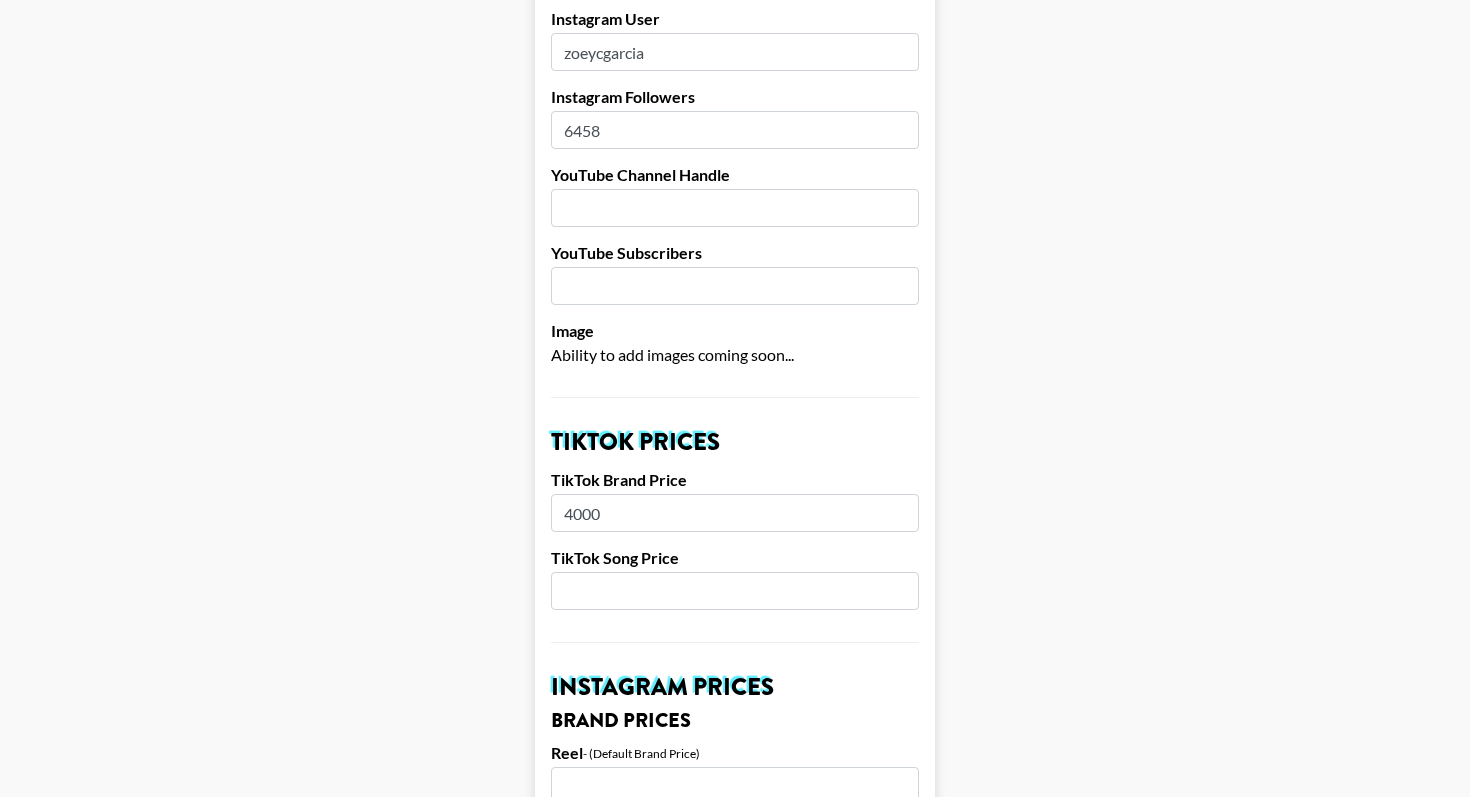 type on "4000" 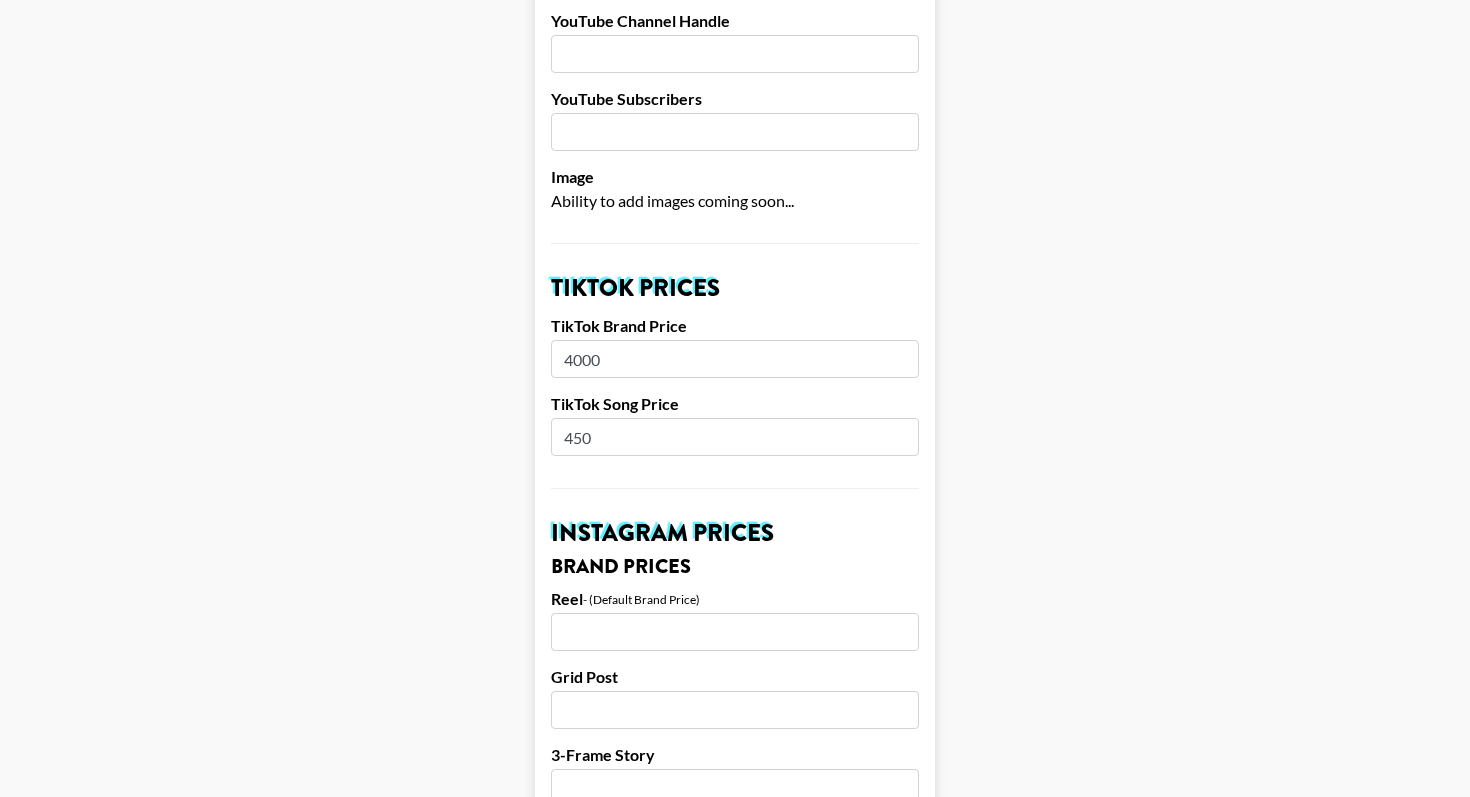 scroll, scrollTop: 471, scrollLeft: 0, axis: vertical 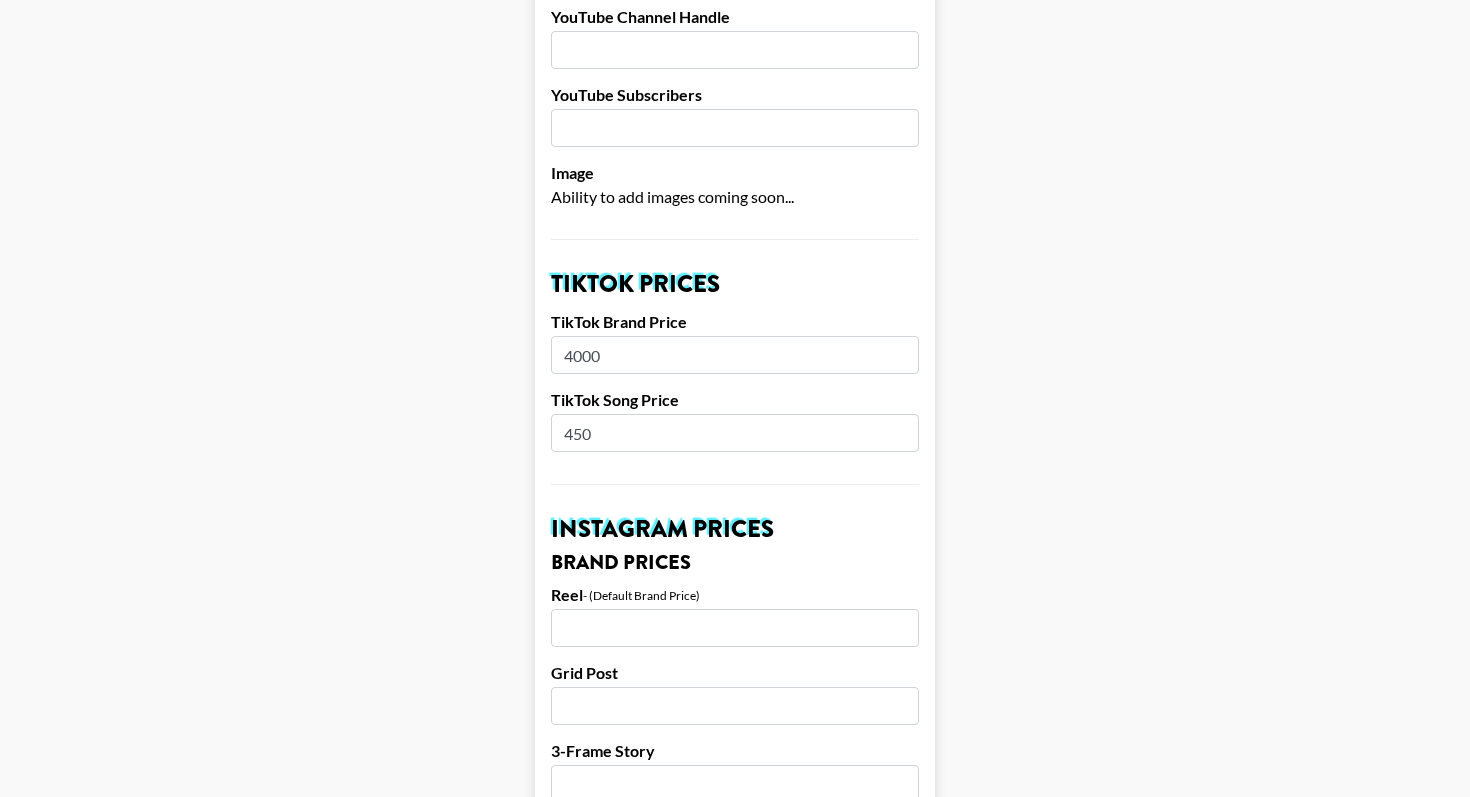 type on "450" 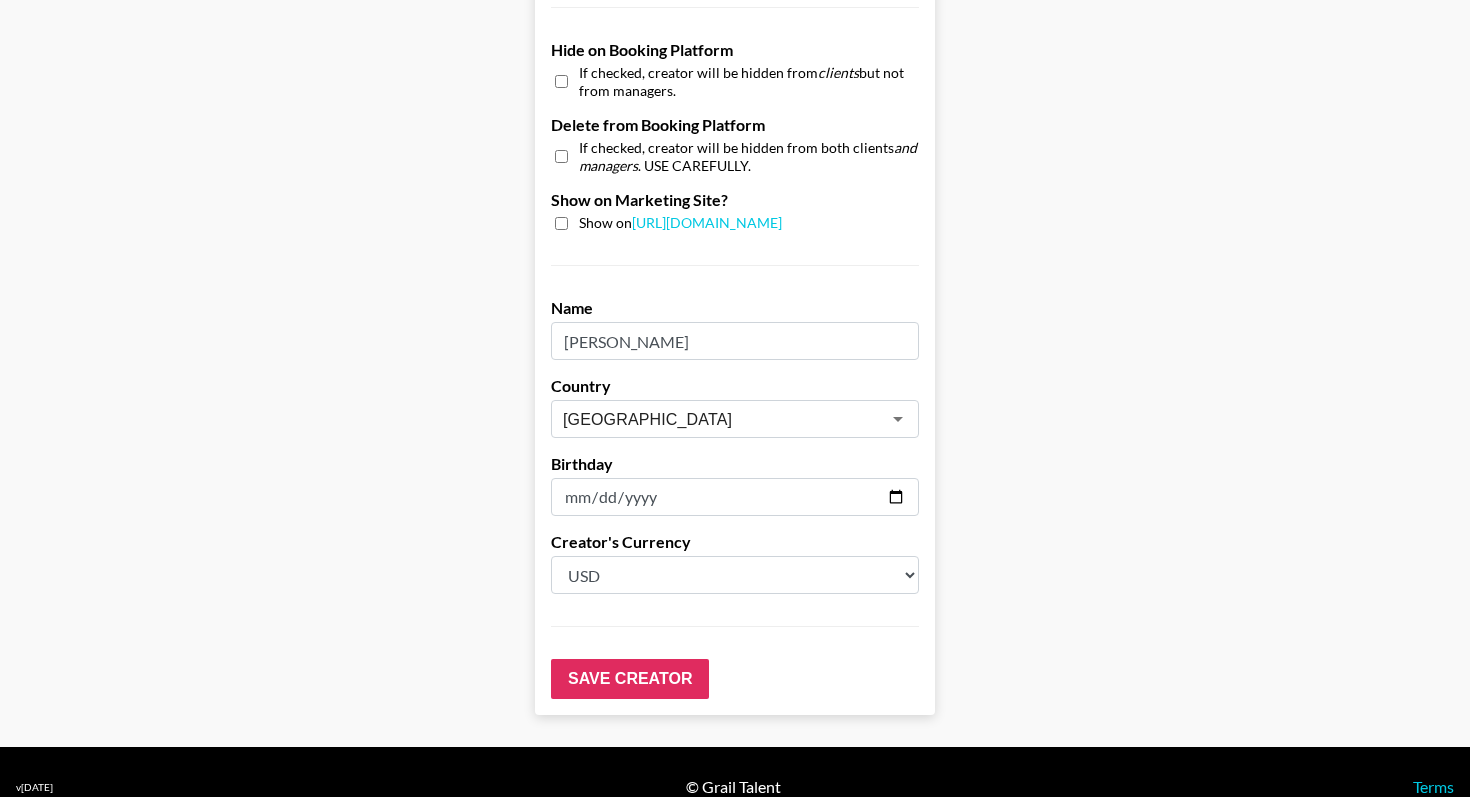 scroll, scrollTop: 1916, scrollLeft: 0, axis: vertical 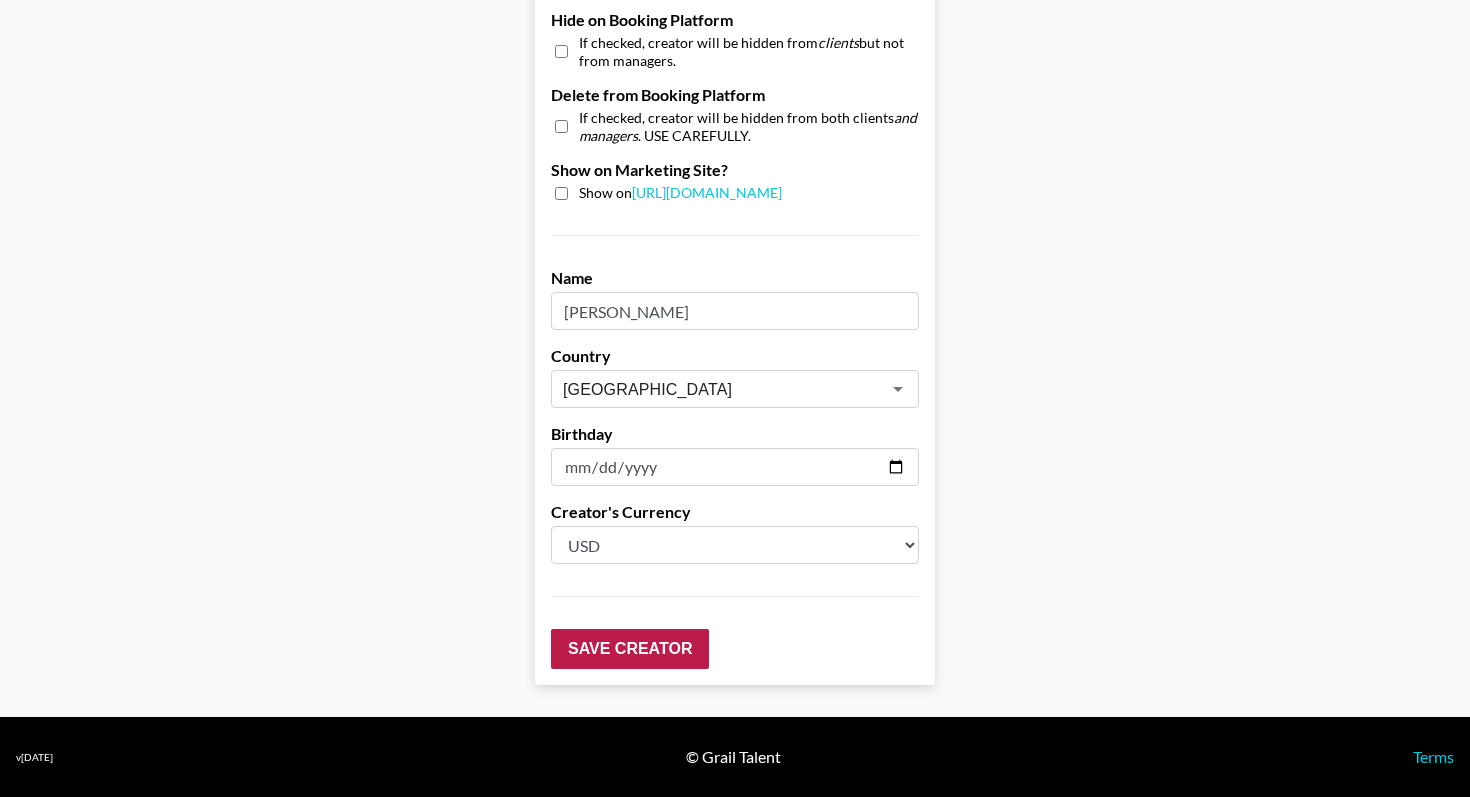 type on "2500" 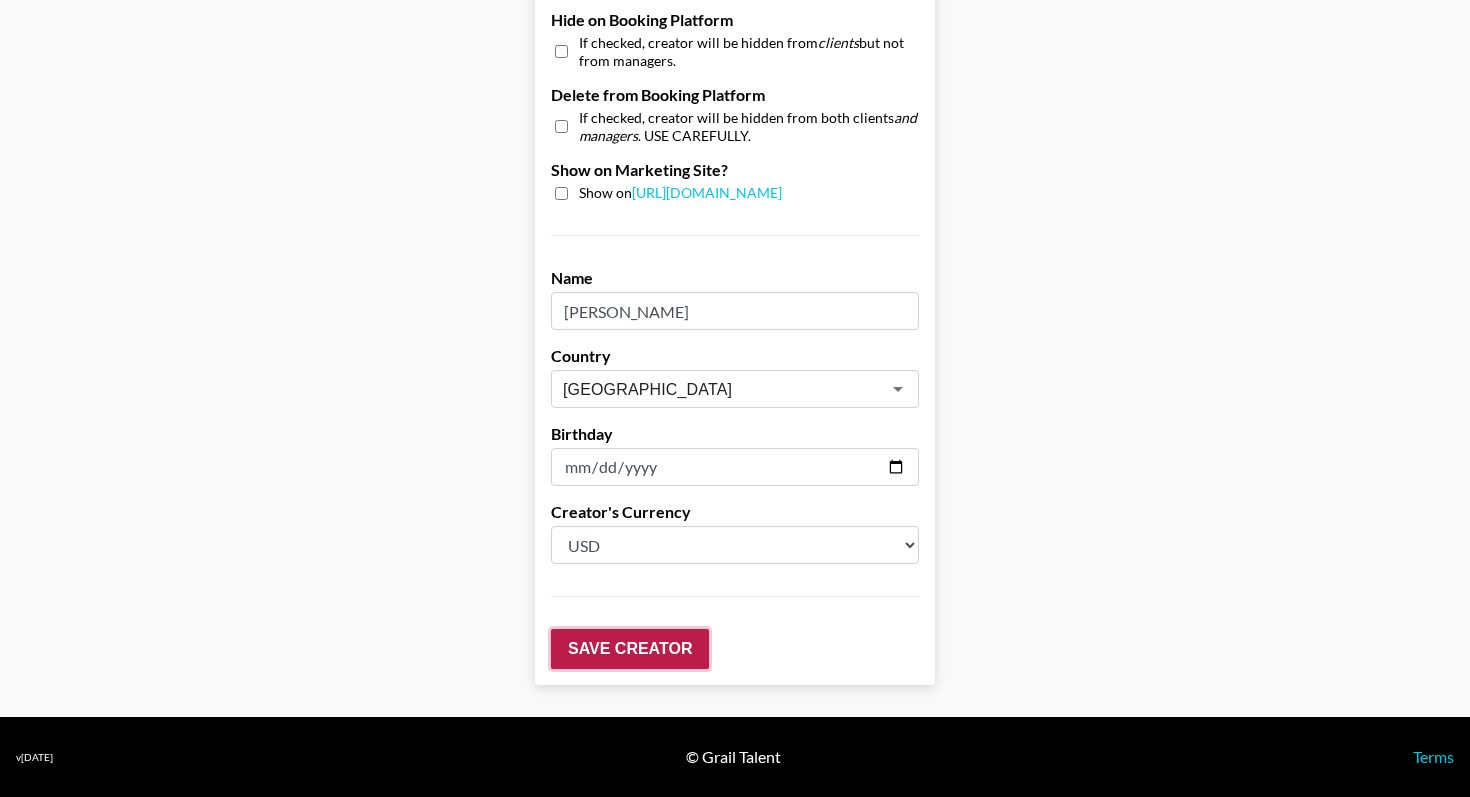 click on "Save Creator" at bounding box center [630, 649] 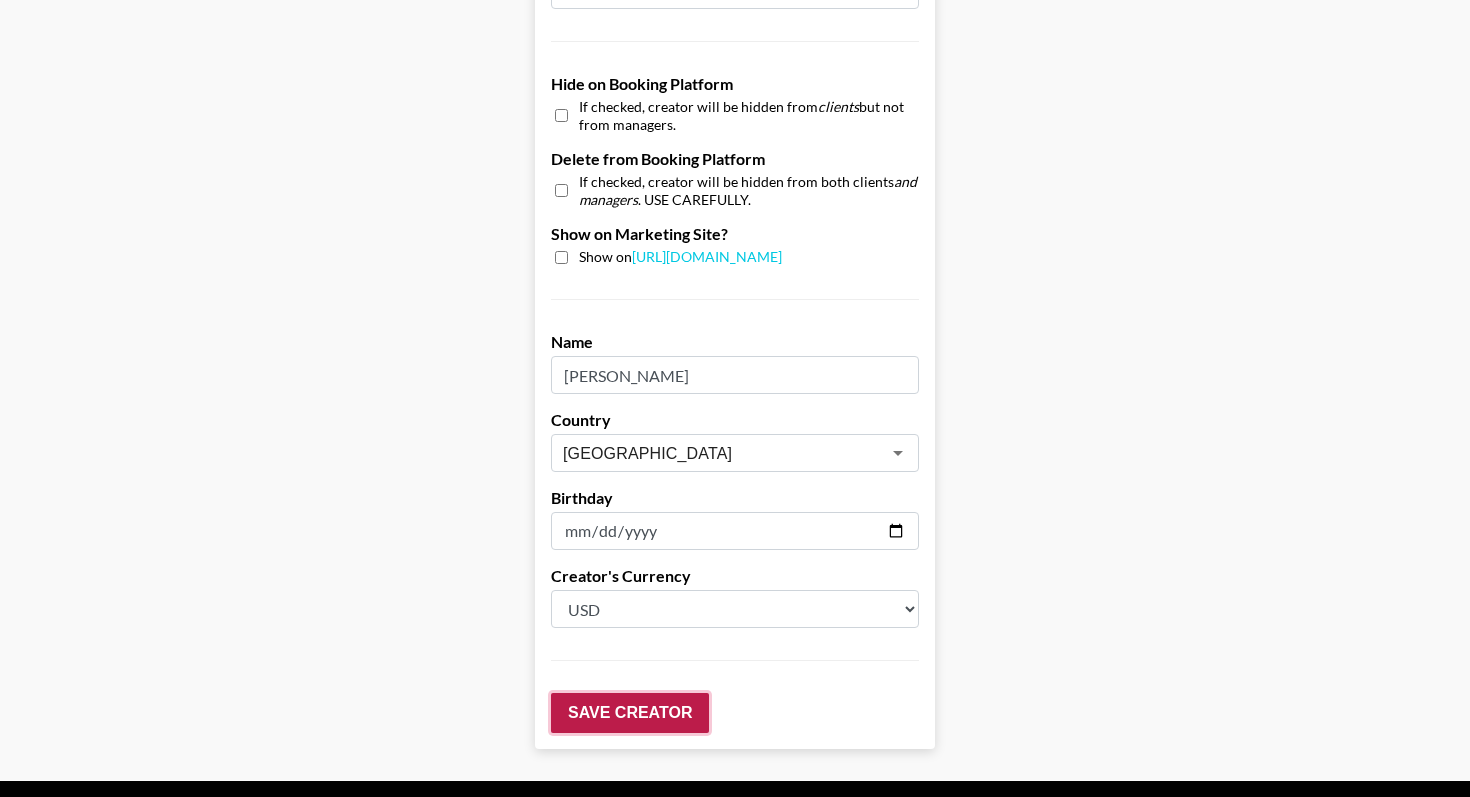 scroll, scrollTop: 1980, scrollLeft: 0, axis: vertical 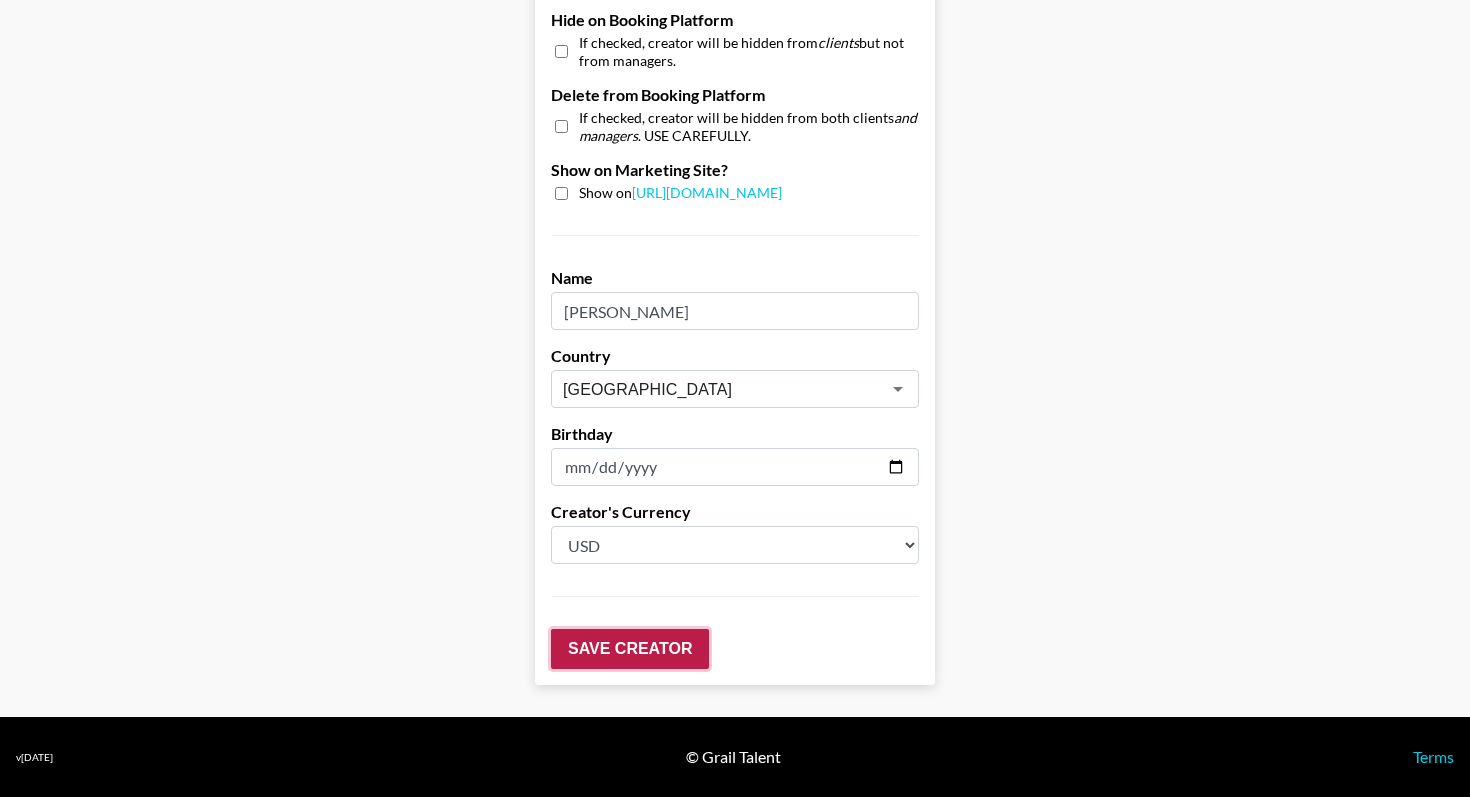 click on "Save Creator" at bounding box center [630, 649] 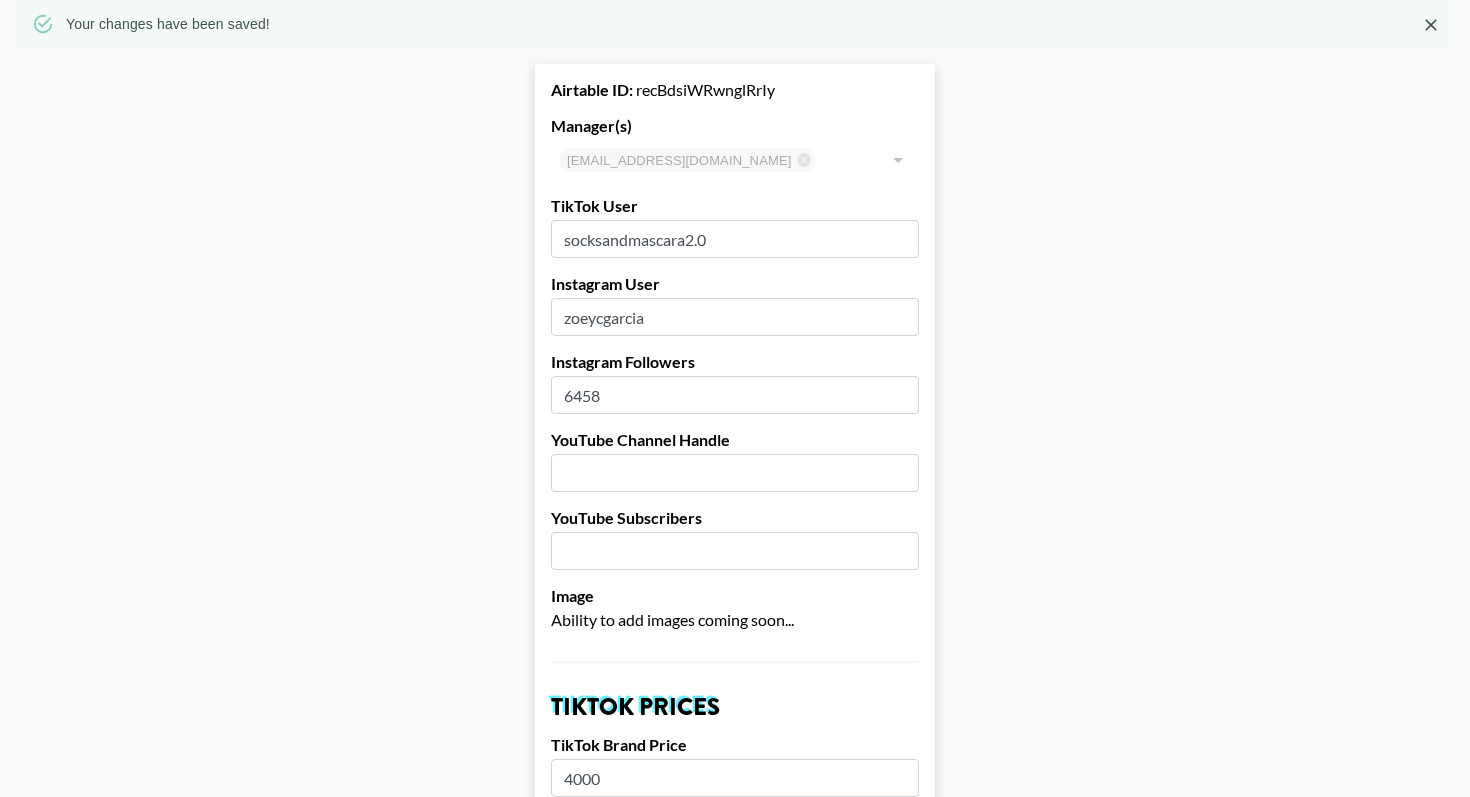 scroll, scrollTop: 0, scrollLeft: 0, axis: both 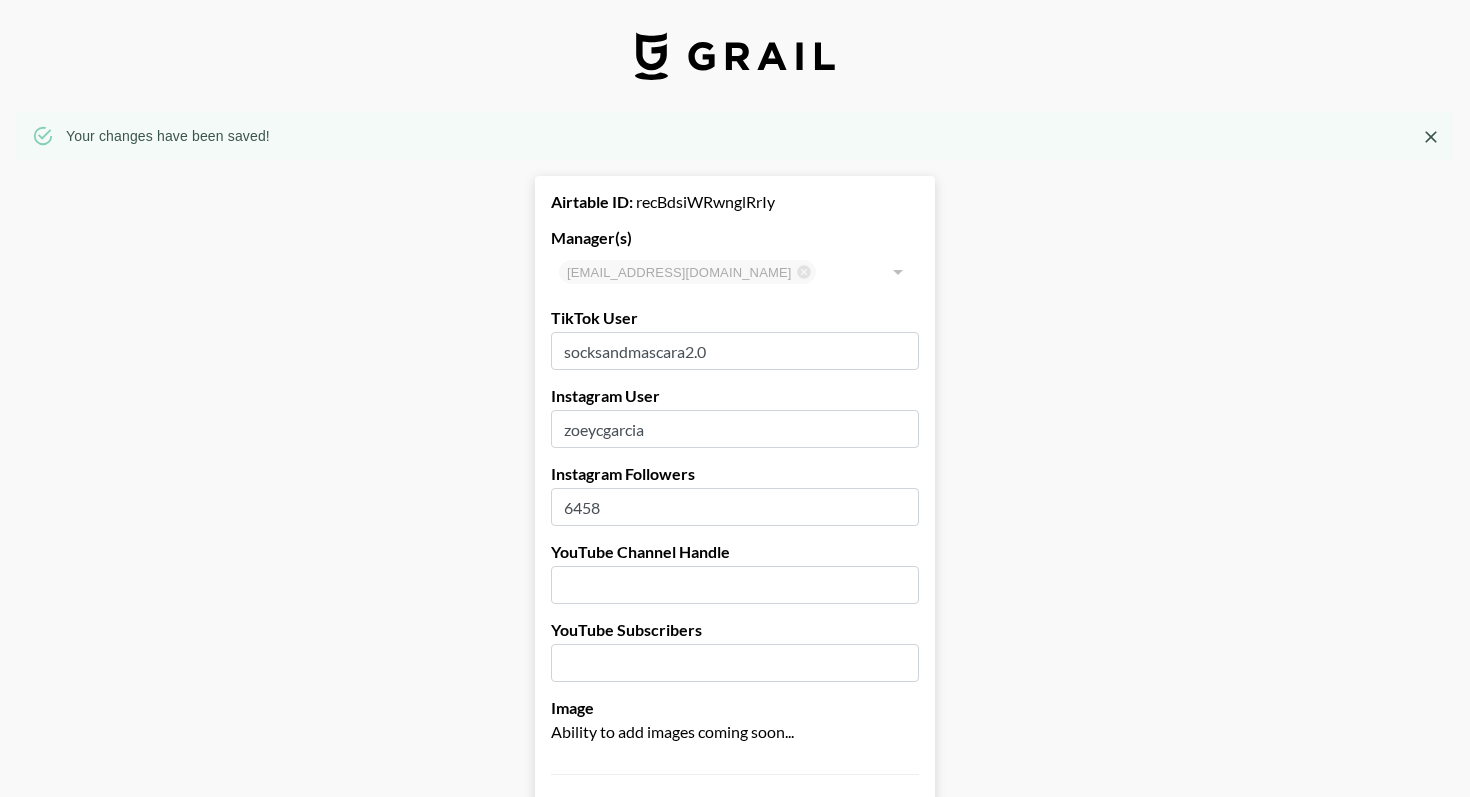 click at bounding box center (1431, 137) 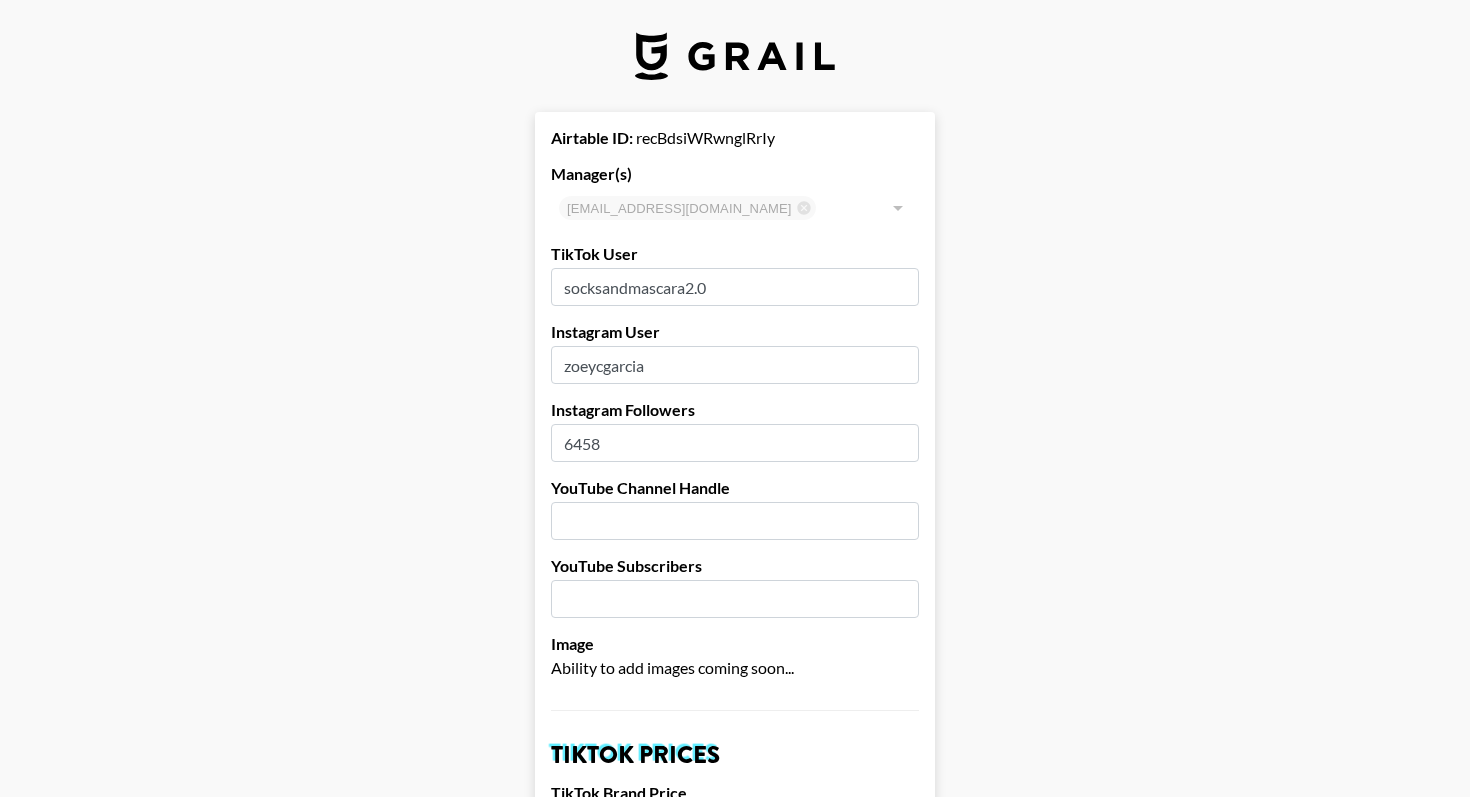 click on "Airtable ID:   recBdsiWRwnglRrIy Manager(s) roniaquino@grail-talent.com ​ TikTok User socksandmascara2.0 Instagram User zoeycgarcia Instagram Followers 6458 YouTube Channel Handle YouTube Subscribers Image Ability to add images coming soon... TikTok Prices TikTok Brand Price 4000 TikTok Song Price 450 Instagram Prices Brand Prices Reel  - (Default Brand Price) 2500 Grid Post 3-Frame Story Song Price IG Song Price YouTube Prices Brand Prices 60-90s Integration  - (Default Brand Price) Pre-Roll YouTube Short Song Price YT Song Price Hide on Booking Platform If checked, creator will be hidden from  clients  but not from managers. Delete from Booking Platform If checked, creator will be hidden from both clients   and managers . USE CAREFULLY. Show on Marketing Site? Show on  https://grail-talent.com/talent Name zoe garcia Country United States ​ Birthday 2007-08-11 Creator's Currency Select a Currency USD GBP Save Creator" at bounding box center [735, 1356] 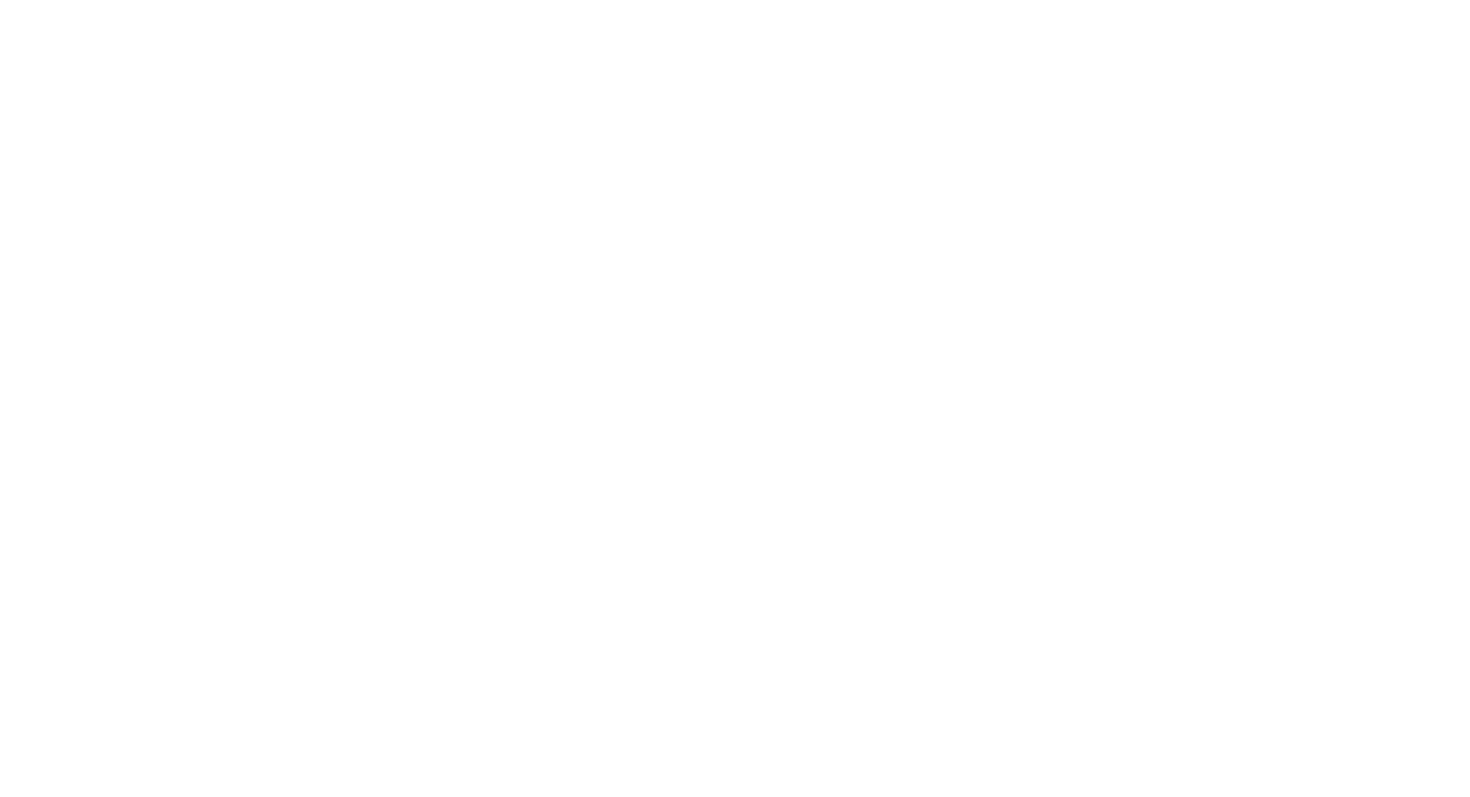 scroll, scrollTop: 0, scrollLeft: 0, axis: both 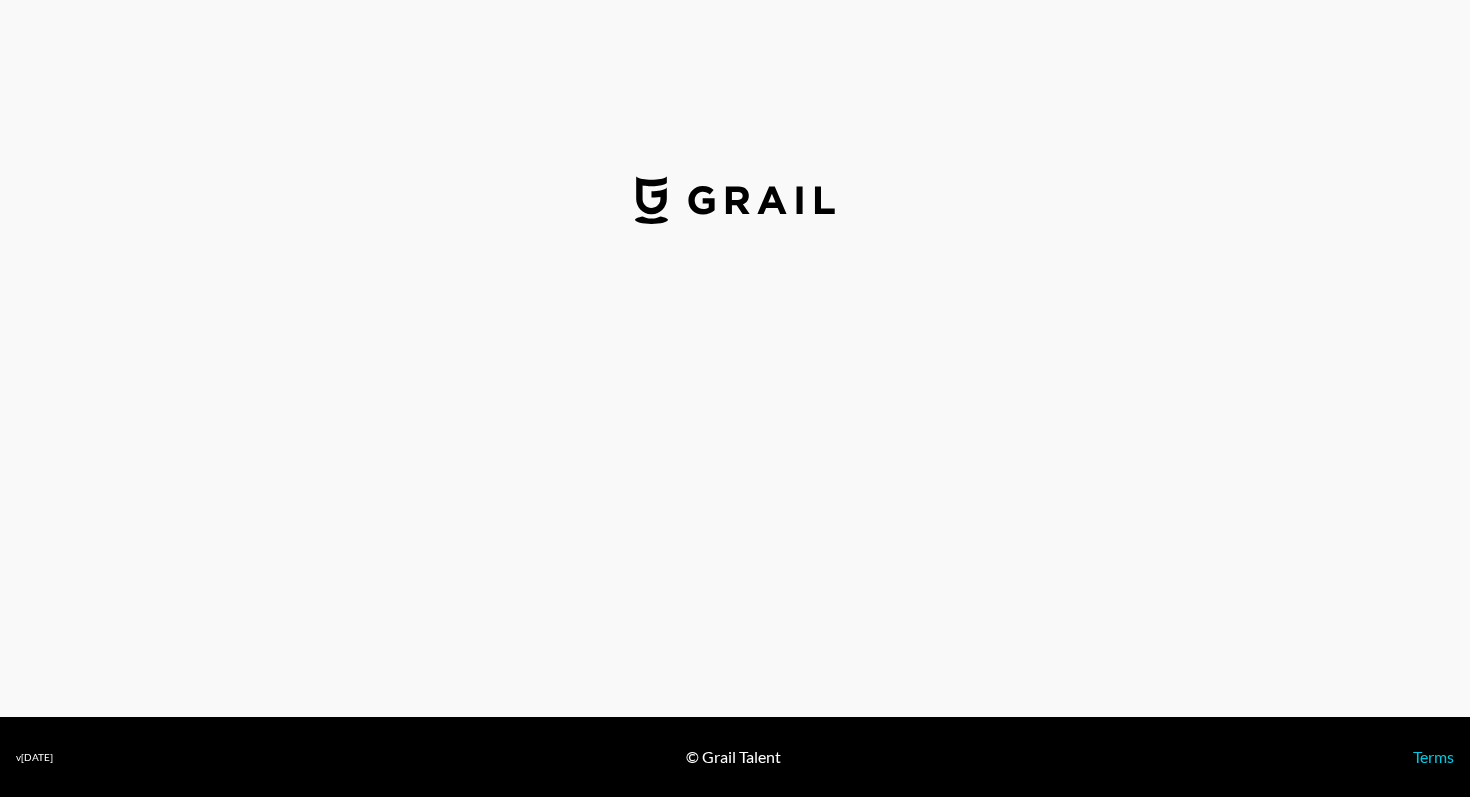 select on "USD" 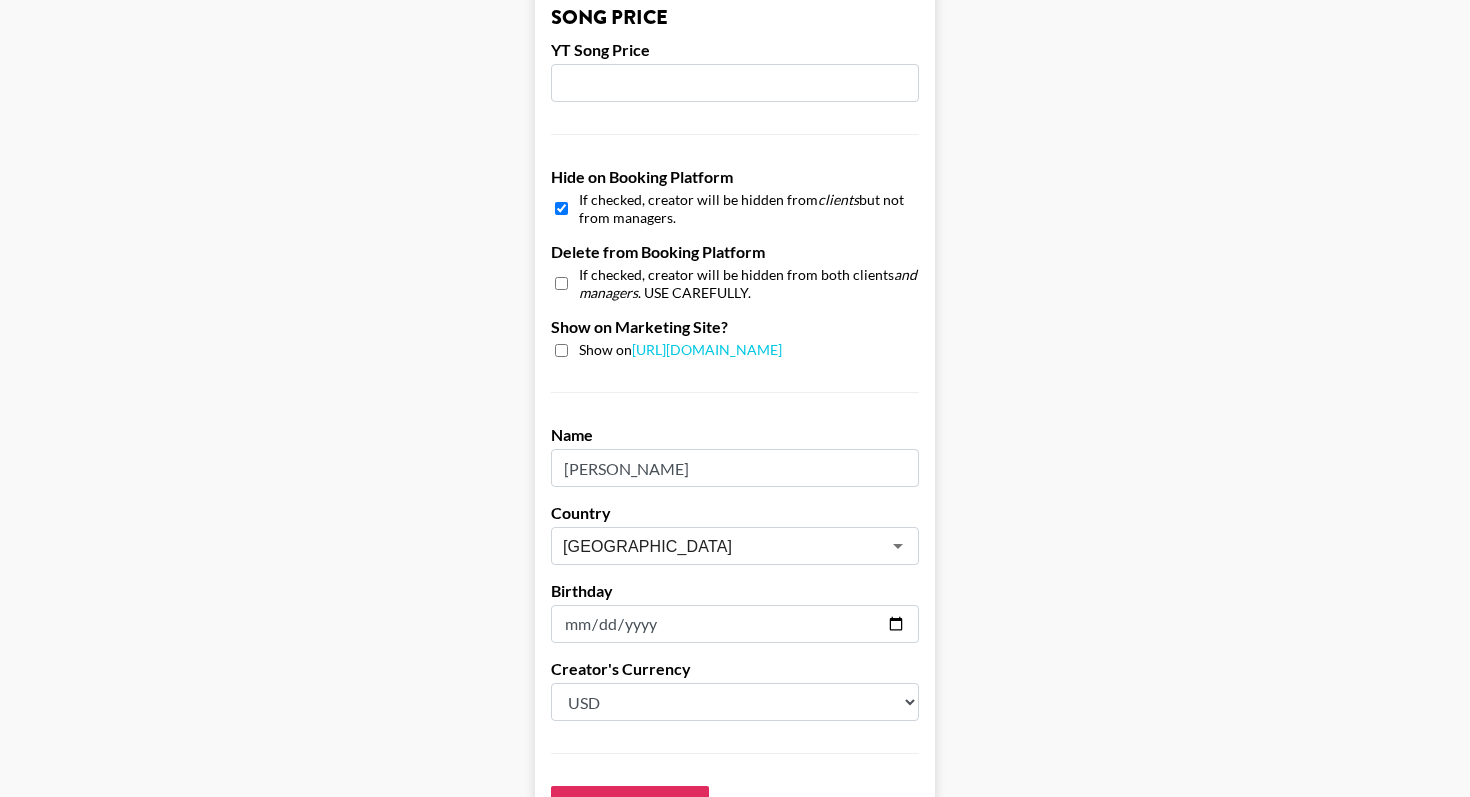 scroll, scrollTop: 1752, scrollLeft: 0, axis: vertical 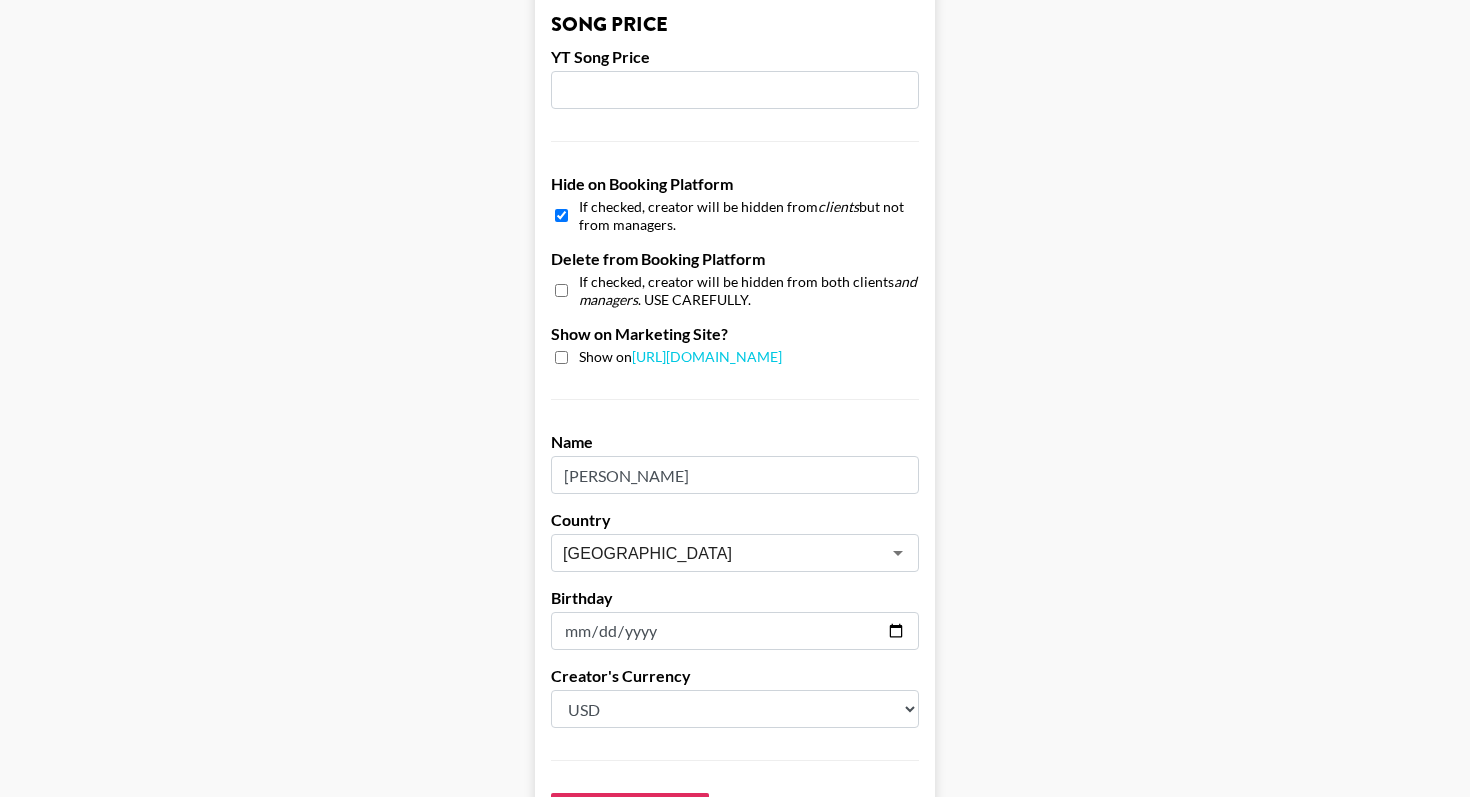 click at bounding box center (561, 215) 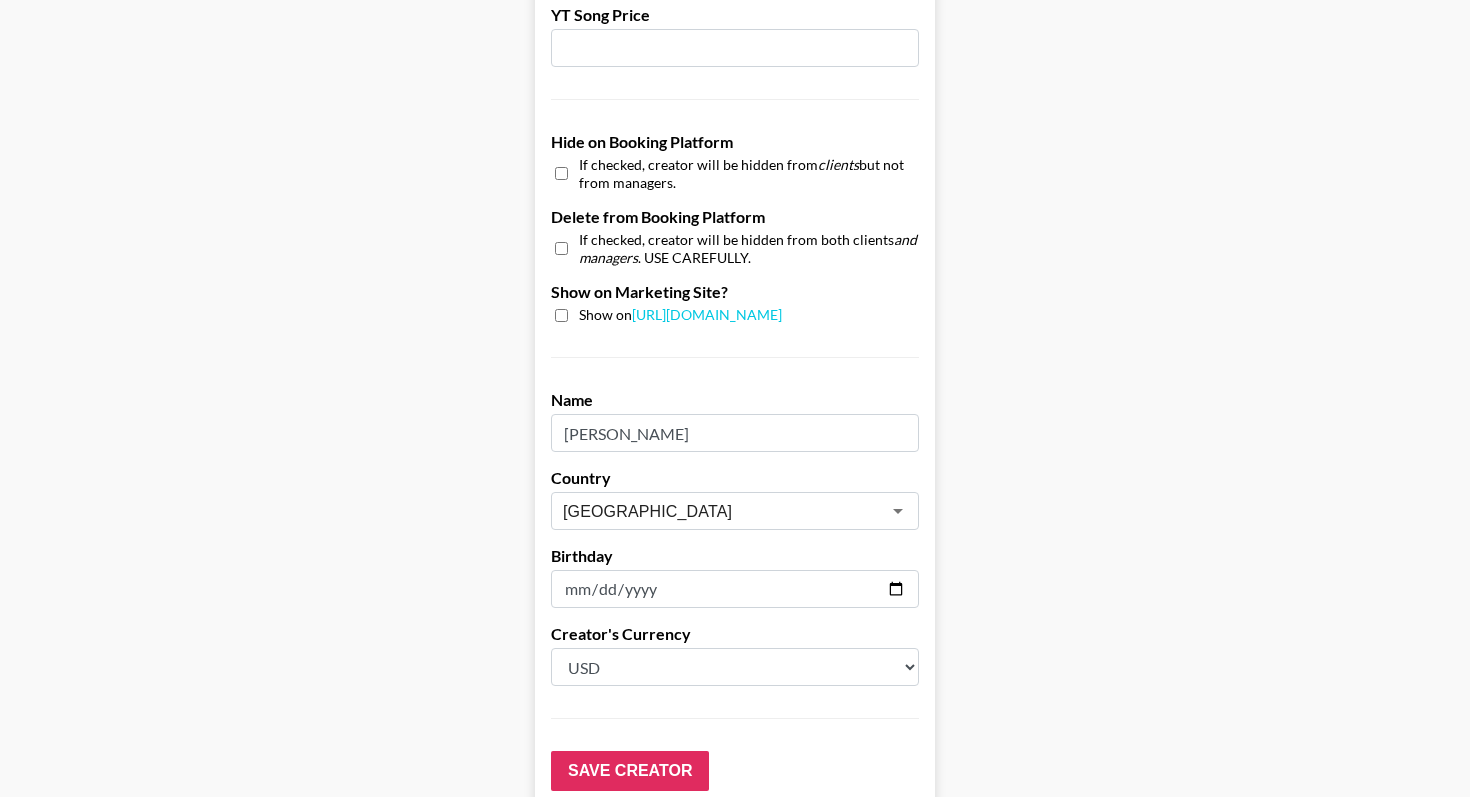 scroll, scrollTop: 1810, scrollLeft: 0, axis: vertical 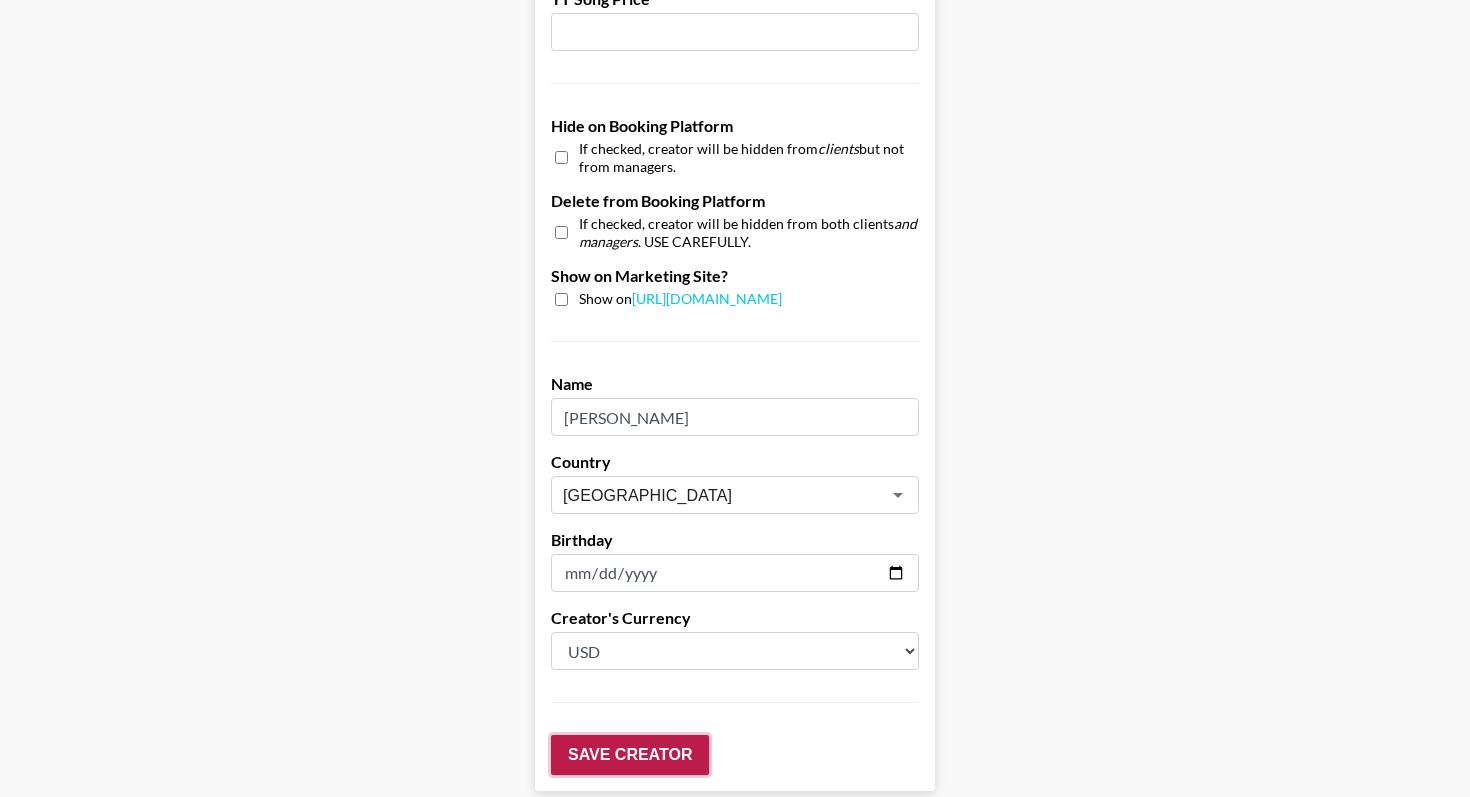 click on "Save Creator" at bounding box center [630, 755] 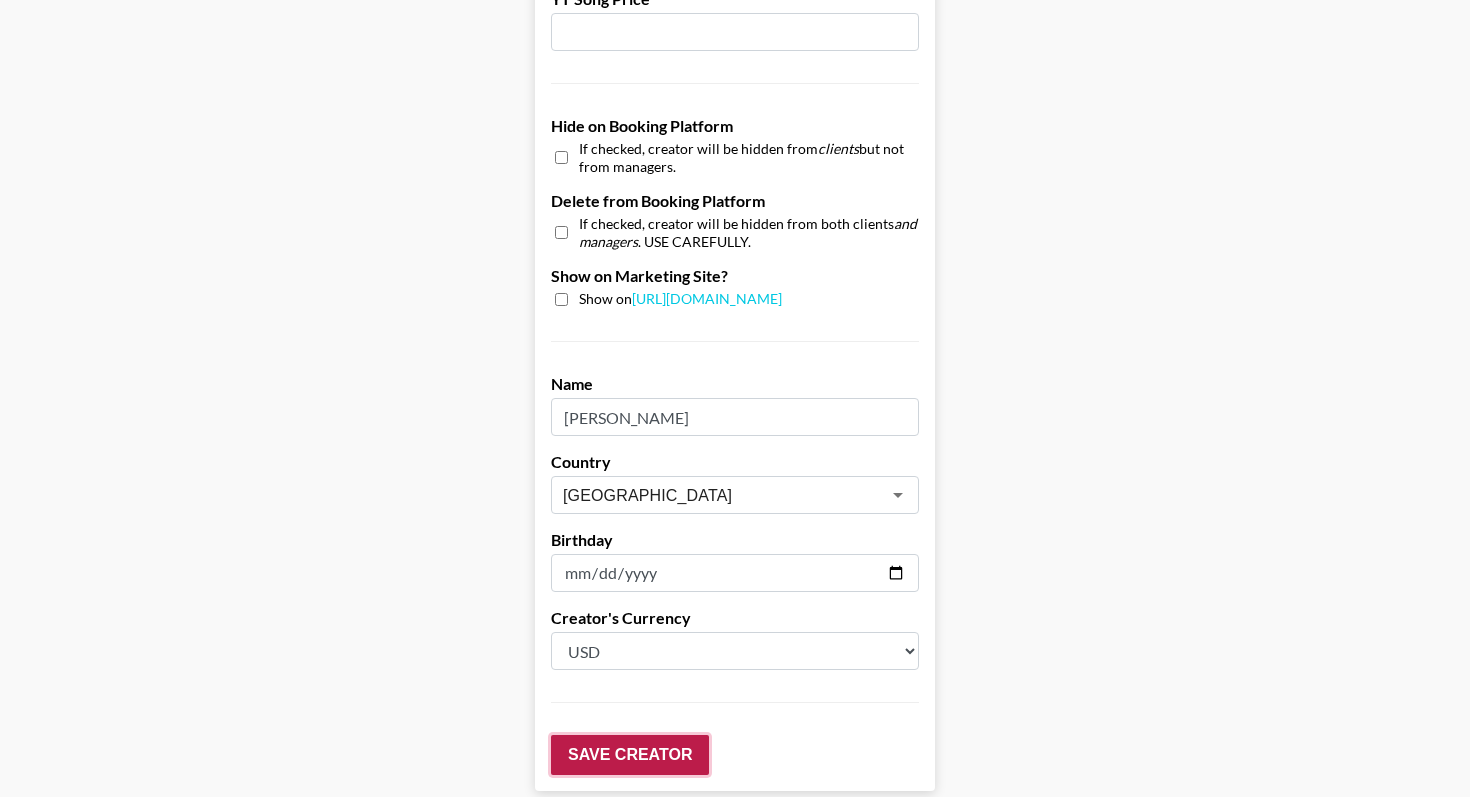 click on "Save Creator" at bounding box center (630, 755) 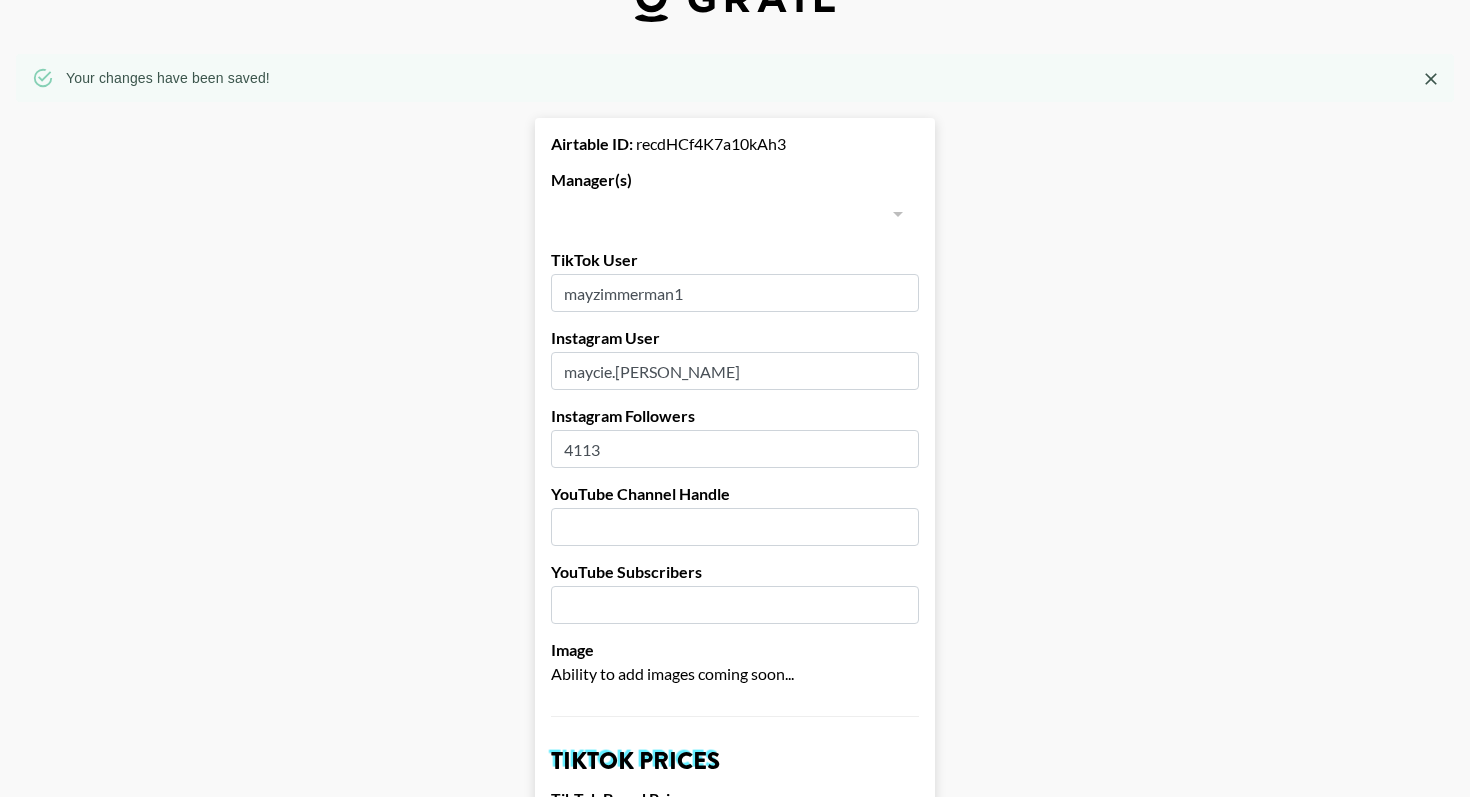 scroll, scrollTop: 0, scrollLeft: 0, axis: both 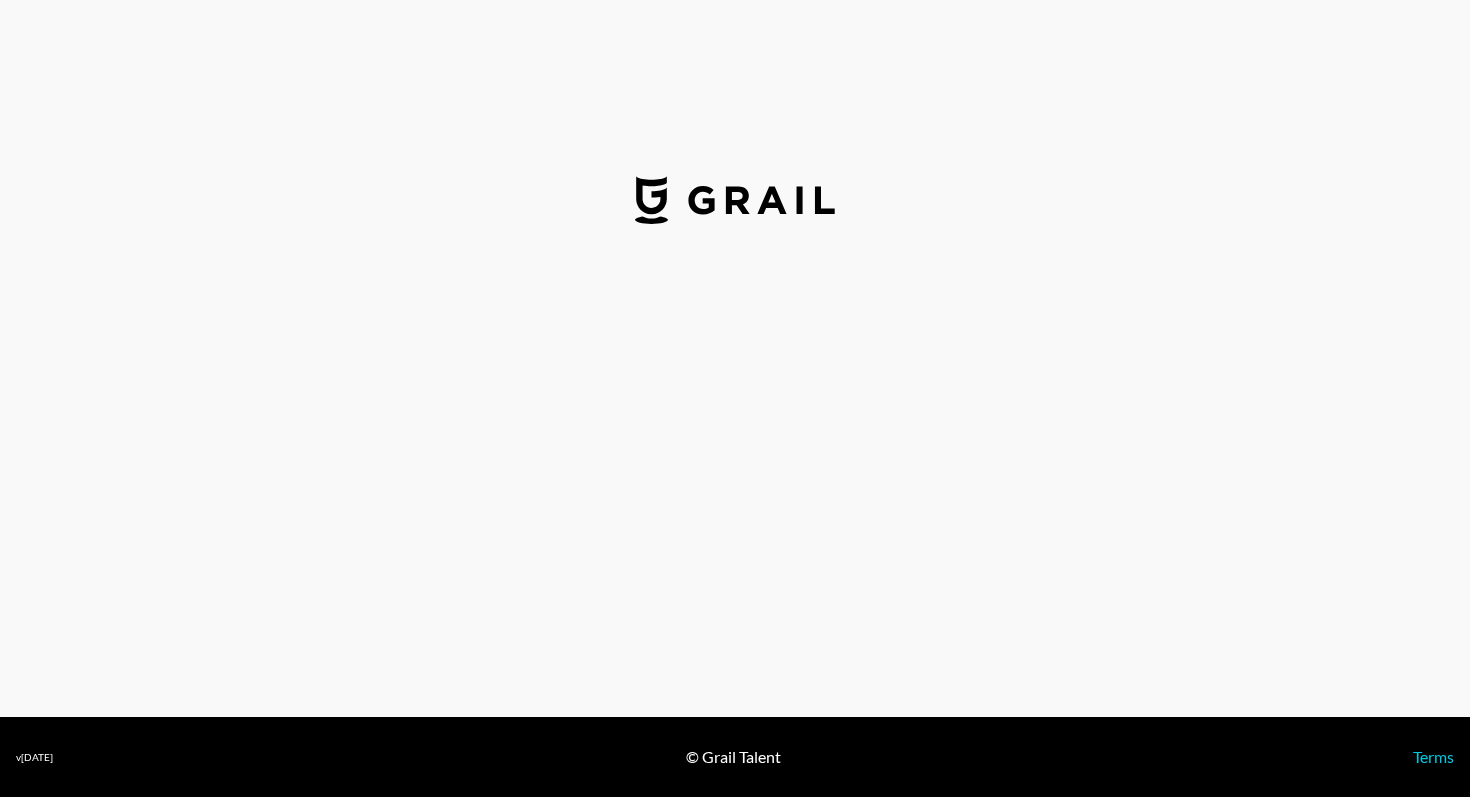 select on "USD" 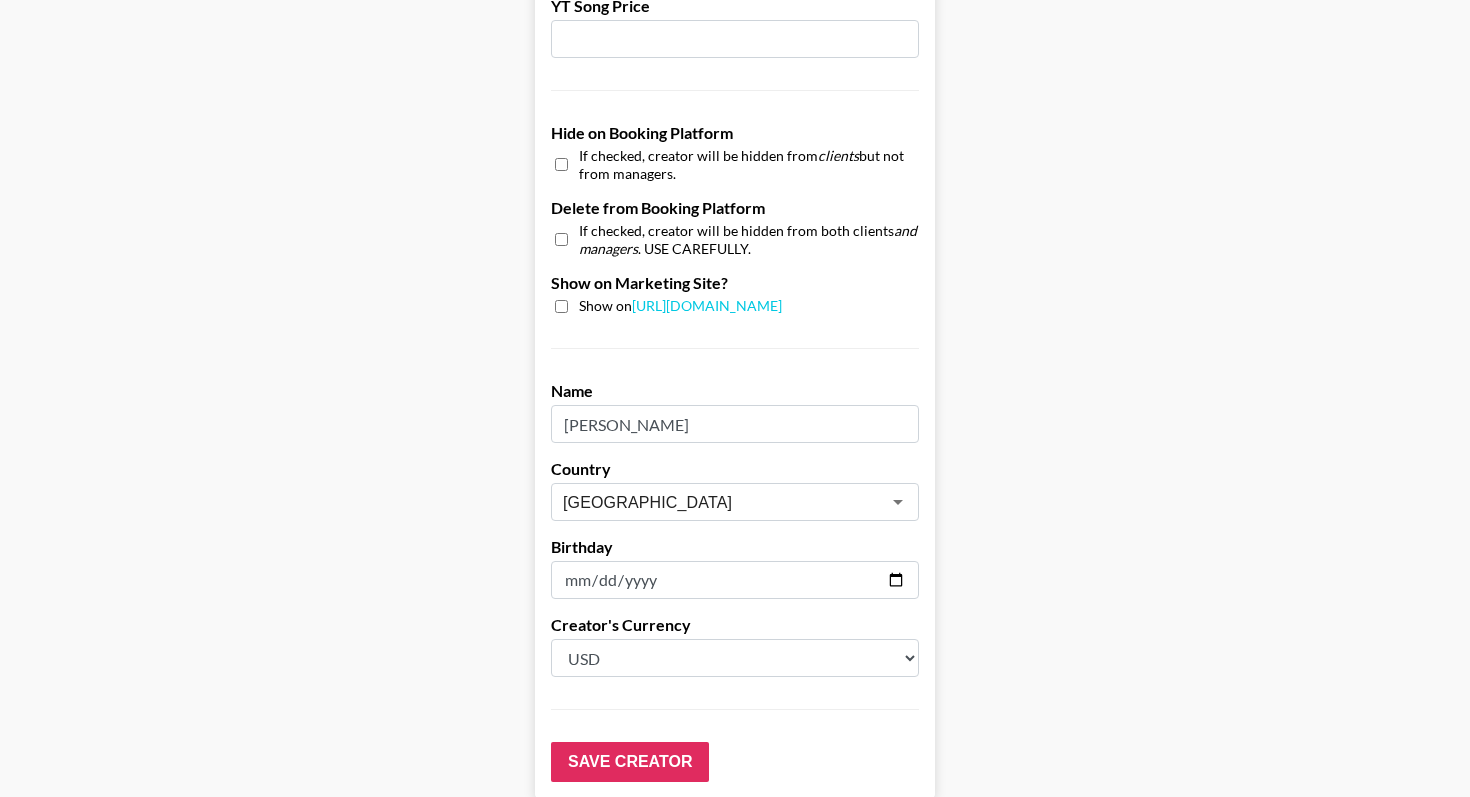 scroll, scrollTop: 1802, scrollLeft: 0, axis: vertical 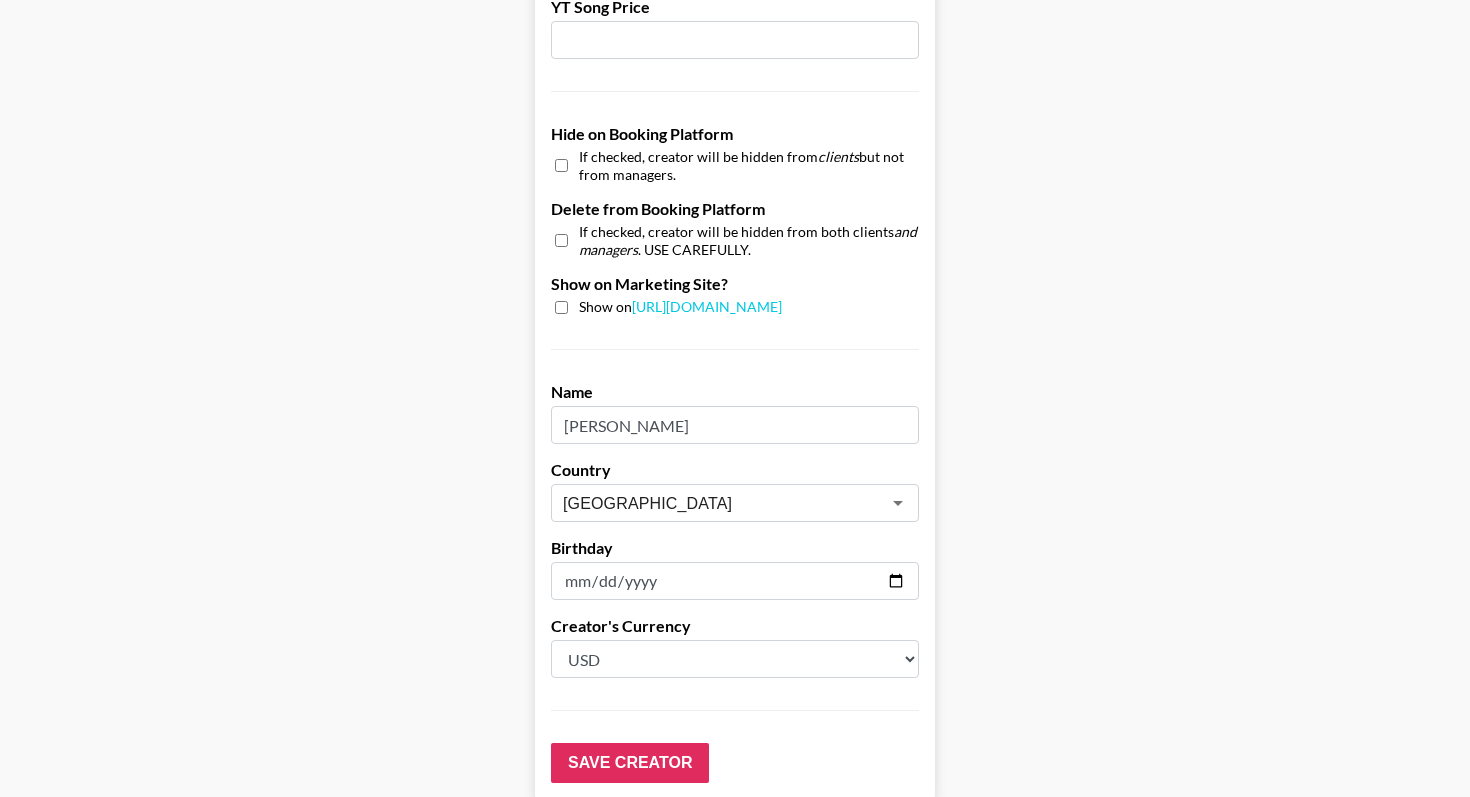 click at bounding box center (561, 240) 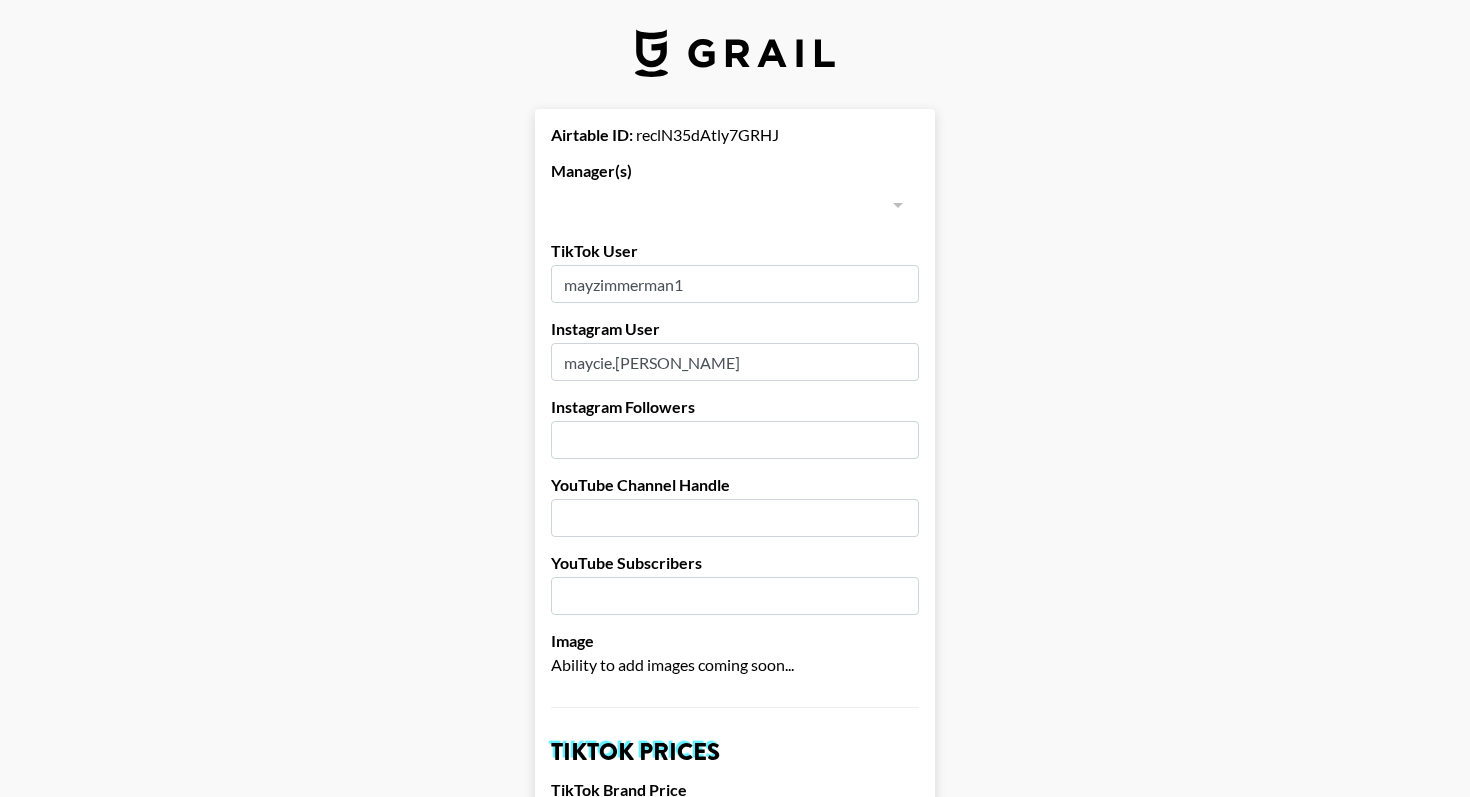 scroll, scrollTop: 4, scrollLeft: 0, axis: vertical 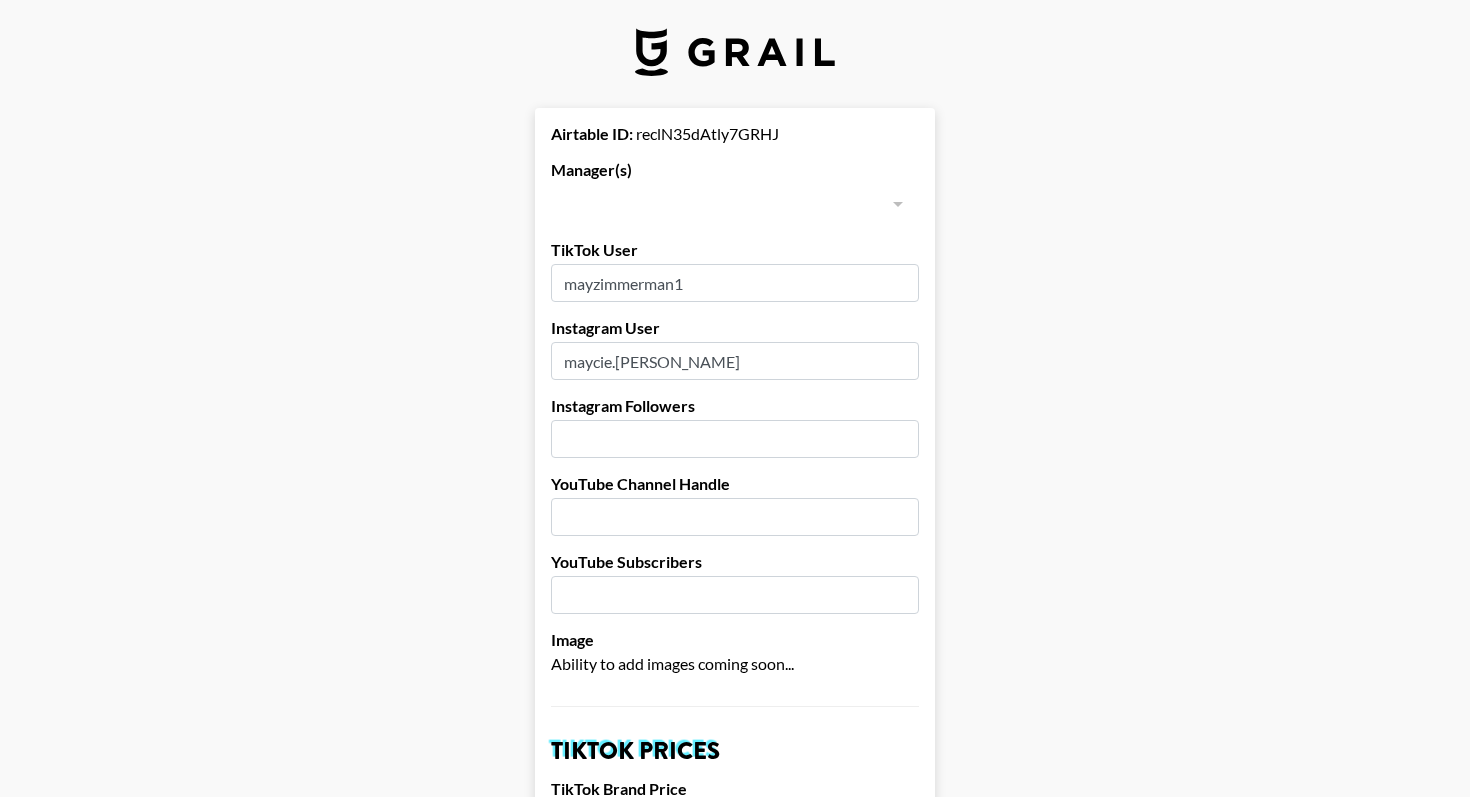 click at bounding box center (897, 204) 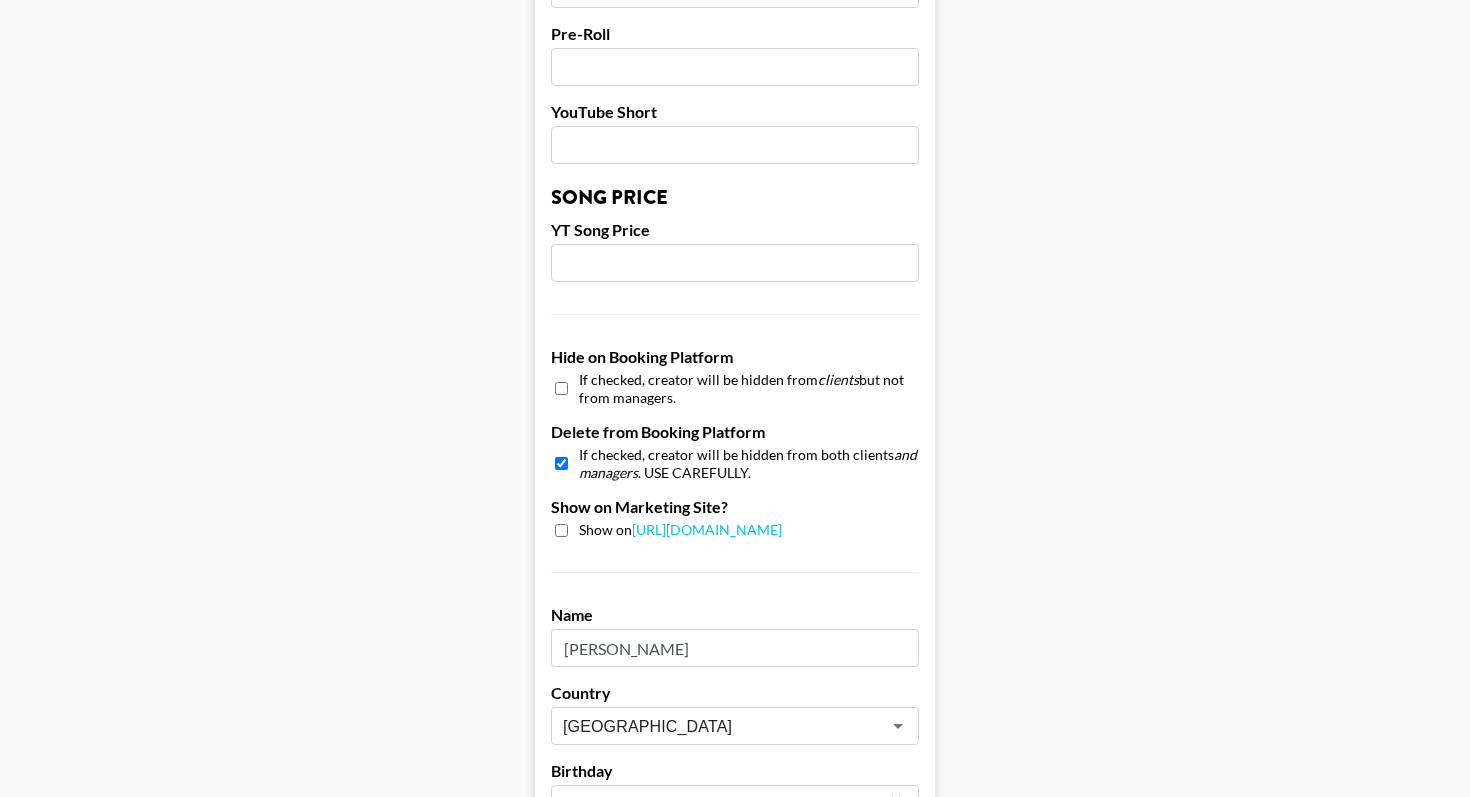 scroll, scrollTop: 1813, scrollLeft: 0, axis: vertical 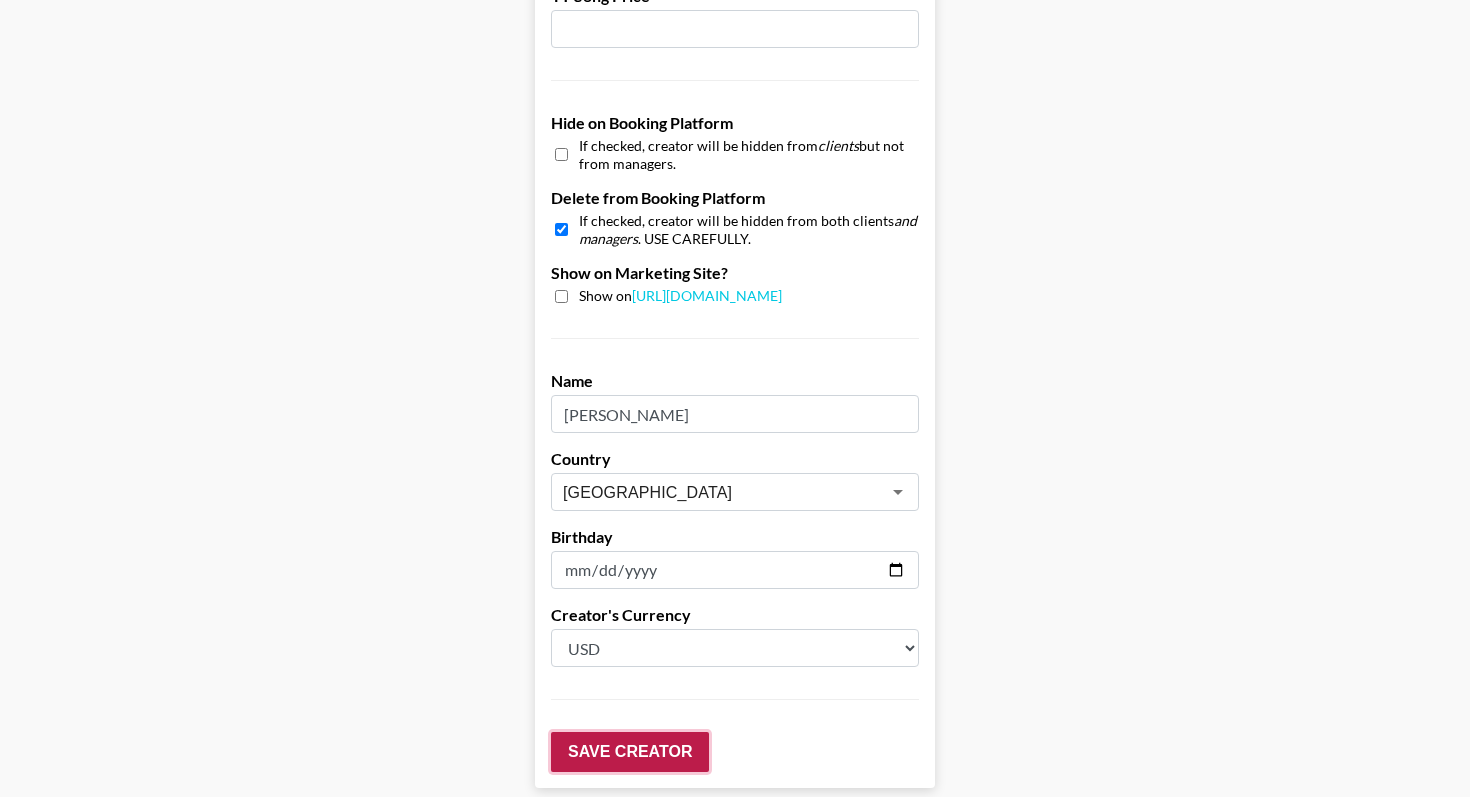 click on "Save Creator" at bounding box center [630, 752] 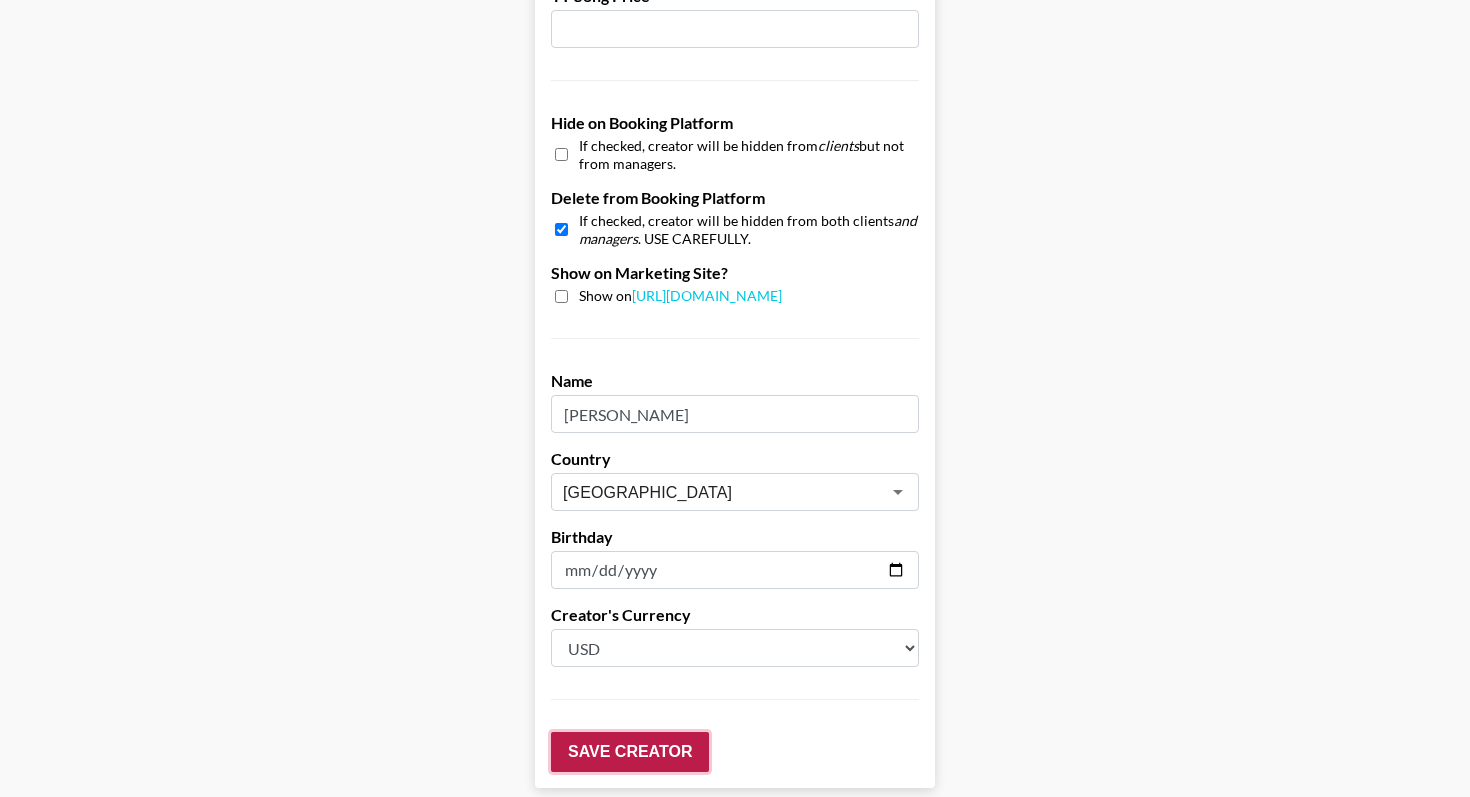 click on "Save Creator" at bounding box center [630, 752] 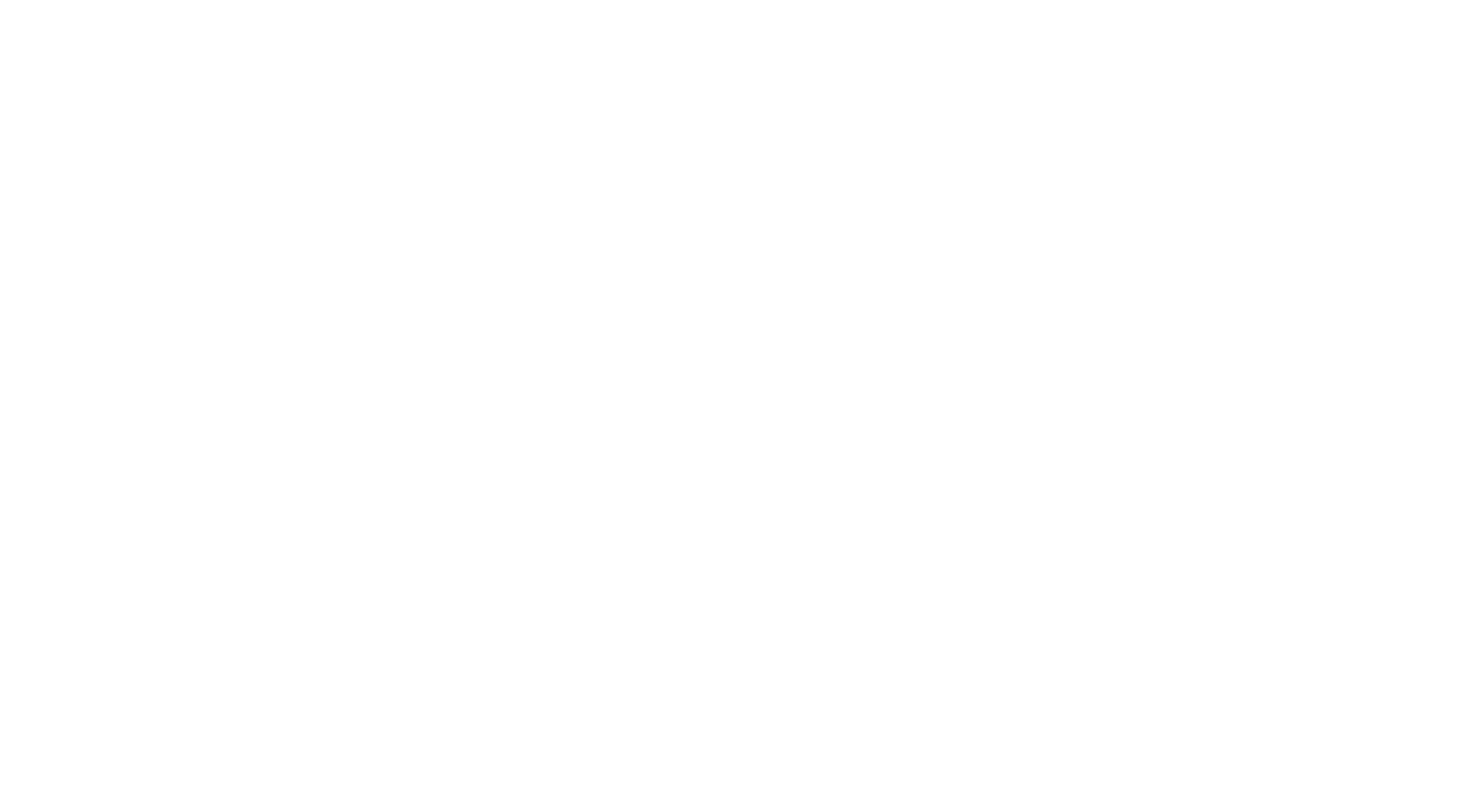 scroll, scrollTop: 0, scrollLeft: 0, axis: both 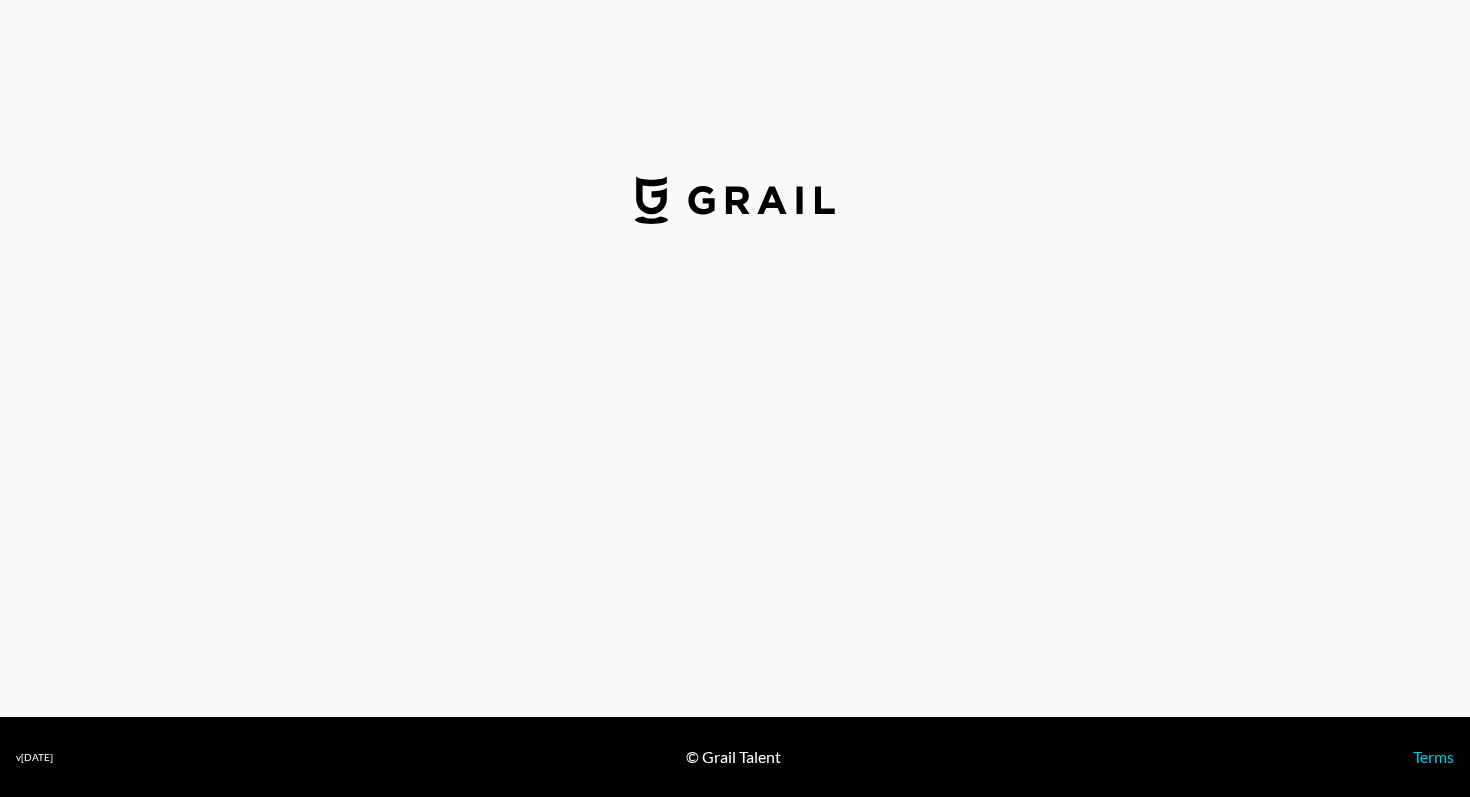 select on "USD" 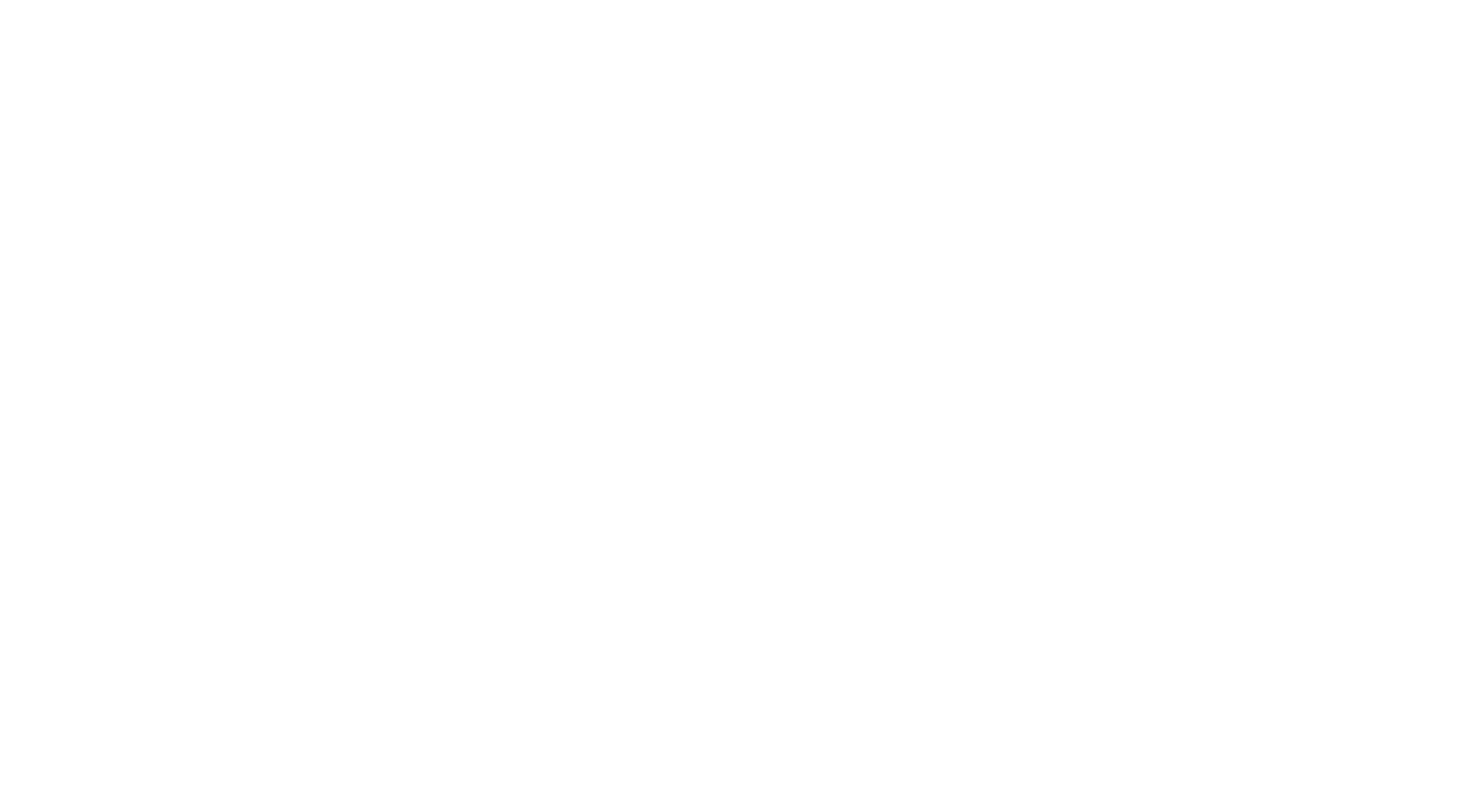 scroll, scrollTop: 0, scrollLeft: 0, axis: both 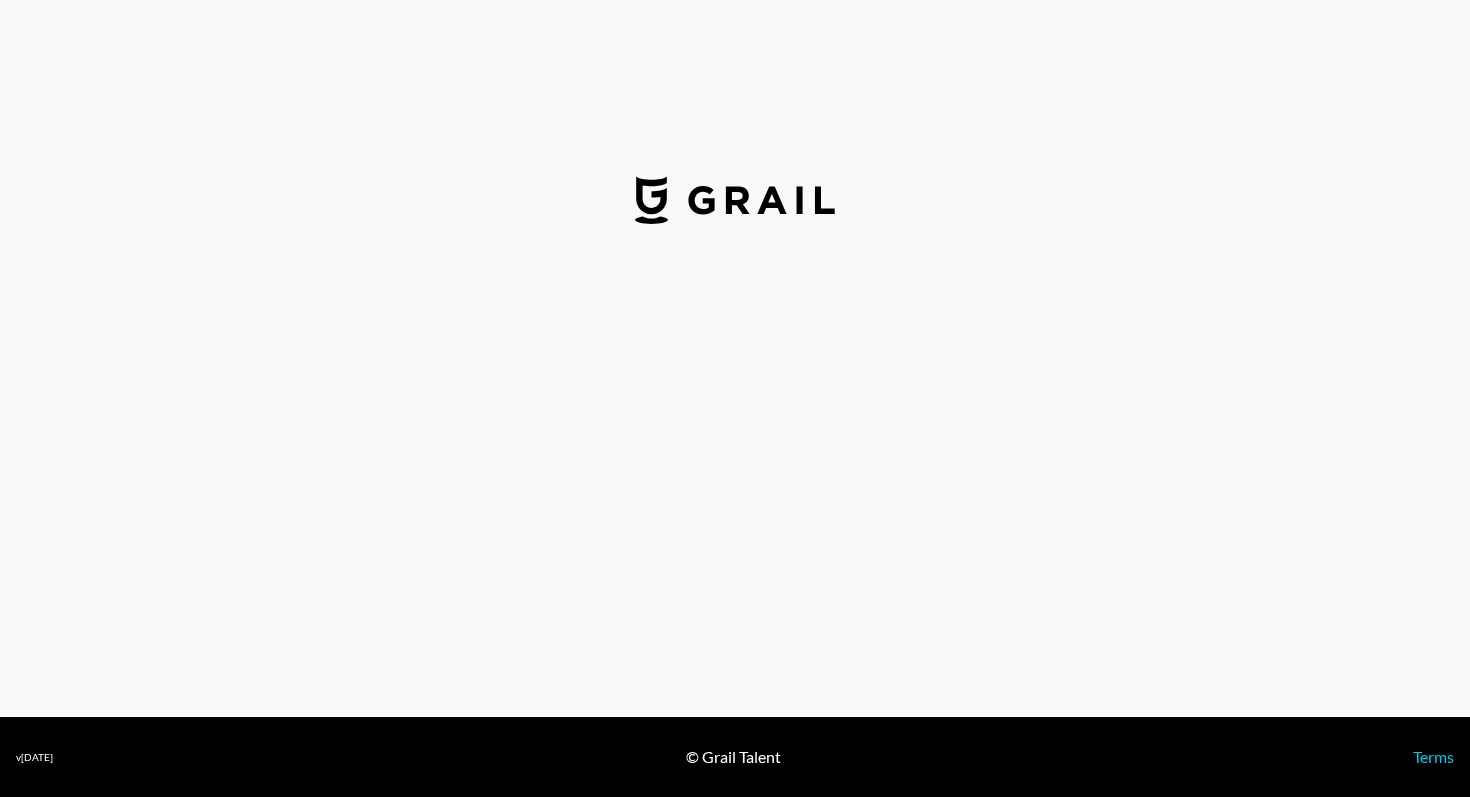 select on "USD" 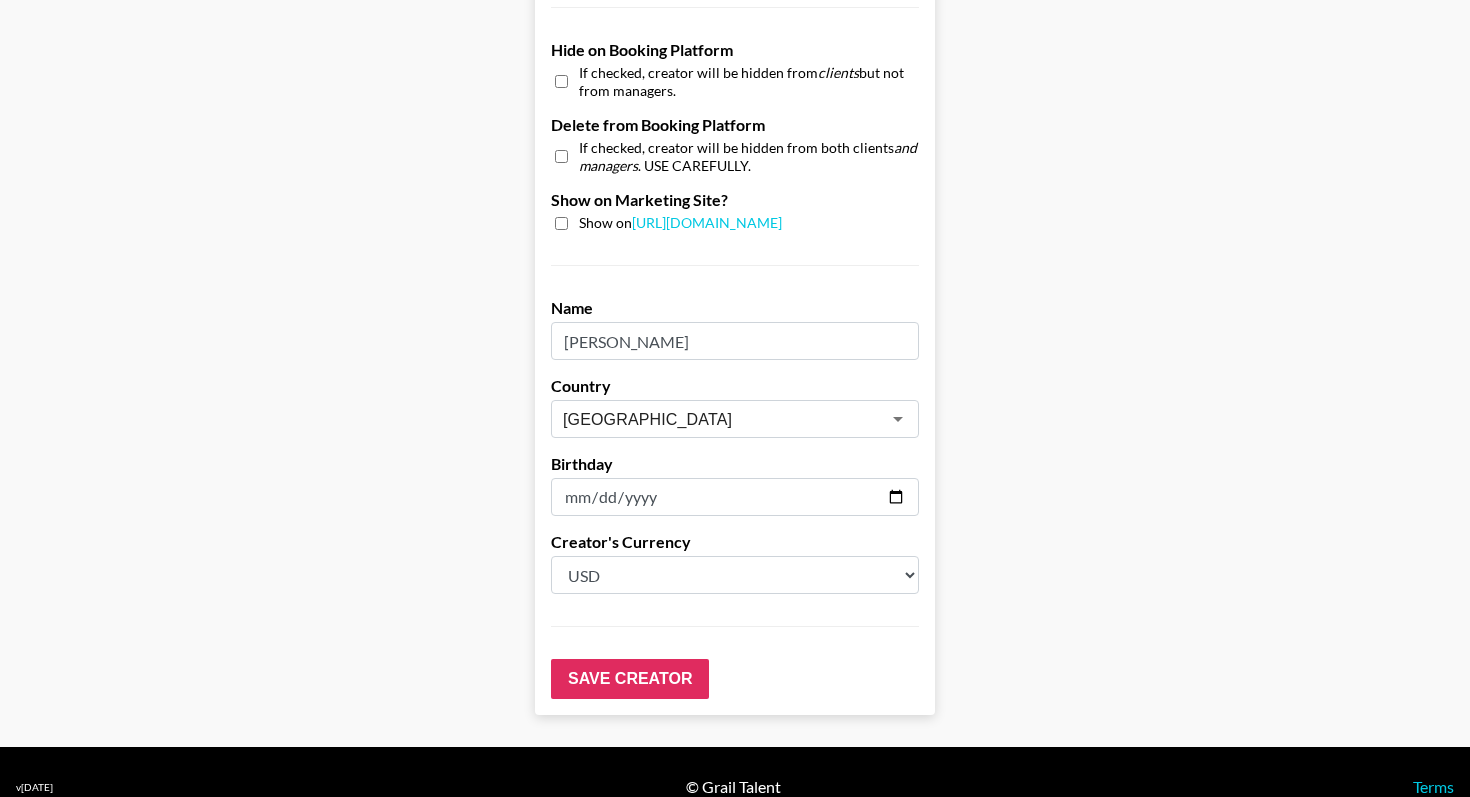 scroll, scrollTop: 1871, scrollLeft: 0, axis: vertical 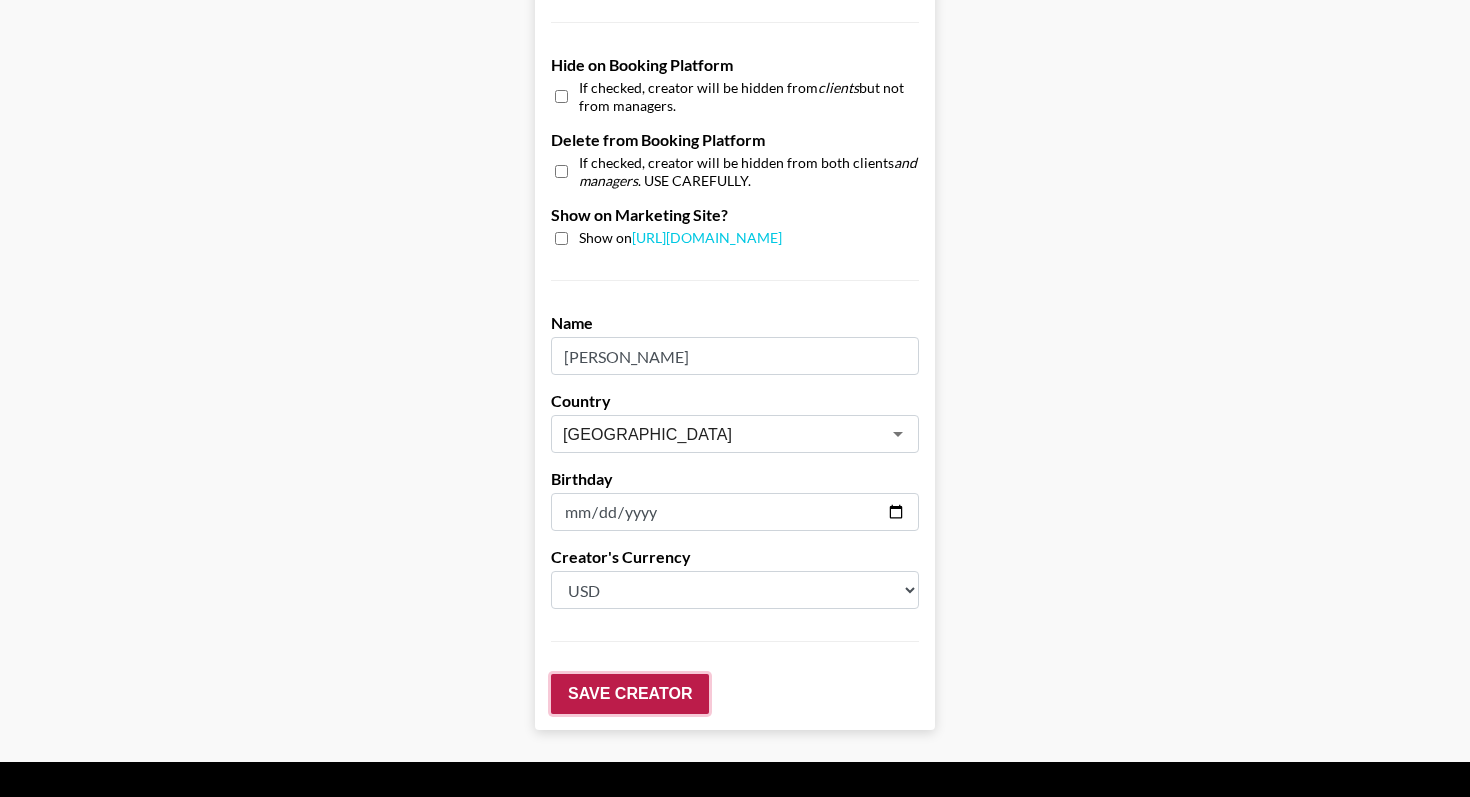 click on "Save Creator" at bounding box center [630, 694] 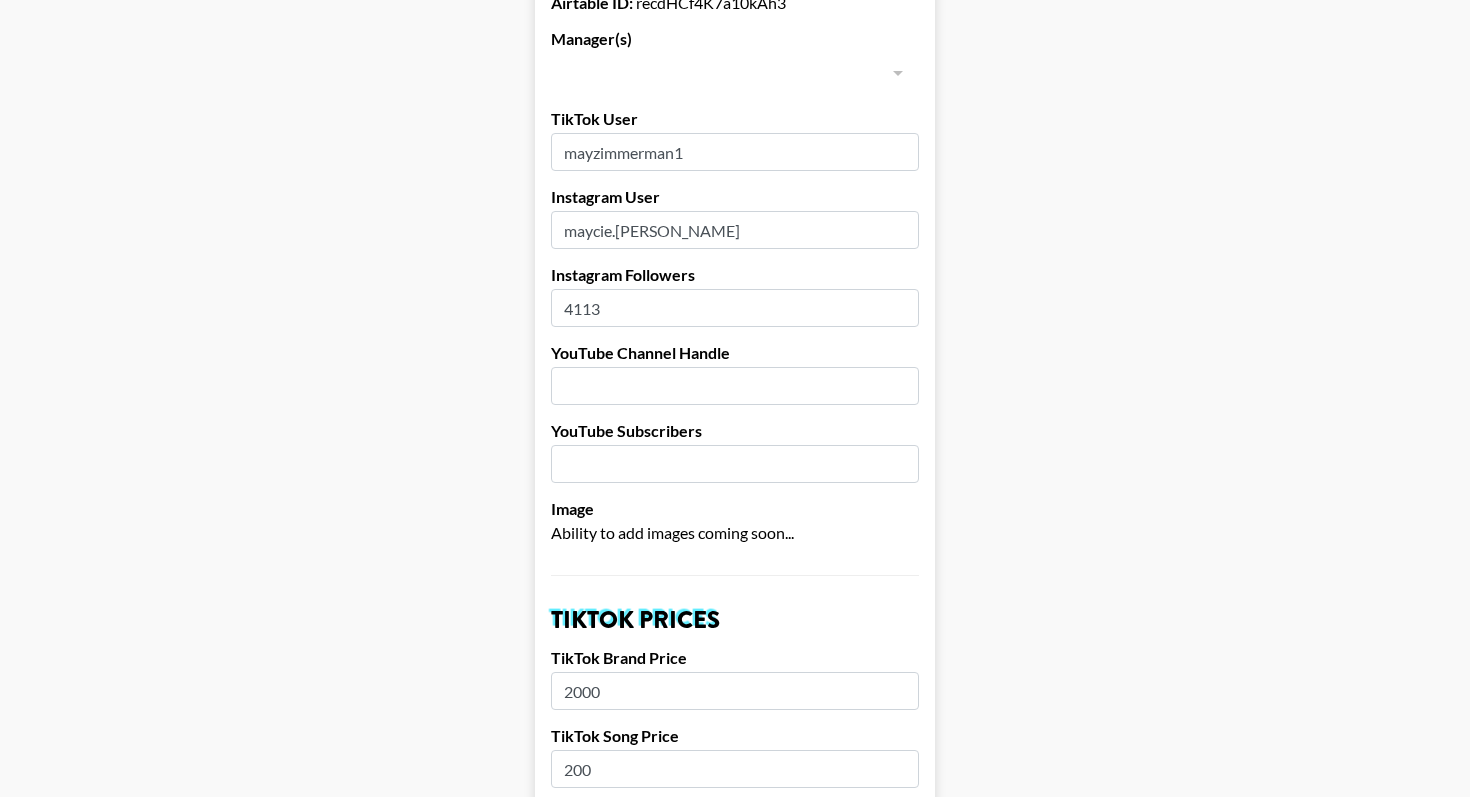scroll, scrollTop: 0, scrollLeft: 0, axis: both 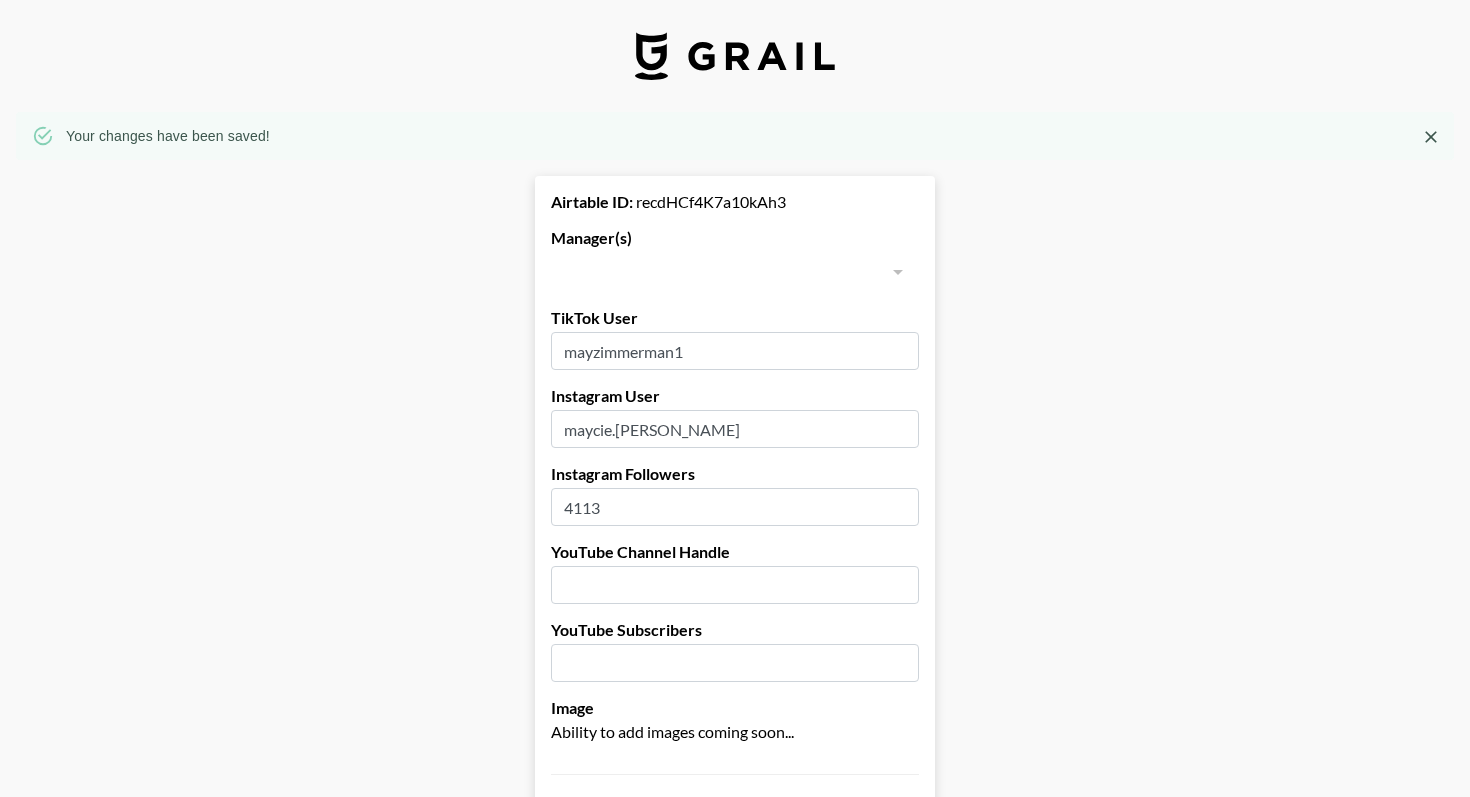 click at bounding box center [897, 272] 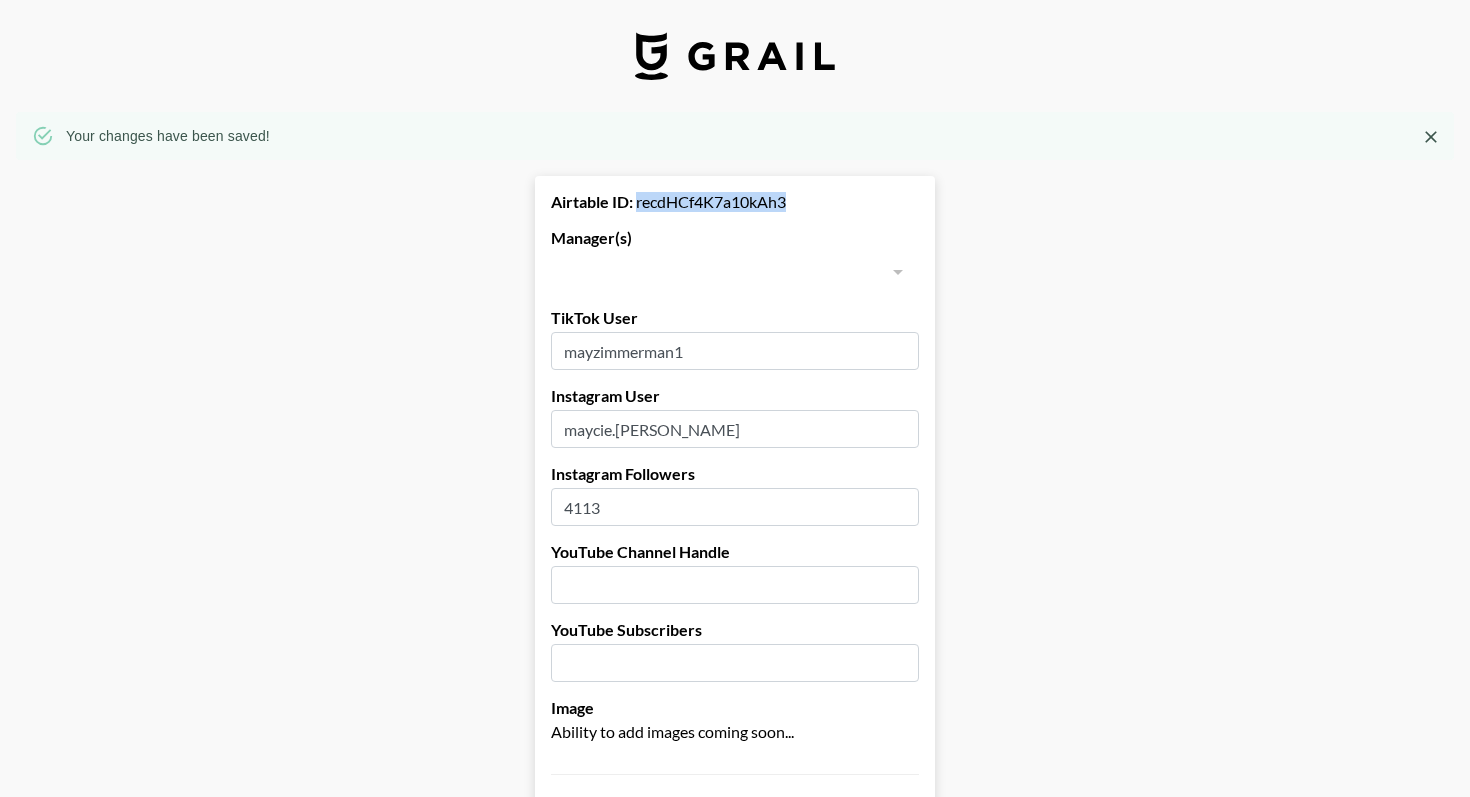 drag, startPoint x: 792, startPoint y: 200, endPoint x: 638, endPoint y: 207, distance: 154.15901 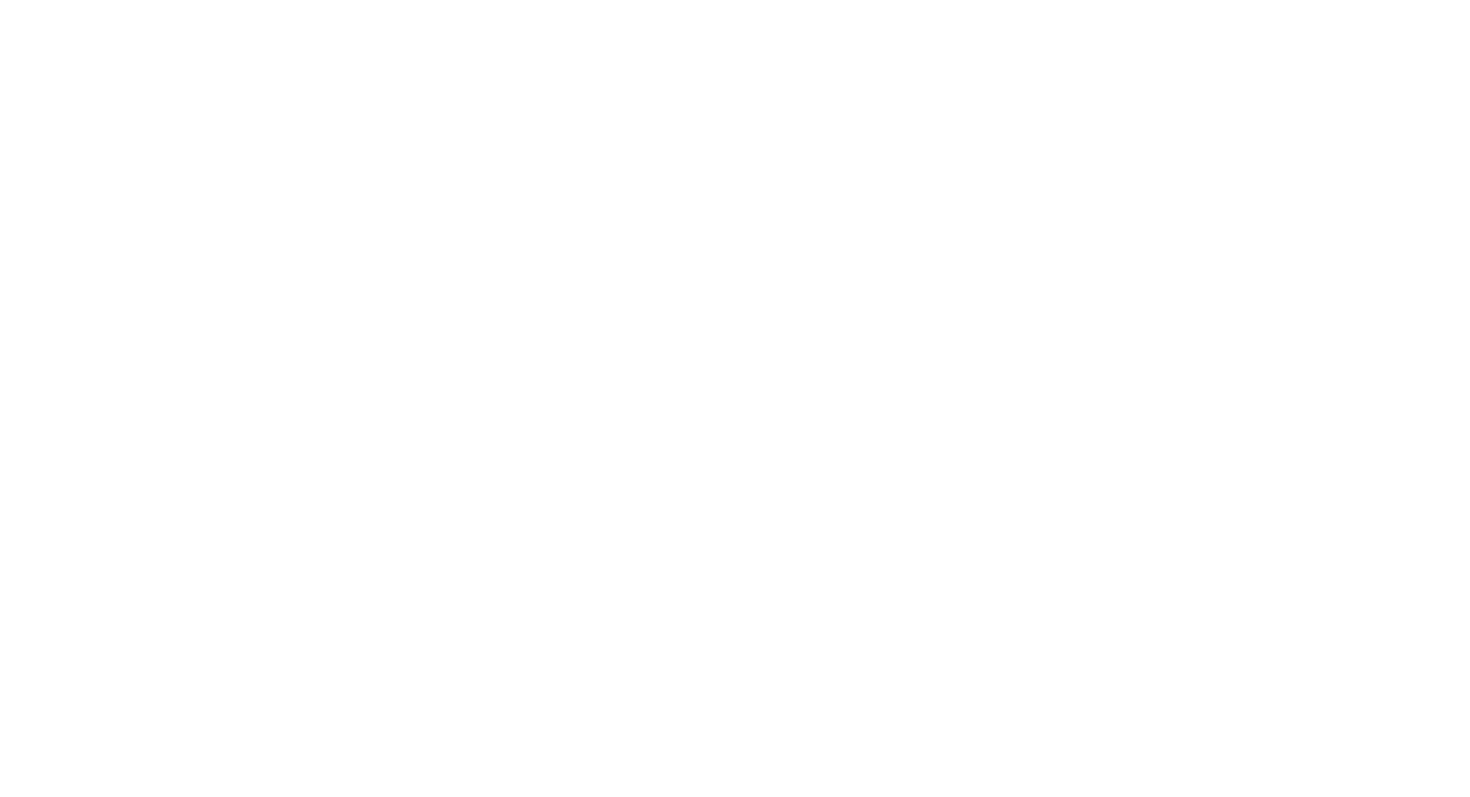 scroll, scrollTop: 0, scrollLeft: 0, axis: both 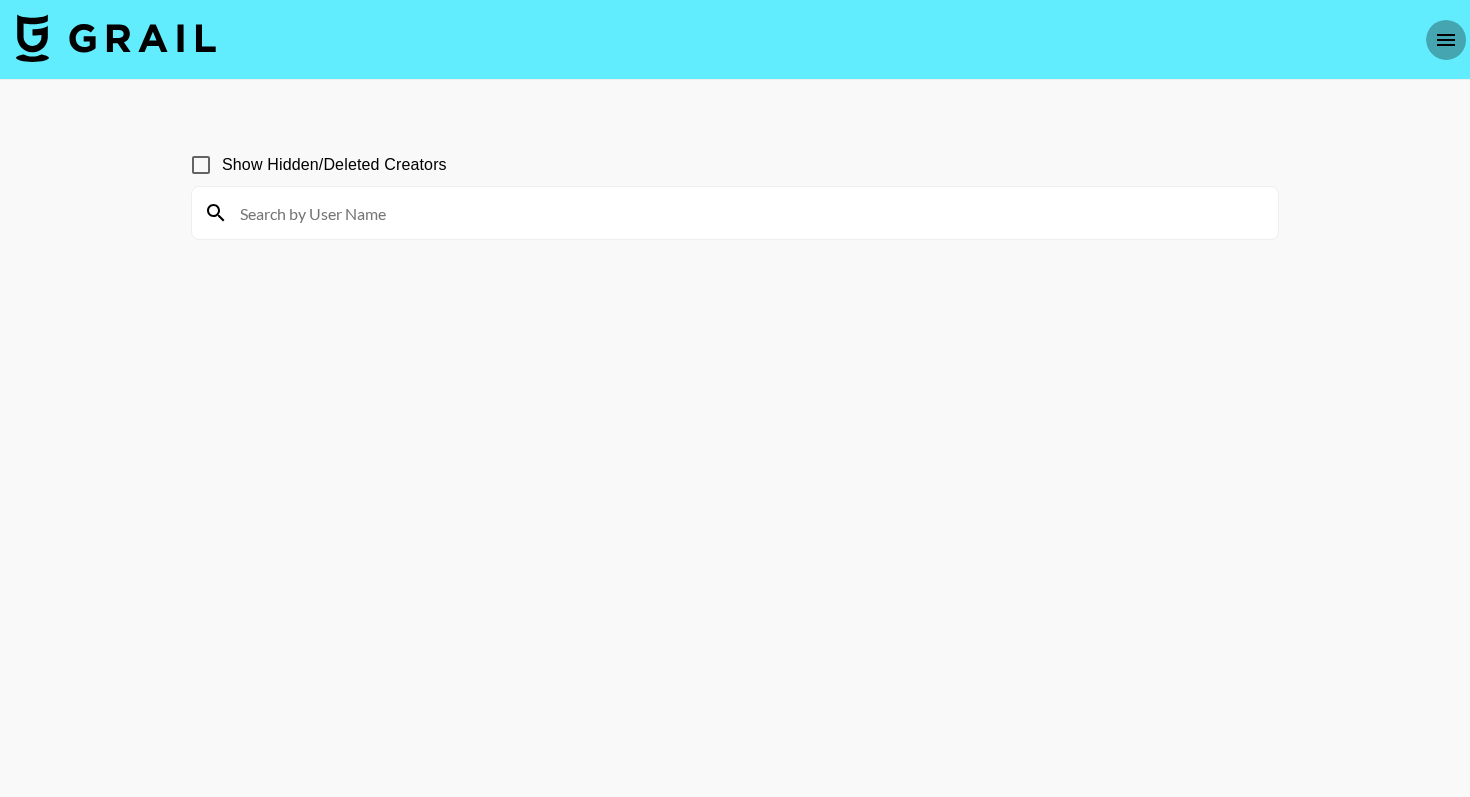 click 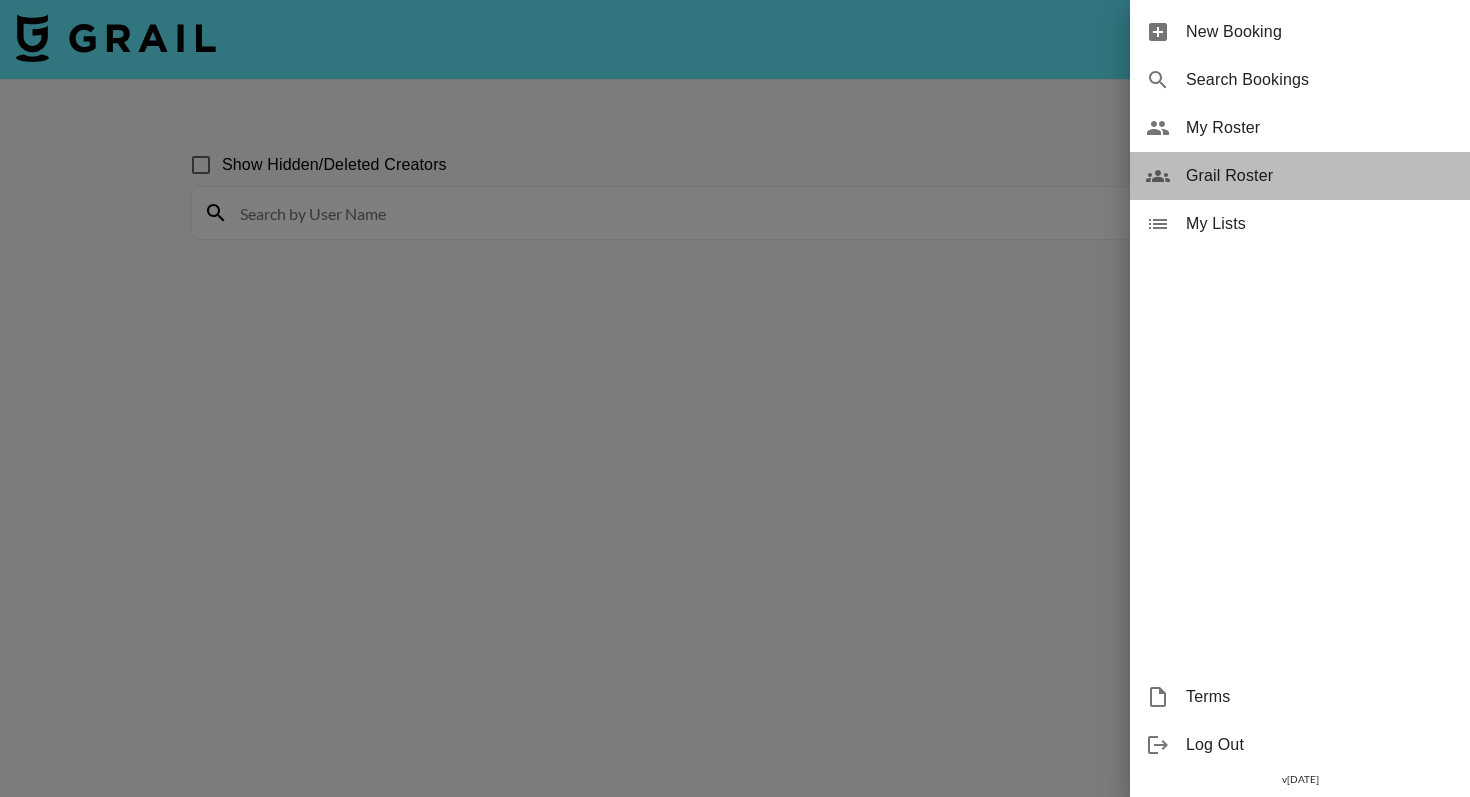 click on "Grail Roster" at bounding box center [1320, 176] 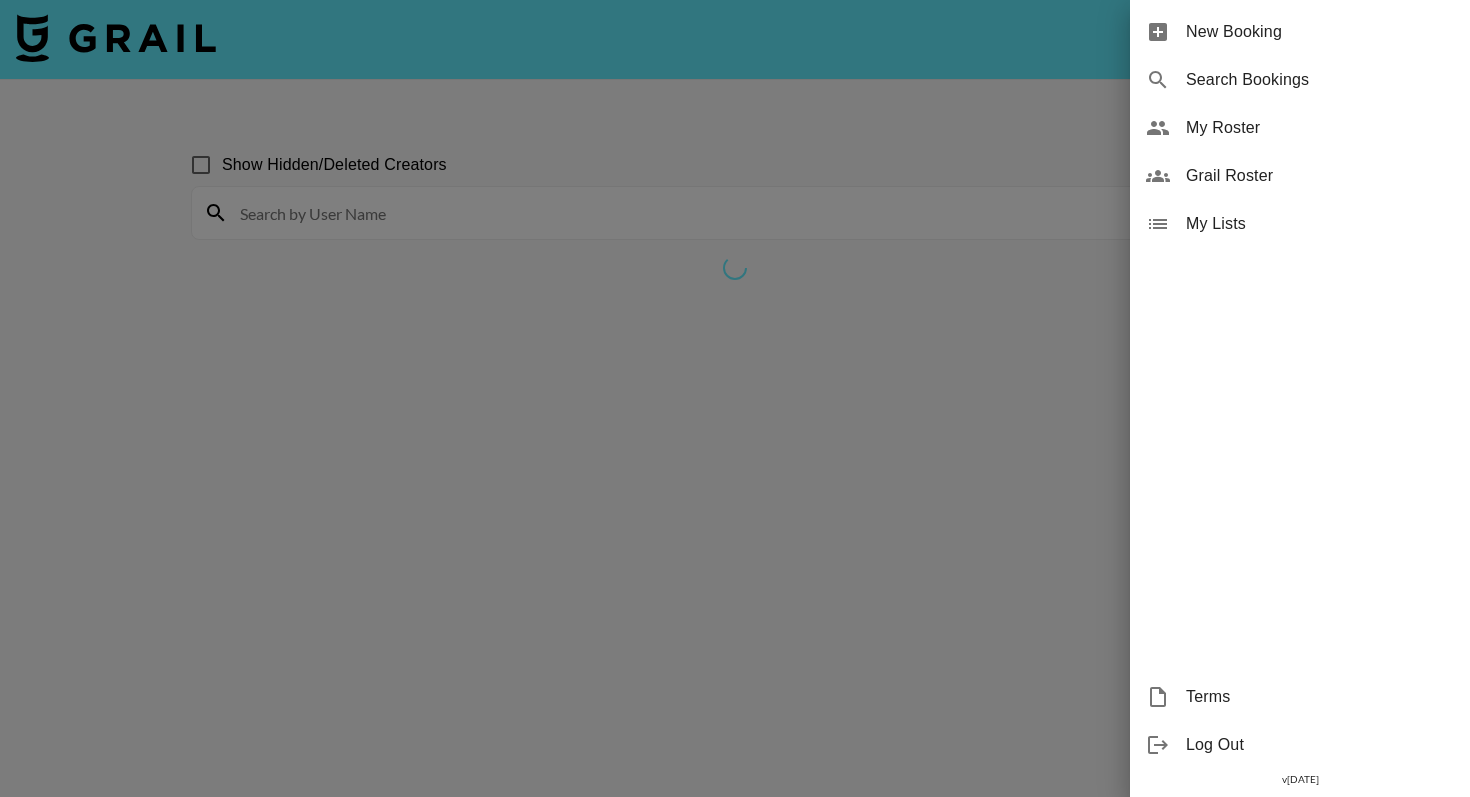 click at bounding box center [735, 398] 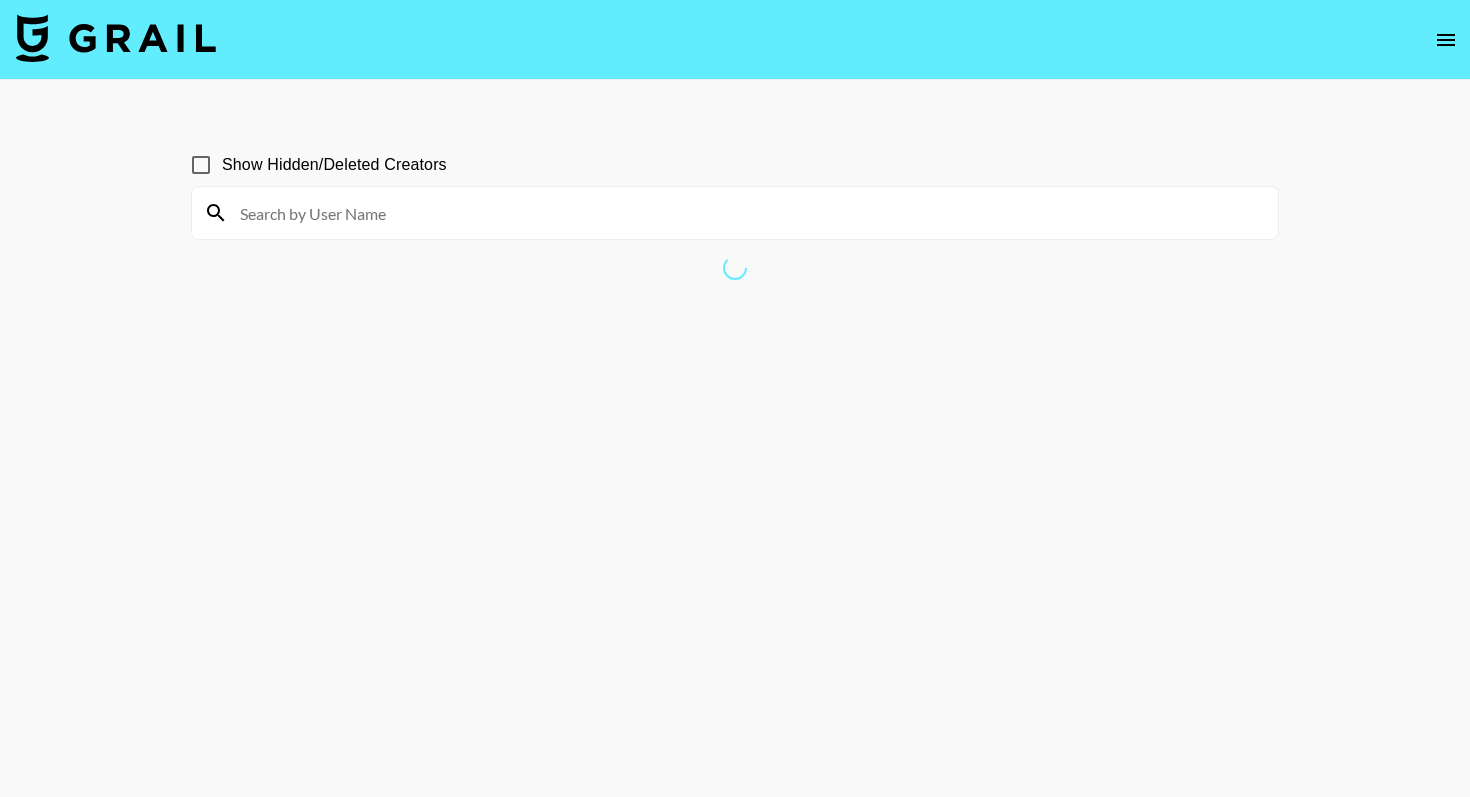 click at bounding box center [747, 213] 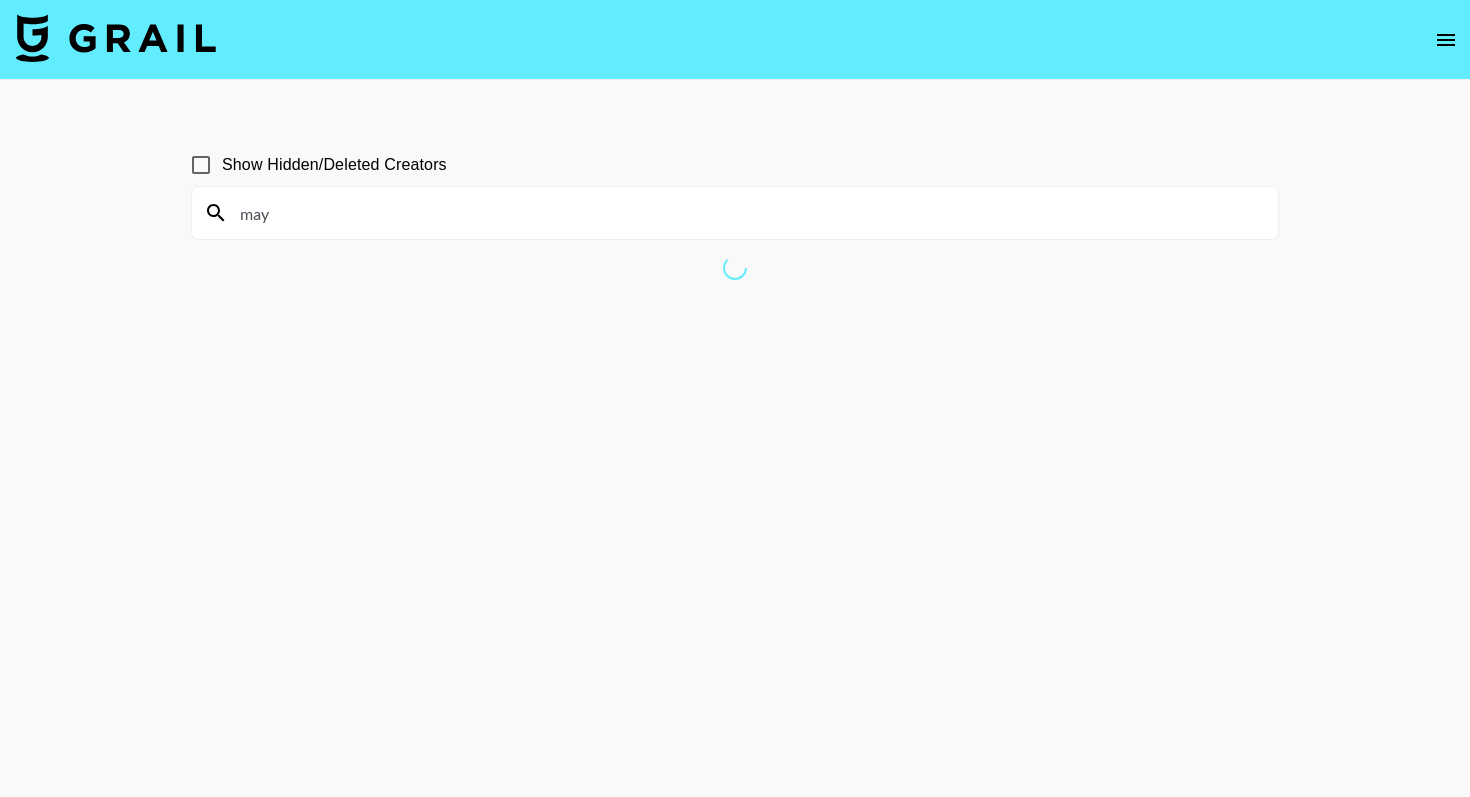 type on "maycie" 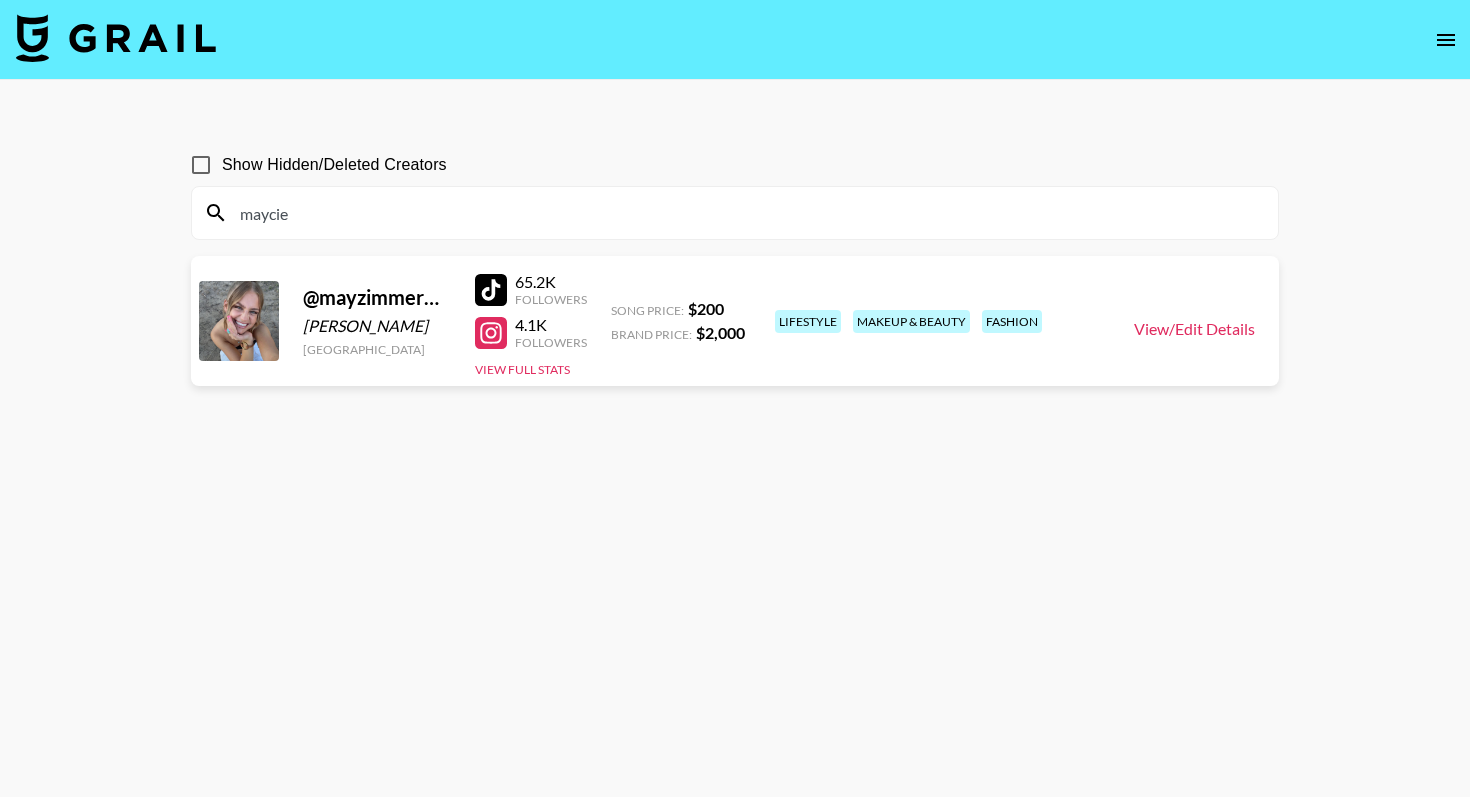 click on "View/Edit Details" at bounding box center [1194, 329] 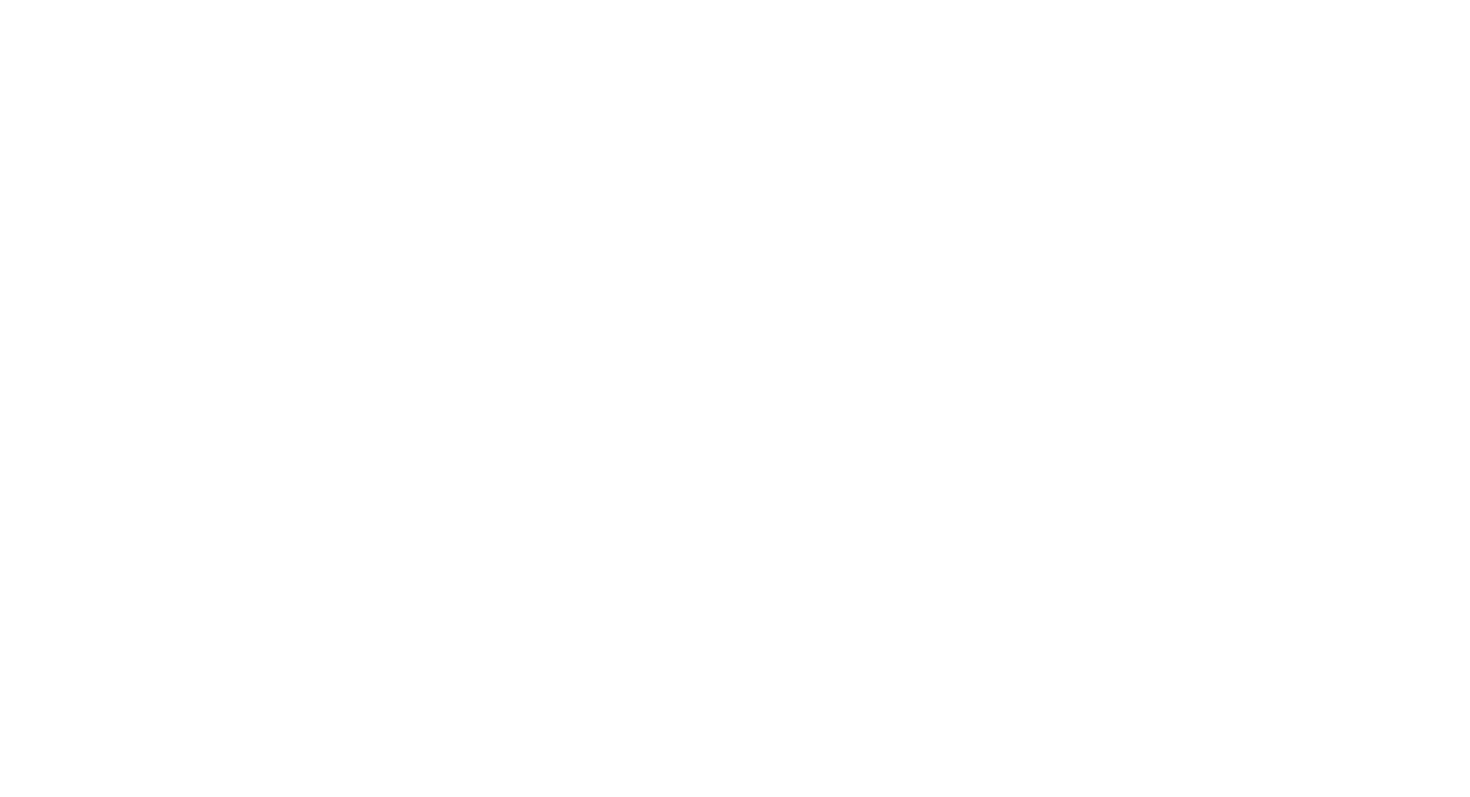 scroll, scrollTop: 0, scrollLeft: 0, axis: both 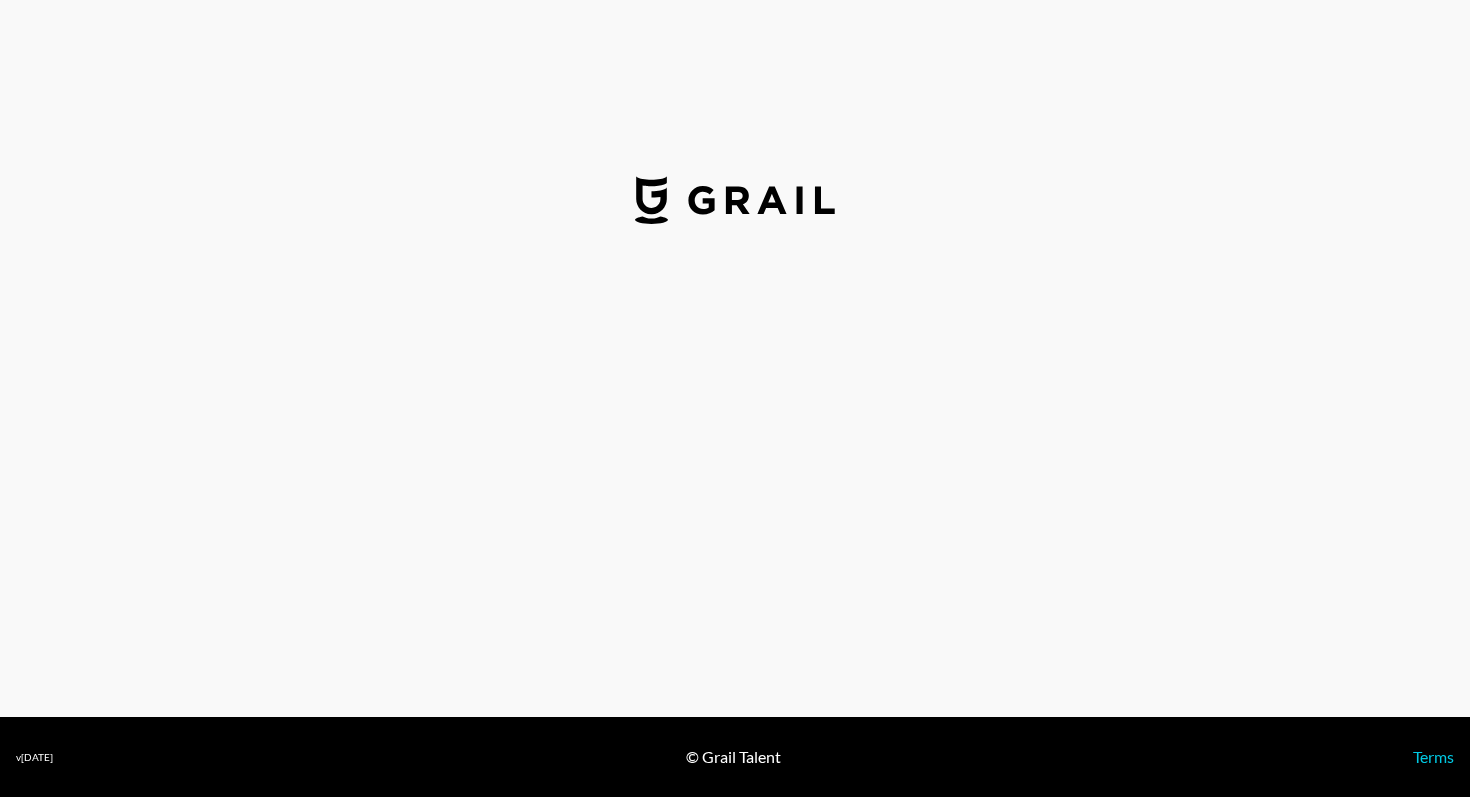 select on "USD" 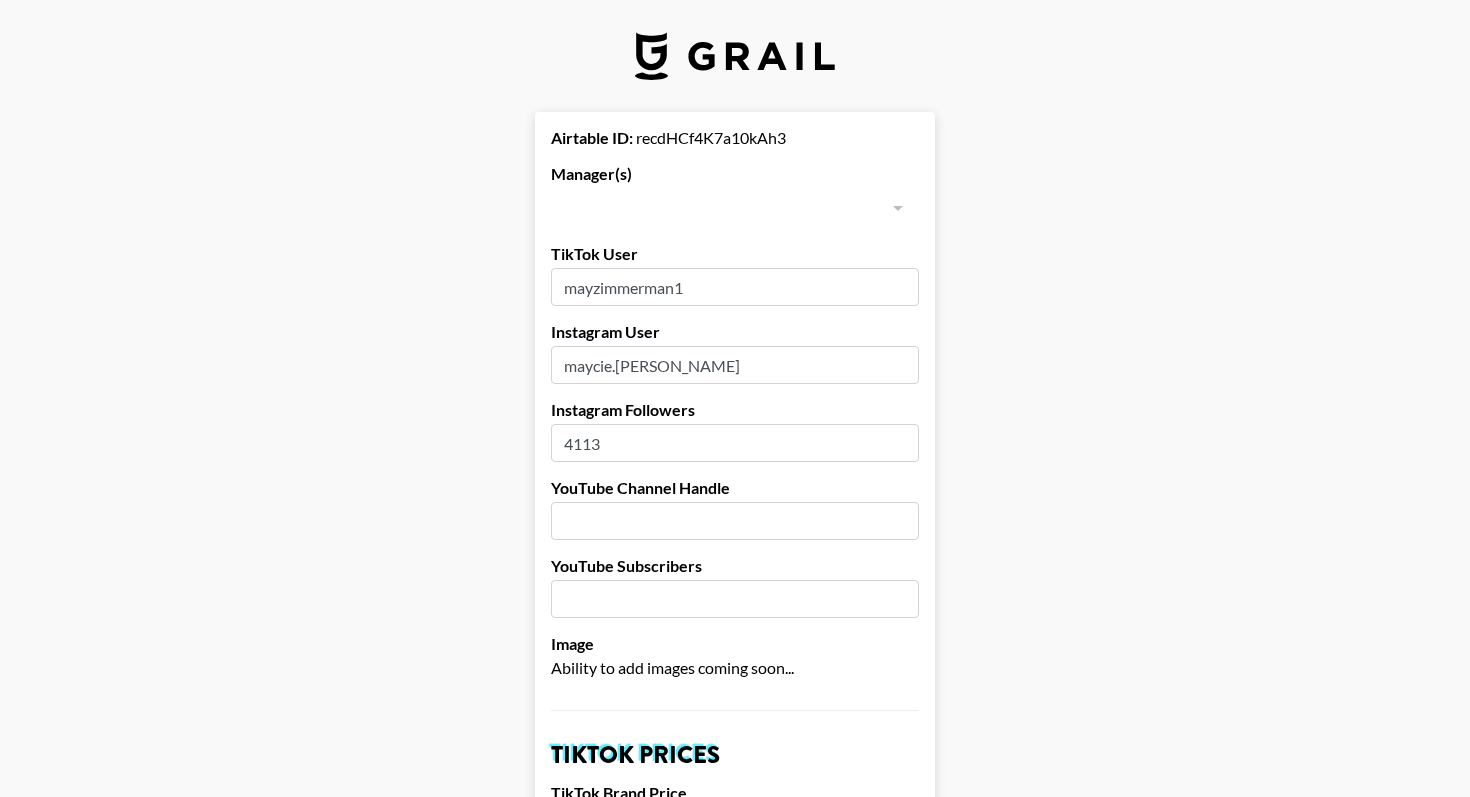 click at bounding box center [897, 208] 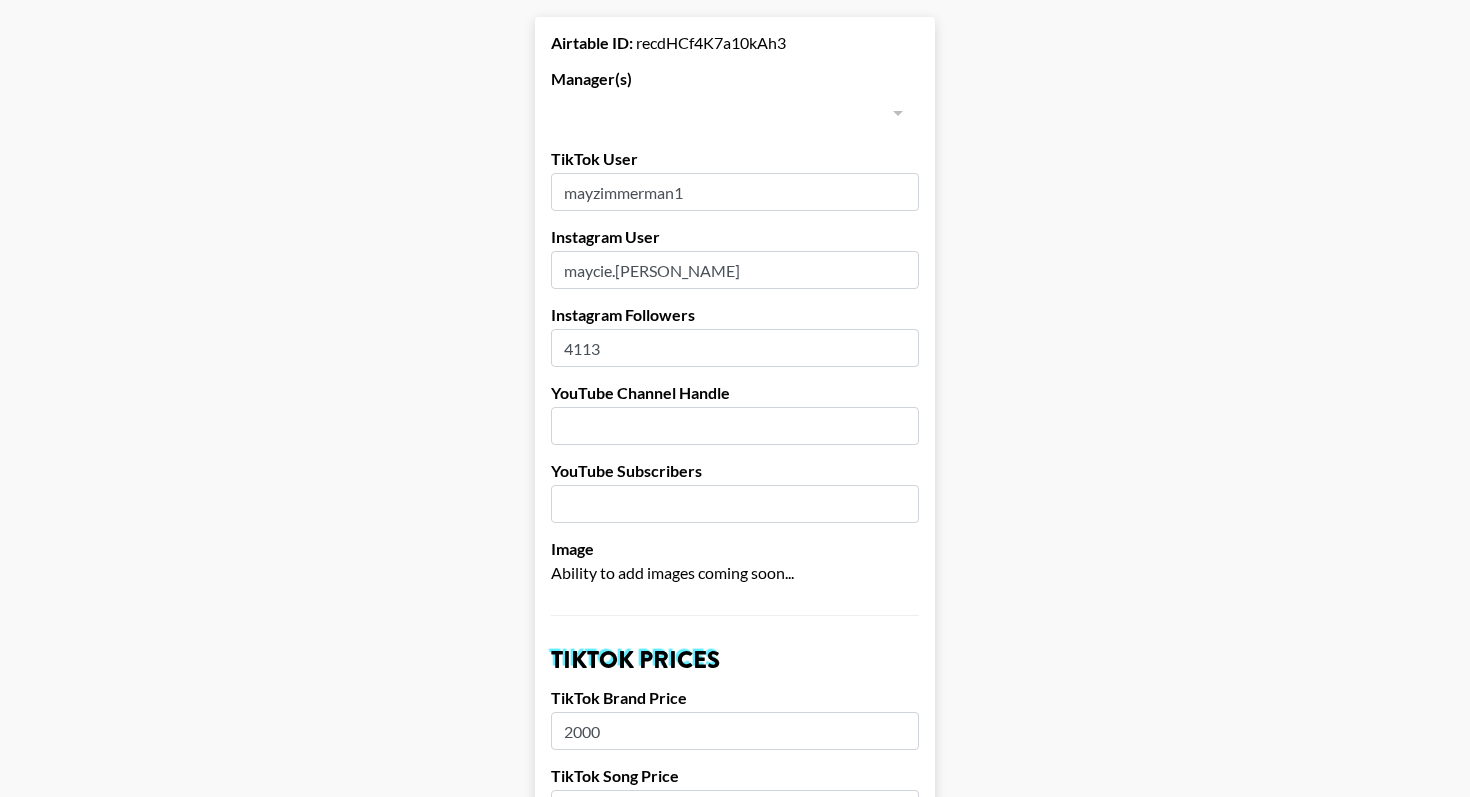 scroll, scrollTop: 0, scrollLeft: 0, axis: both 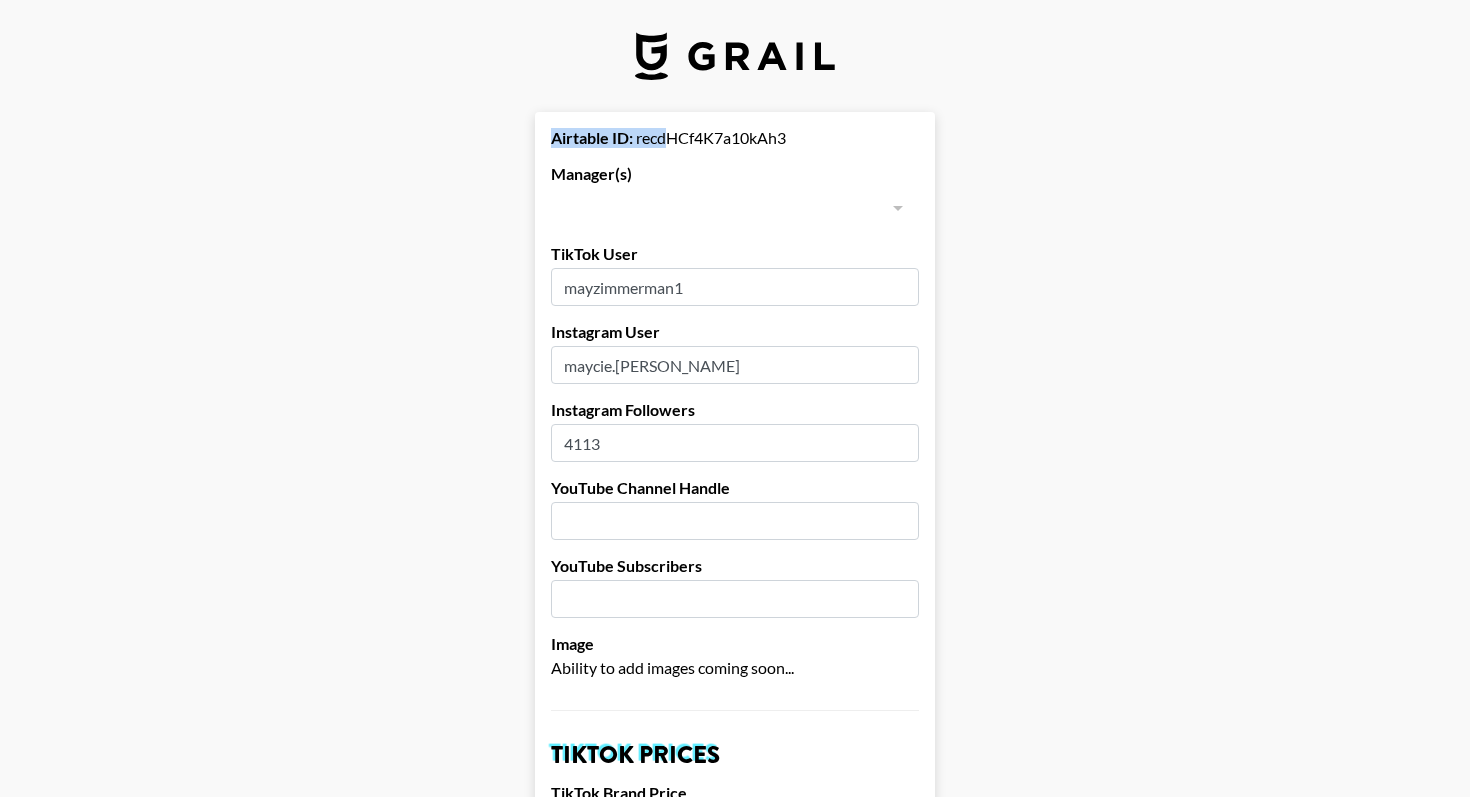 drag, startPoint x: 797, startPoint y: 117, endPoint x: 674, endPoint y: 147, distance: 126.60569 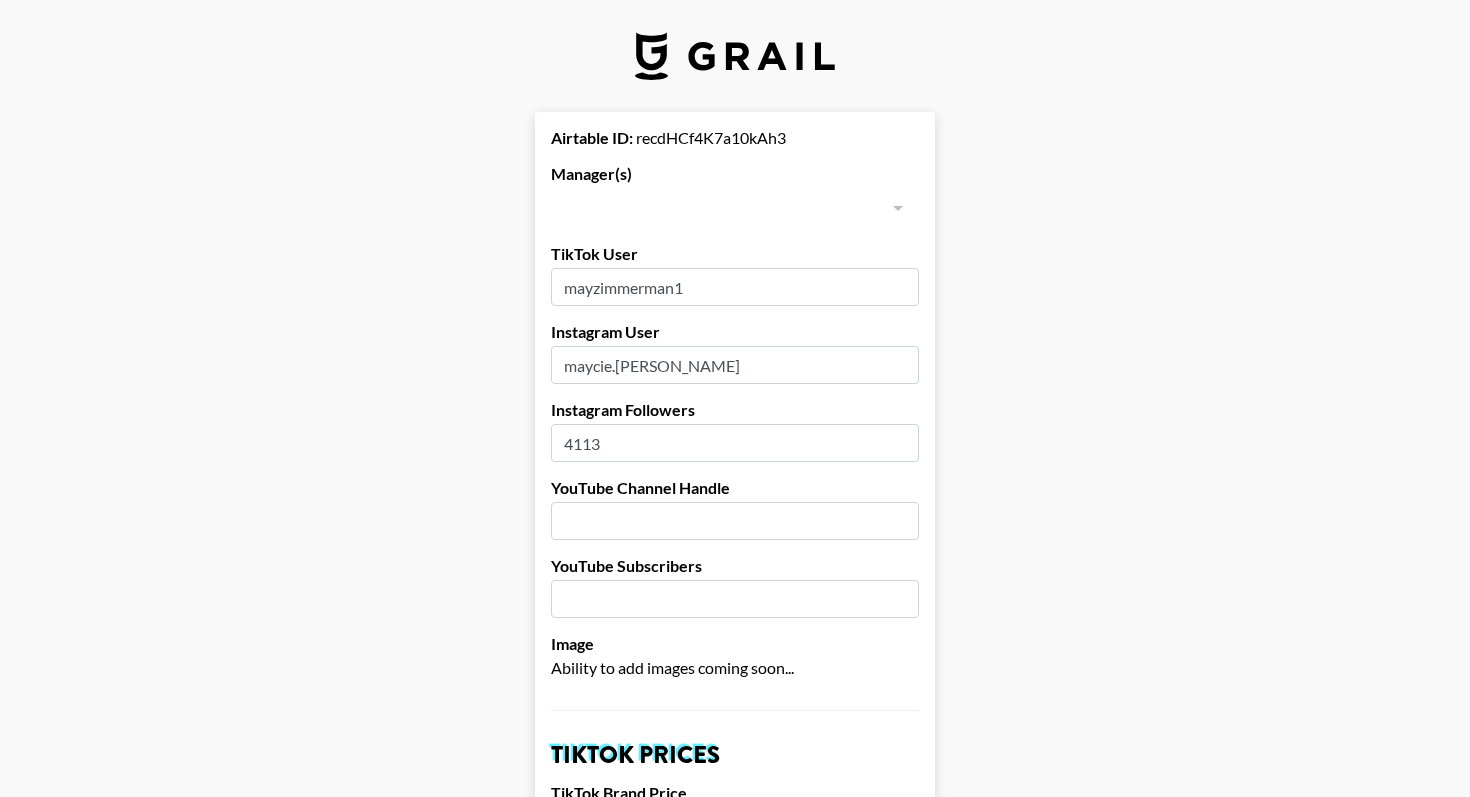 click on "TikTok User" at bounding box center (735, 254) 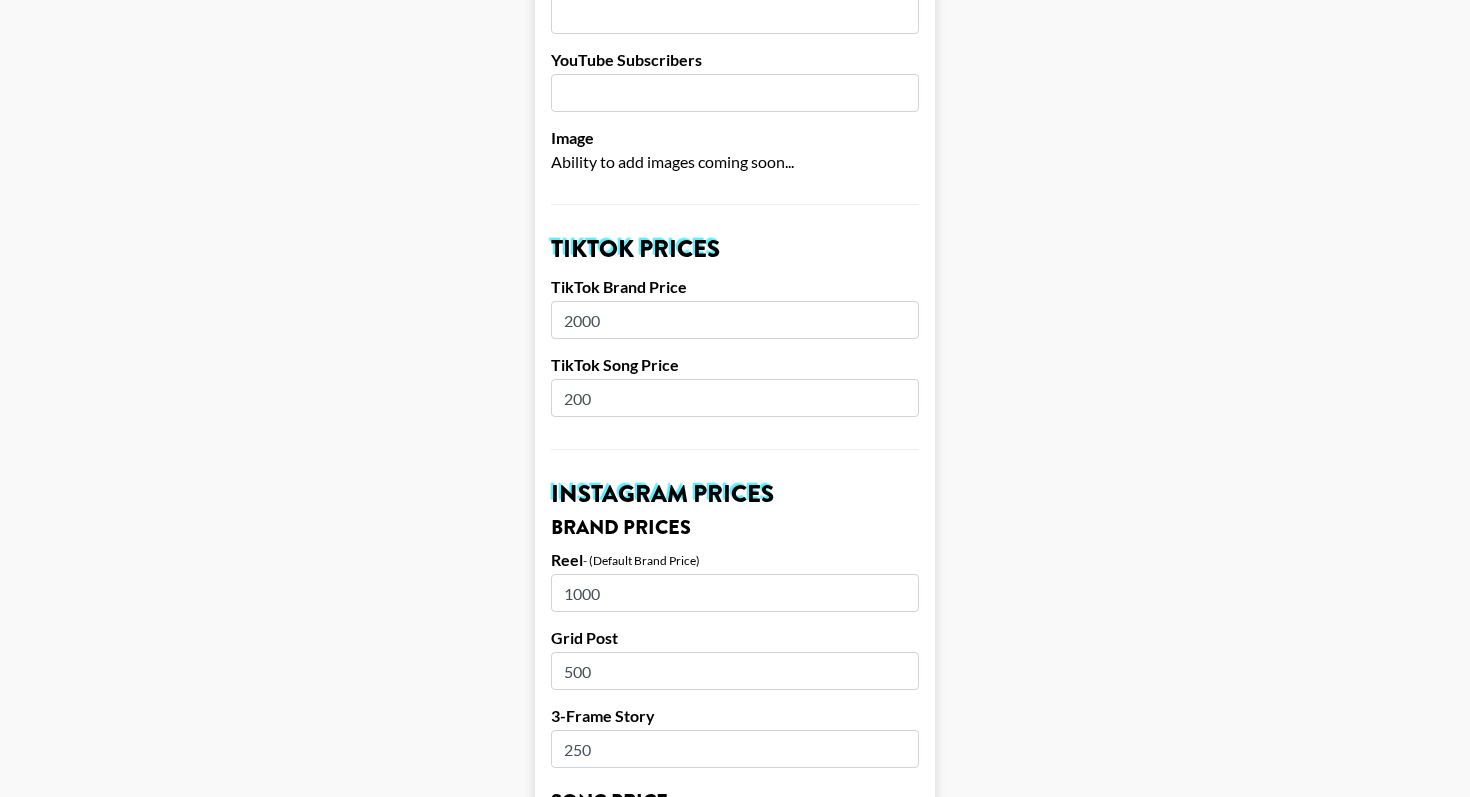 scroll, scrollTop: 0, scrollLeft: 0, axis: both 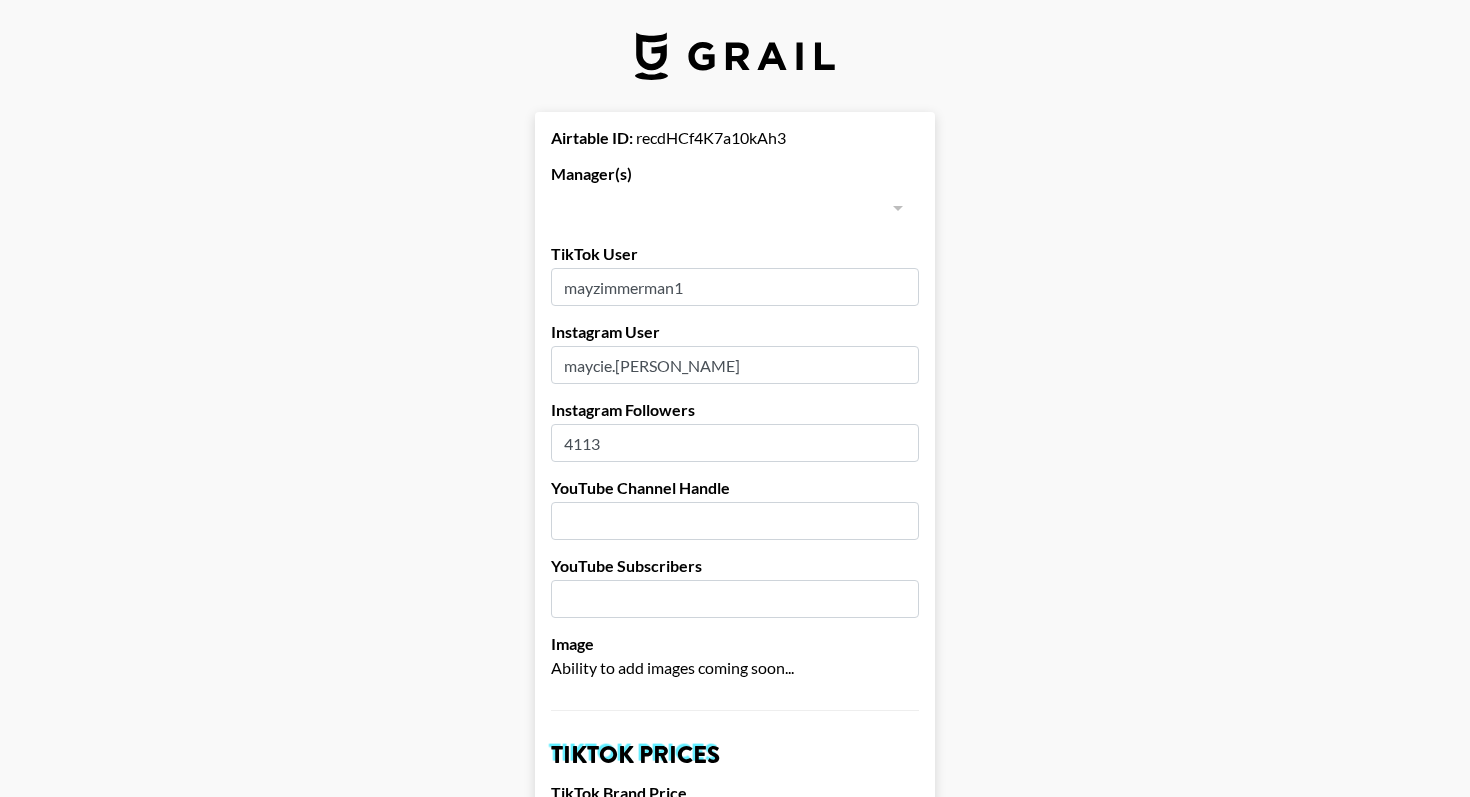 click on "Airtable ID:   recdHCf4K7a10kAh3 Manager(s) ​ TikTok User mayzimmerman1 Instagram User maycie.zimmerman Instagram Followers 4113 YouTube Channel Handle YouTube Subscribers Image Ability to add images coming soon... TikTok Prices TikTok Brand Price 2000 TikTok Song Price 200 Instagram Prices Brand Prices Reel  - (Default Brand Price) 1000 Grid Post 500 3-Frame Story 250 Song Price IG Song Price YouTube Prices Brand Prices 60-90s Integration  - (Default Brand Price) Pre-Roll YouTube Short Song Price YT Song Price Hide on Booking Platform If checked, creator will be hidden from  clients  but not from managers. Delete from Booking Platform If checked, creator will be hidden from both clients   and managers . USE CAREFULLY. Show on Marketing Site? Show on  https://grail-talent.com/talent Name Maycie Zimmerman Country United States ​ Birthday 2005-07-12 Creator's Currency Select a Currency USD GBP Save Creator" at bounding box center [735, 1356] 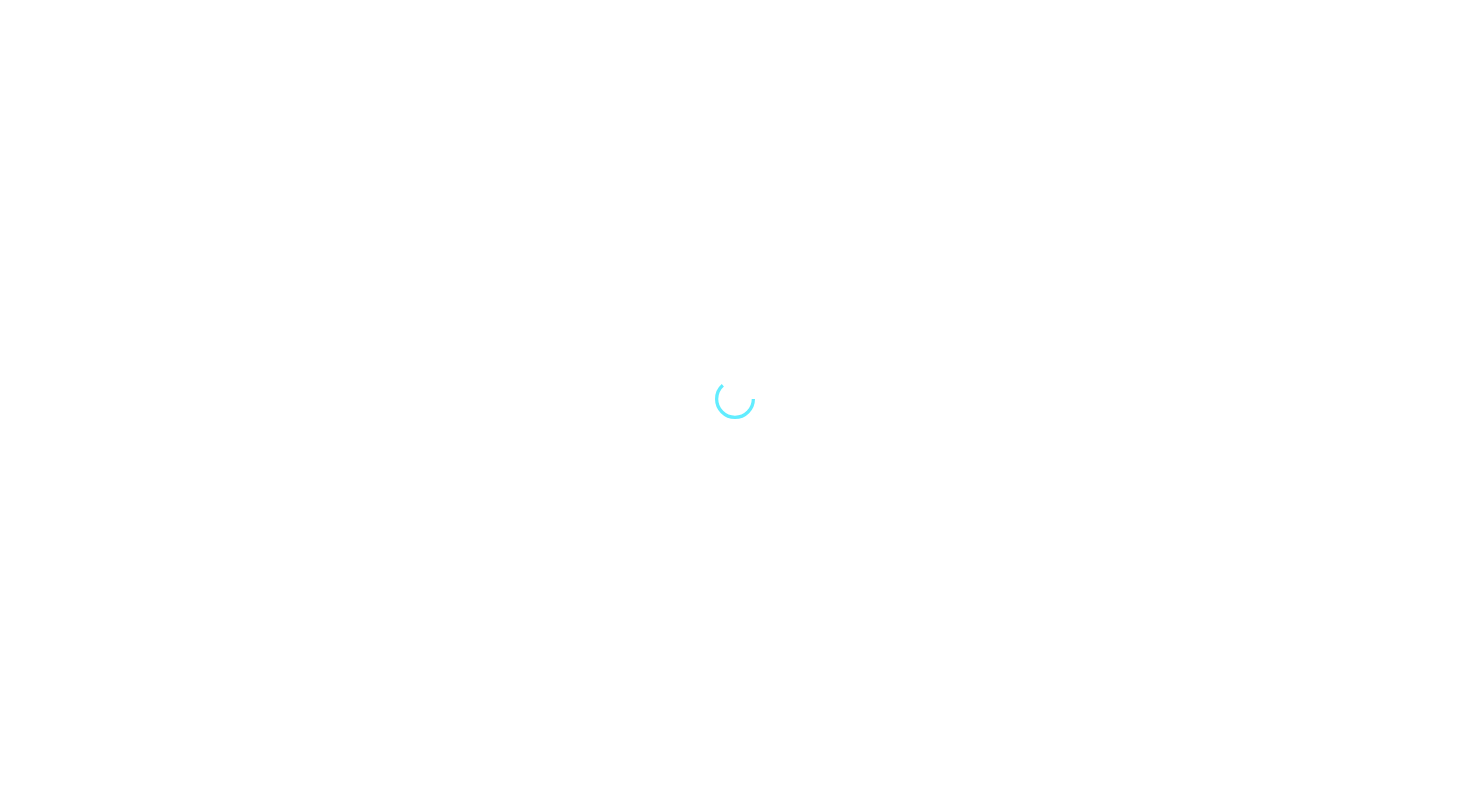 scroll, scrollTop: 0, scrollLeft: 0, axis: both 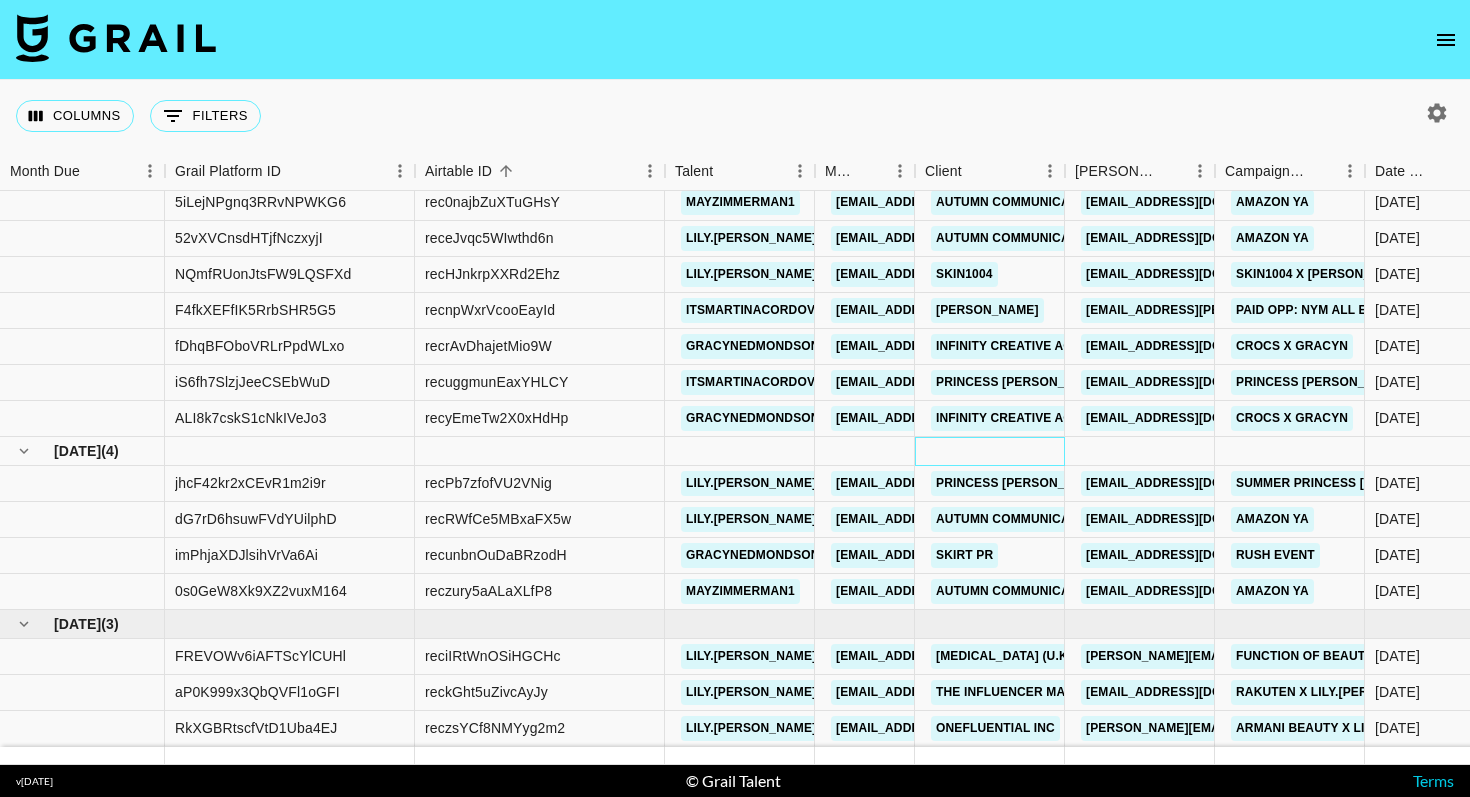 click at bounding box center (990, 451) 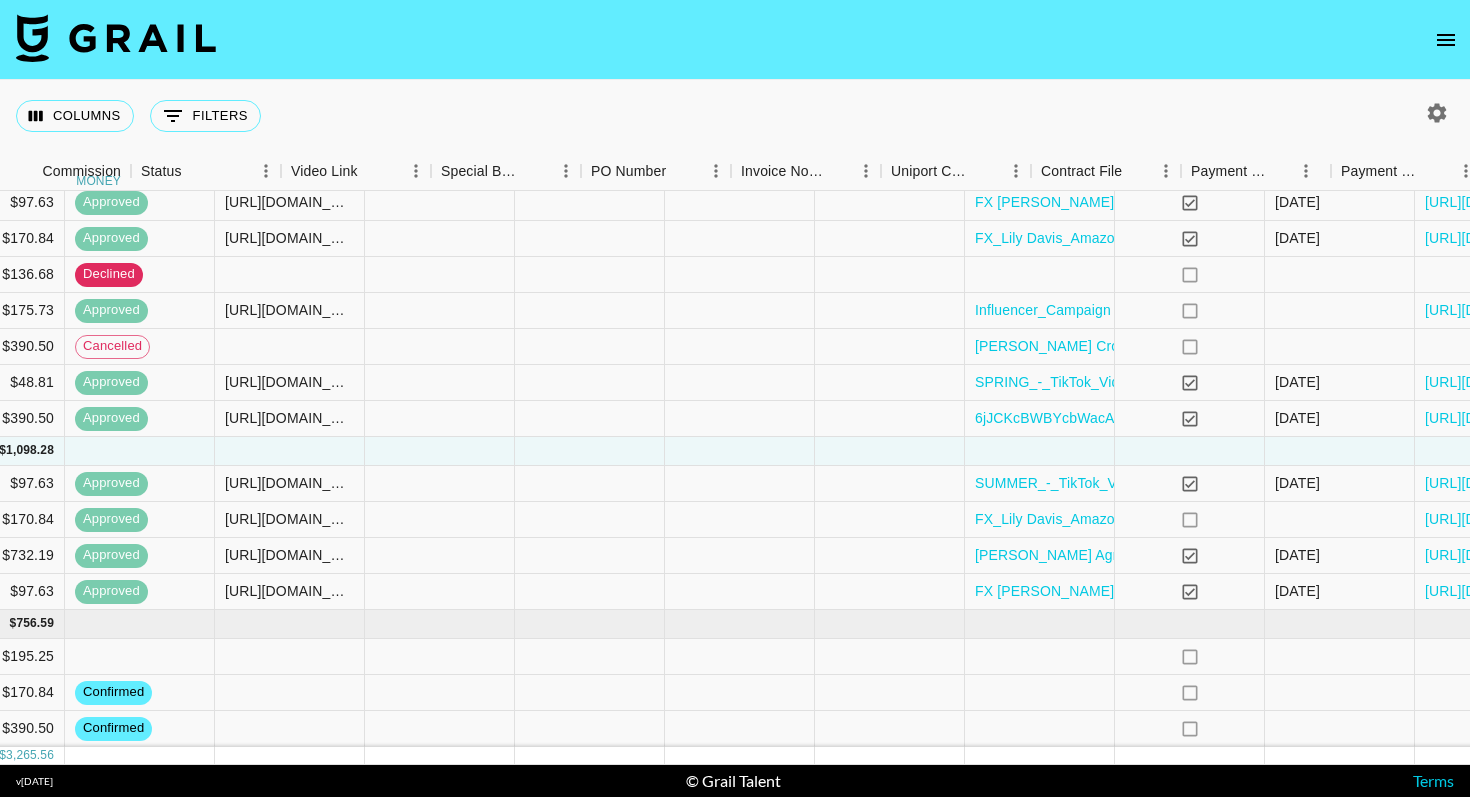 scroll, scrollTop: 35, scrollLeft: 2375, axis: both 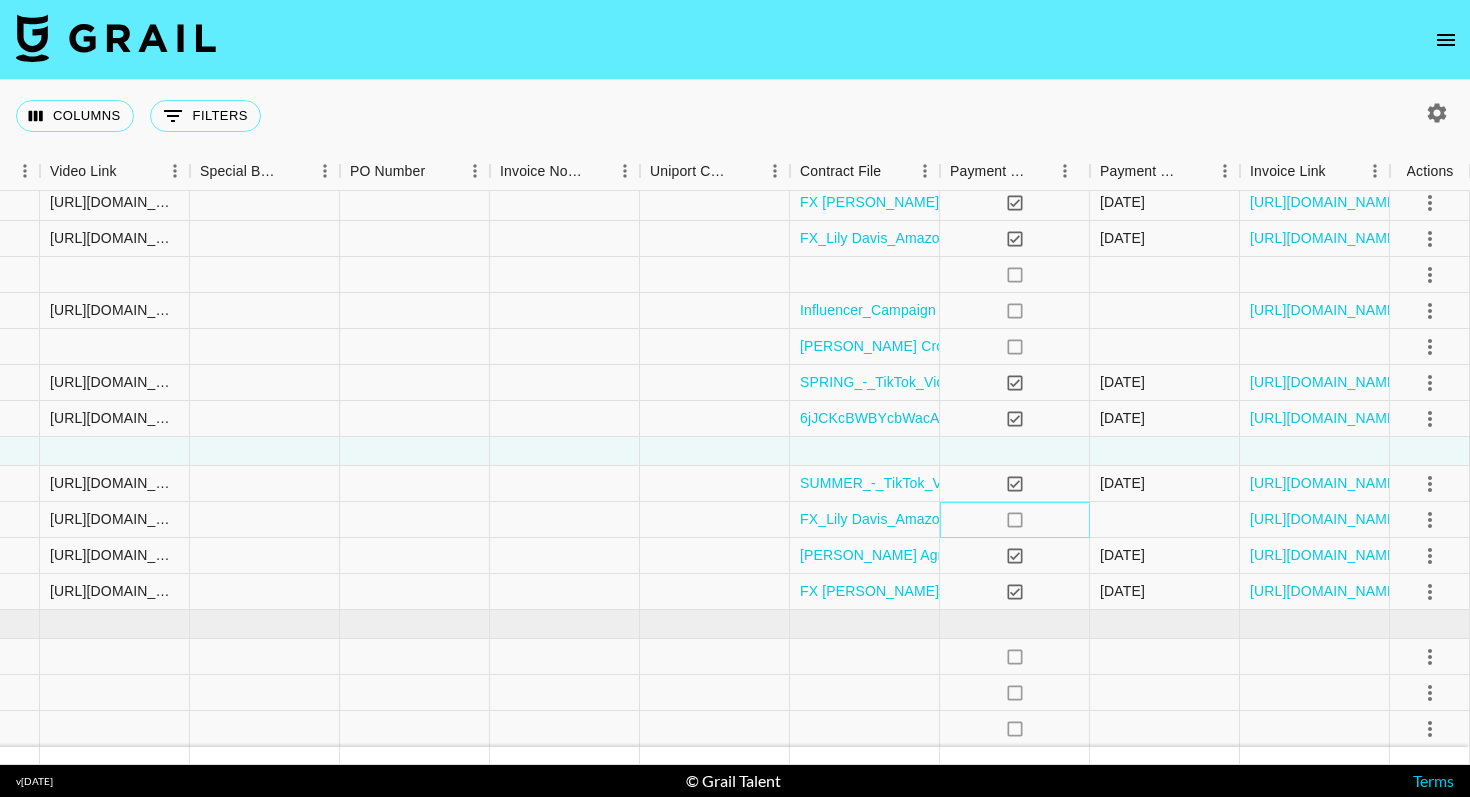 click on "no" 